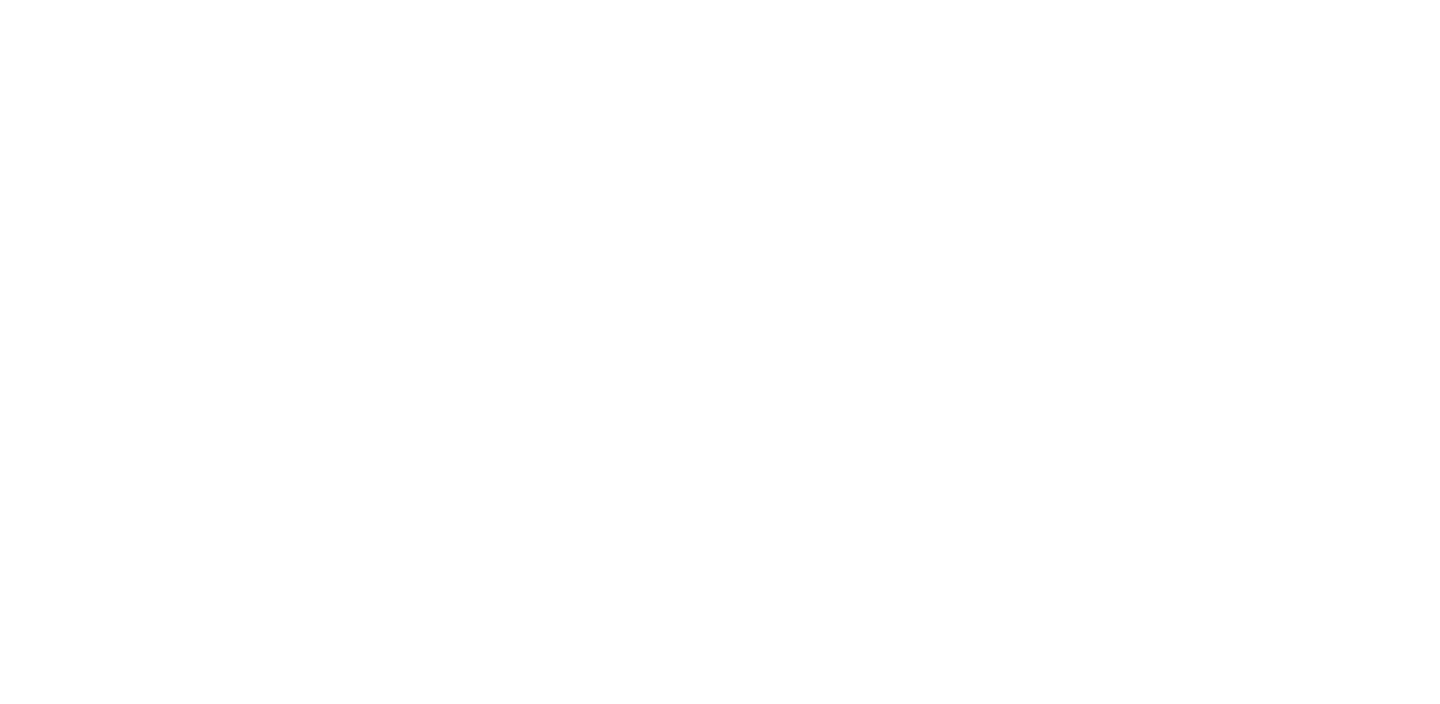 scroll, scrollTop: 0, scrollLeft: 0, axis: both 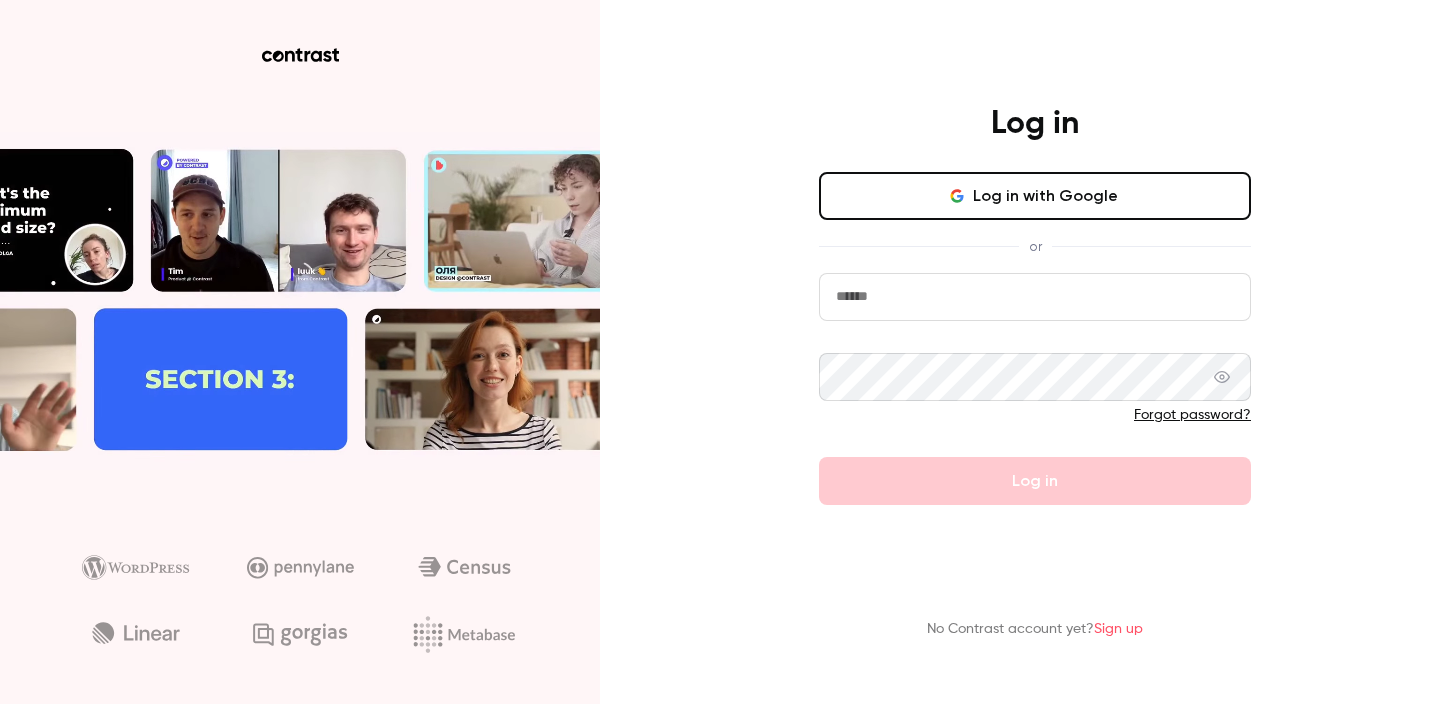 click on "Log in with Google" at bounding box center [1035, 196] 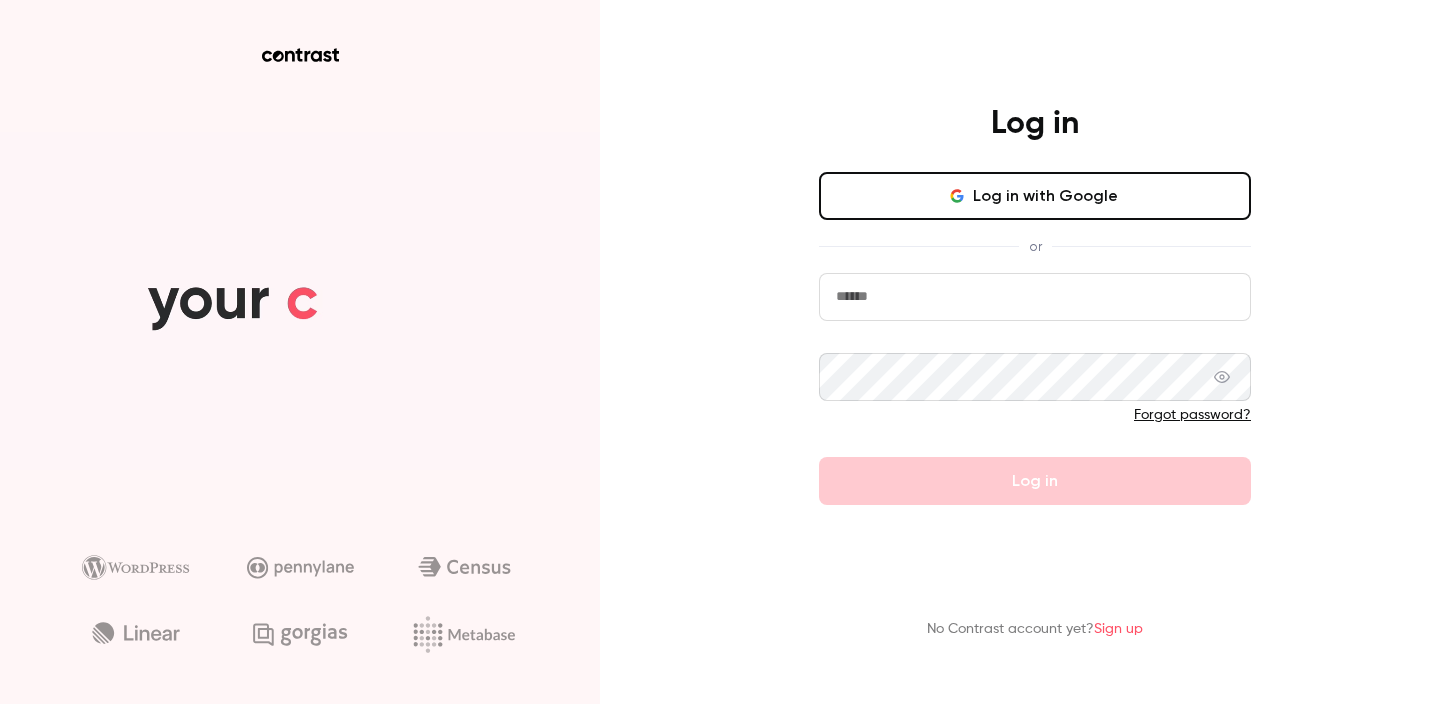 click on "Log in with Google" at bounding box center (1035, 196) 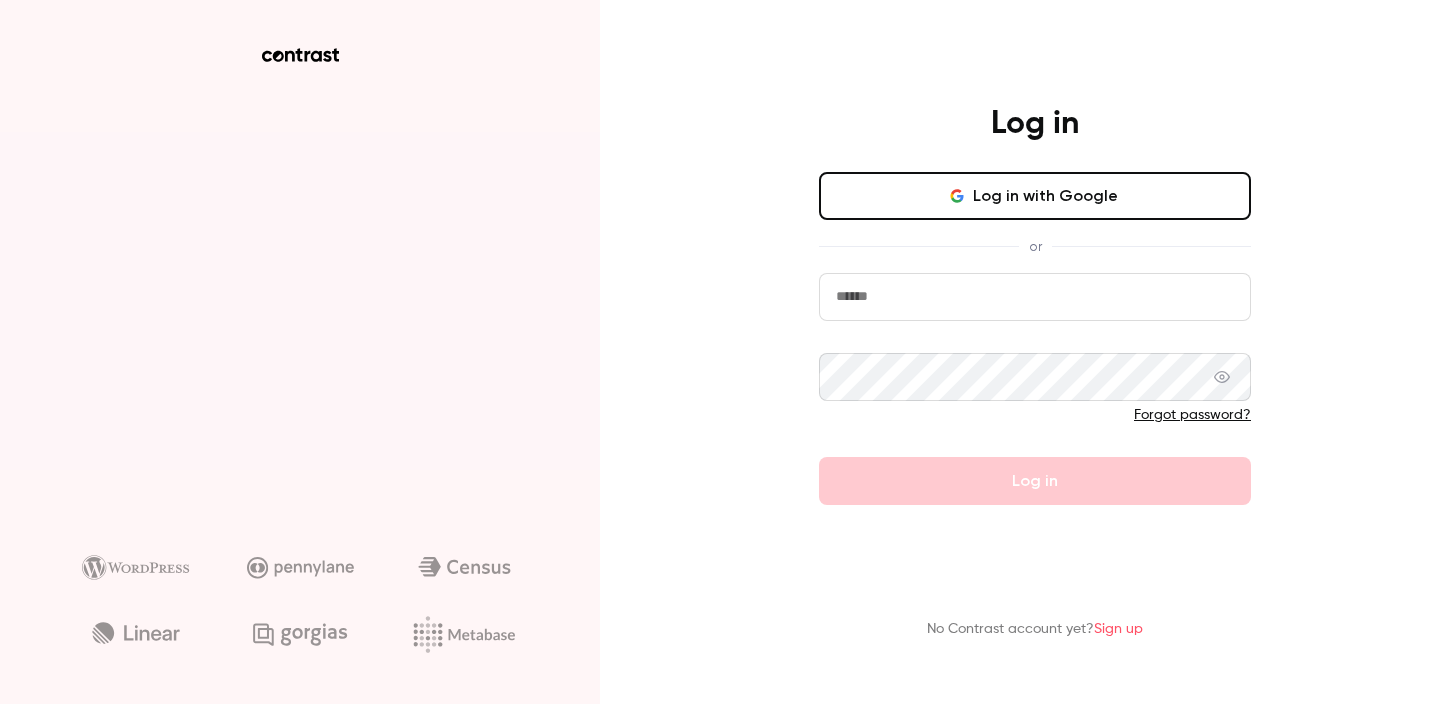 scroll, scrollTop: 0, scrollLeft: 0, axis: both 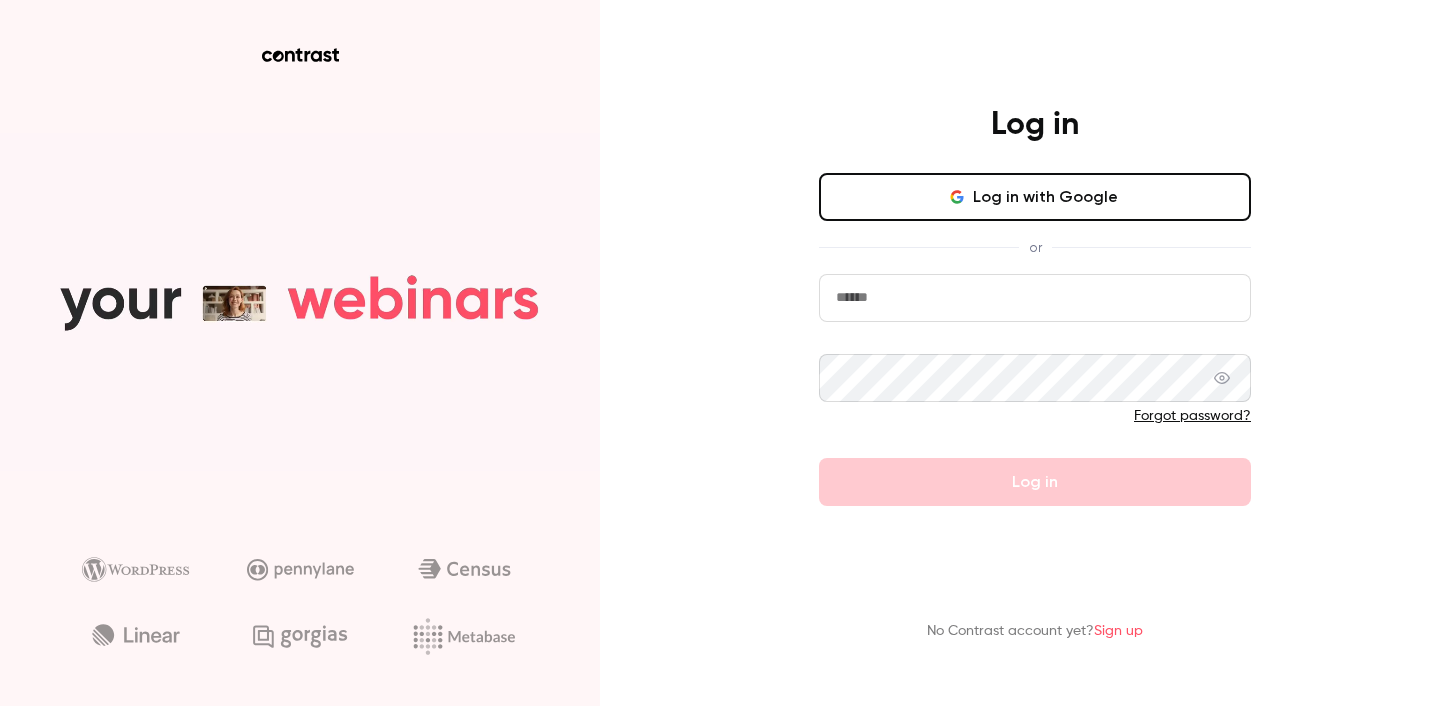 click on "Log in with Google" at bounding box center (1035, 197) 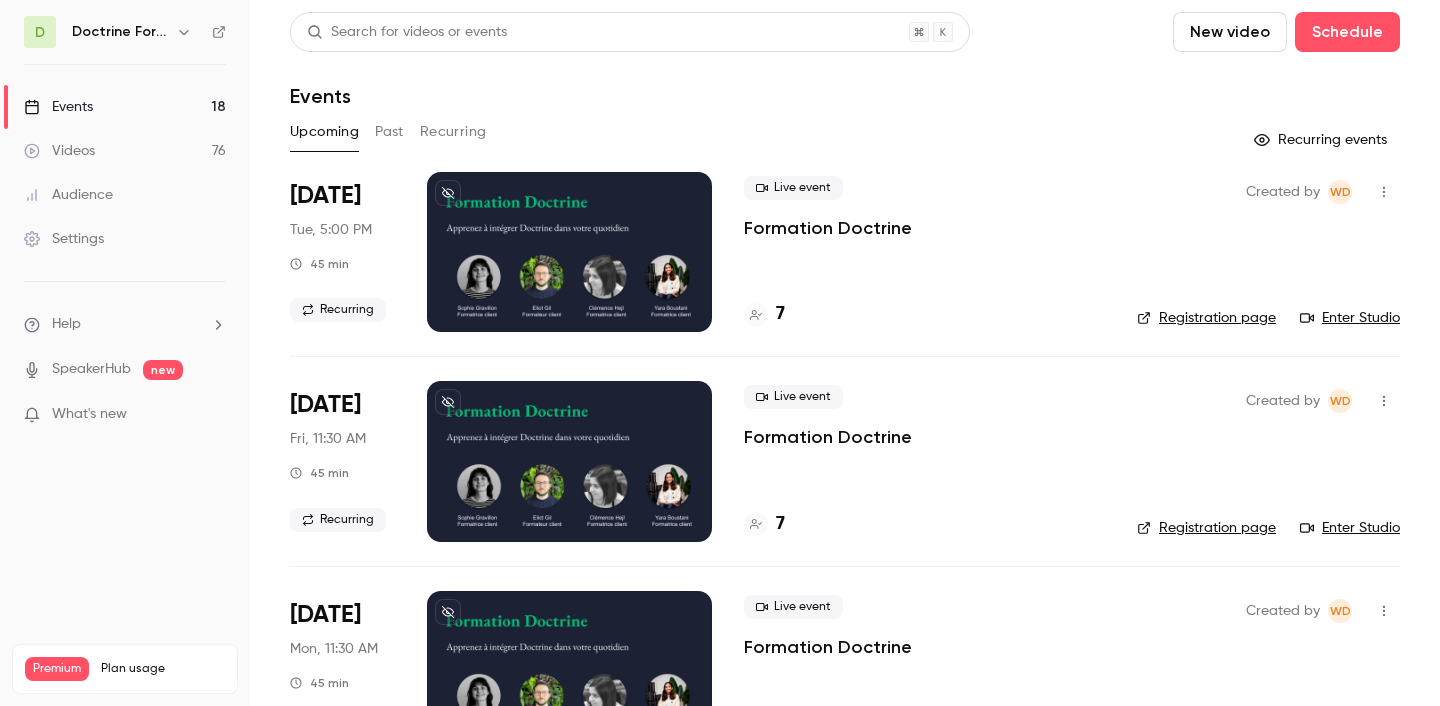 click on "Doctrine Formation Avocats" at bounding box center (120, 32) 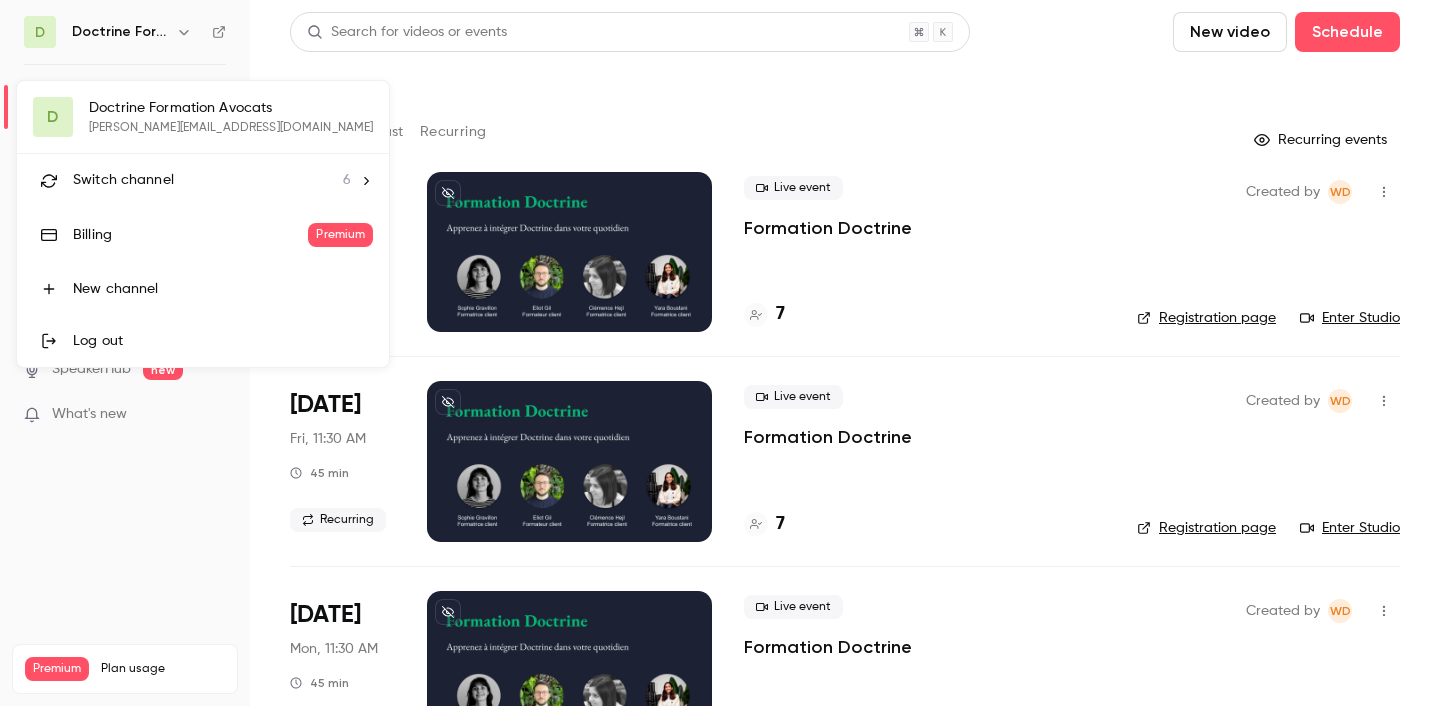 click on "Switch channel" at bounding box center (123, 180) 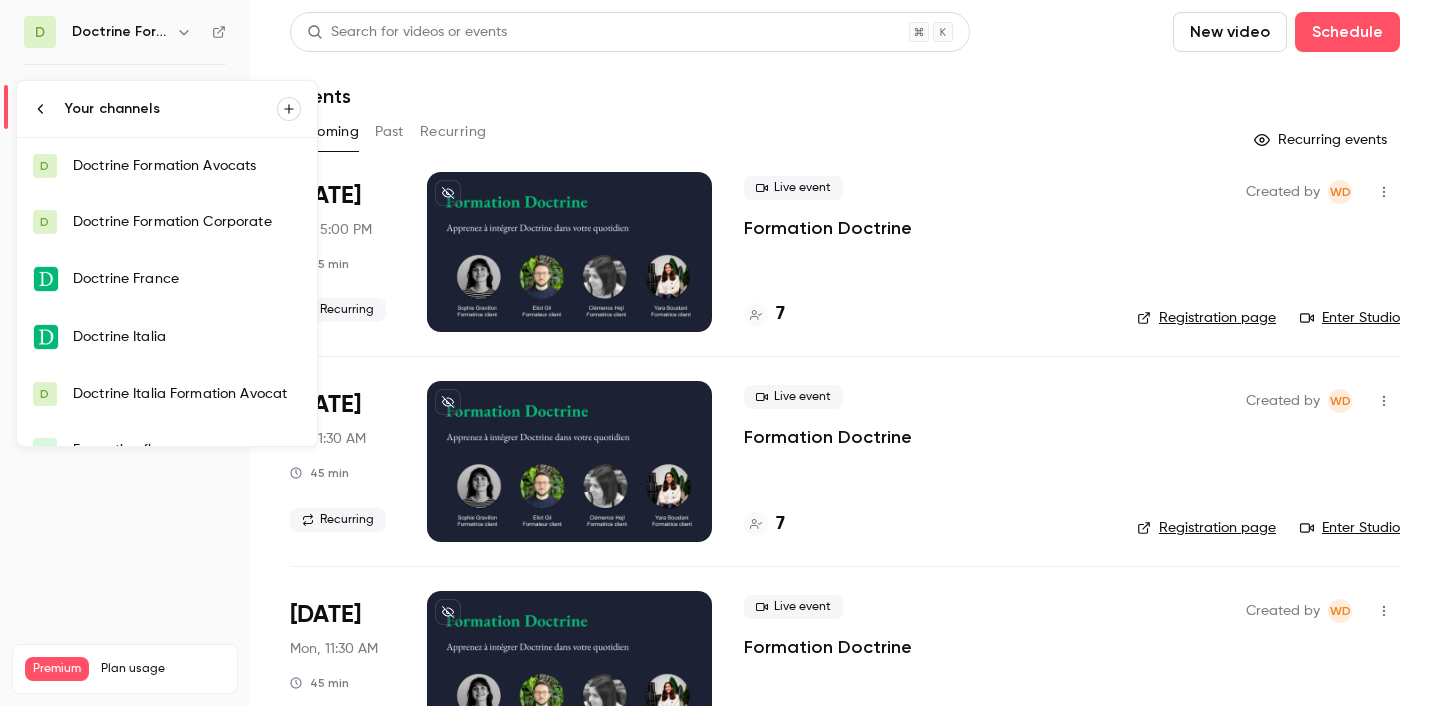 click on "Doctrine France" at bounding box center [187, 279] 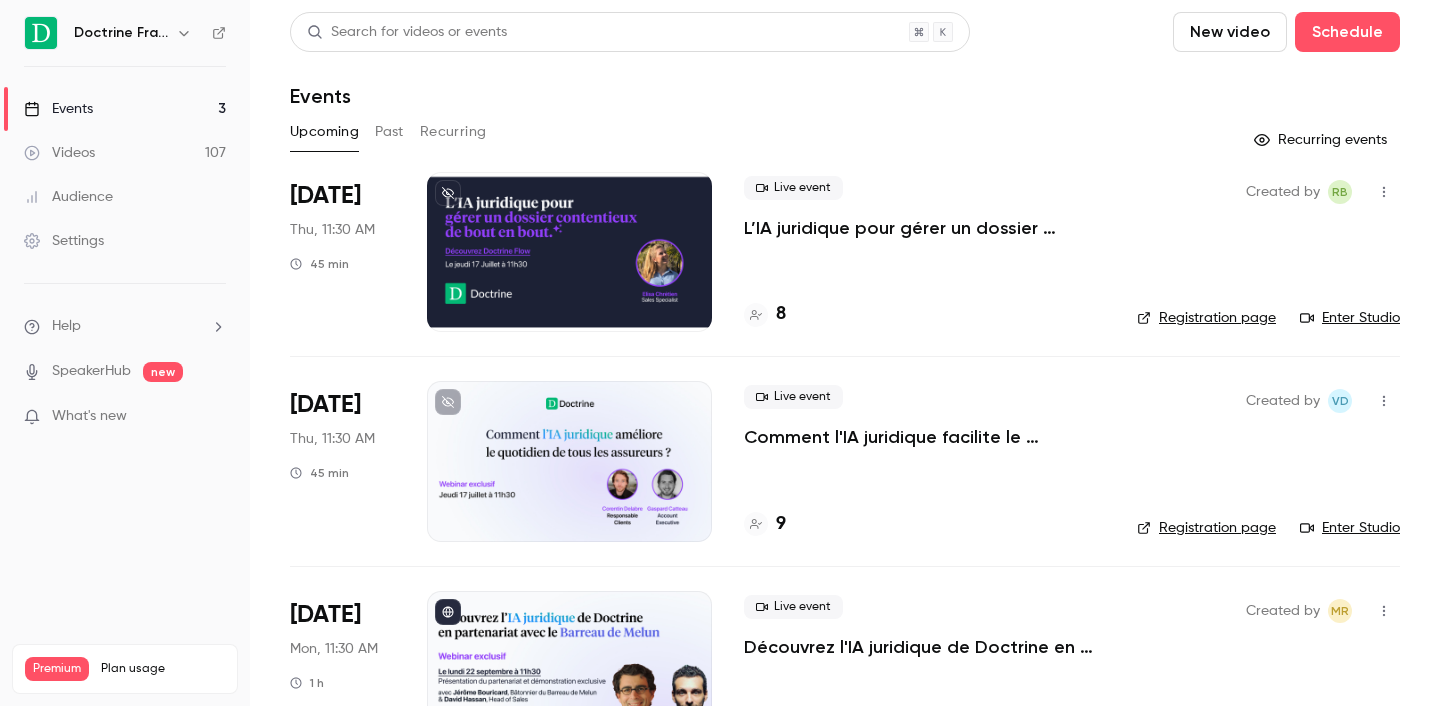 scroll, scrollTop: 81, scrollLeft: 0, axis: vertical 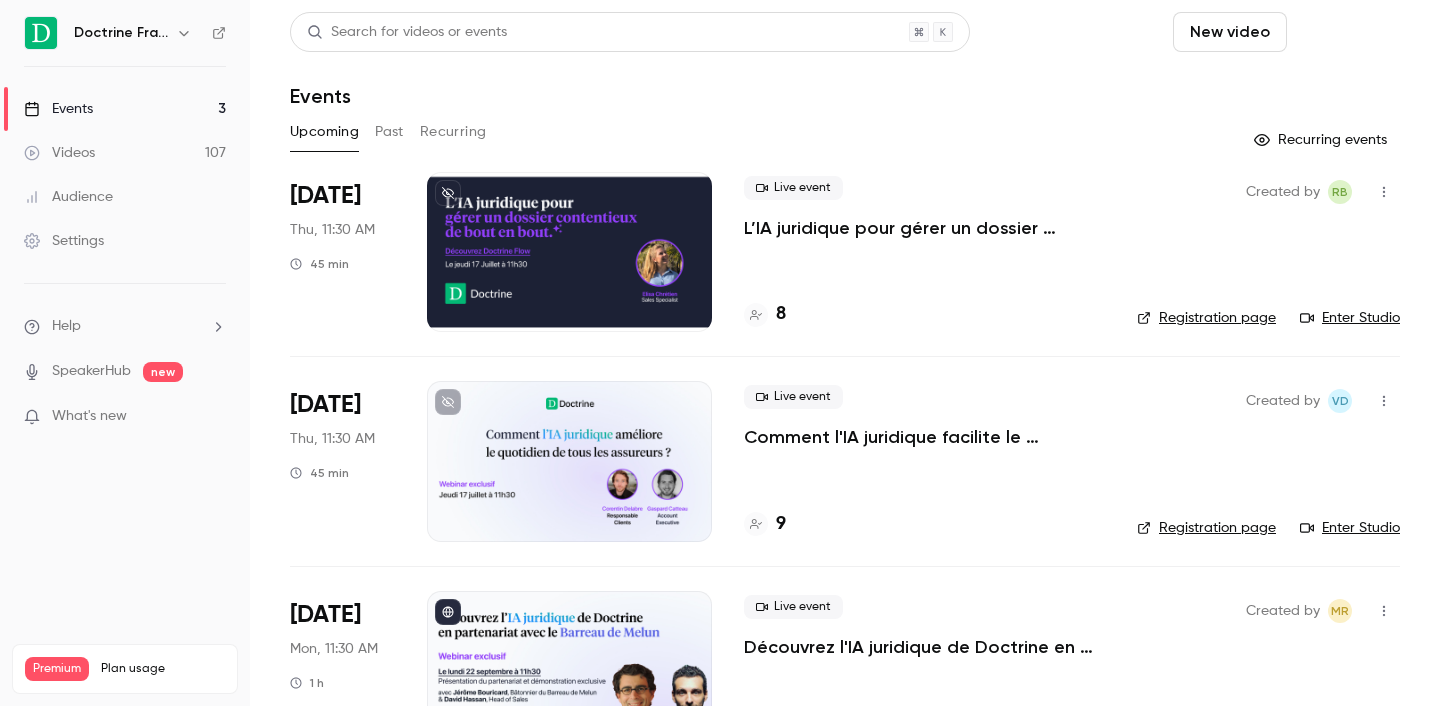 click on "Schedule" at bounding box center (1347, 32) 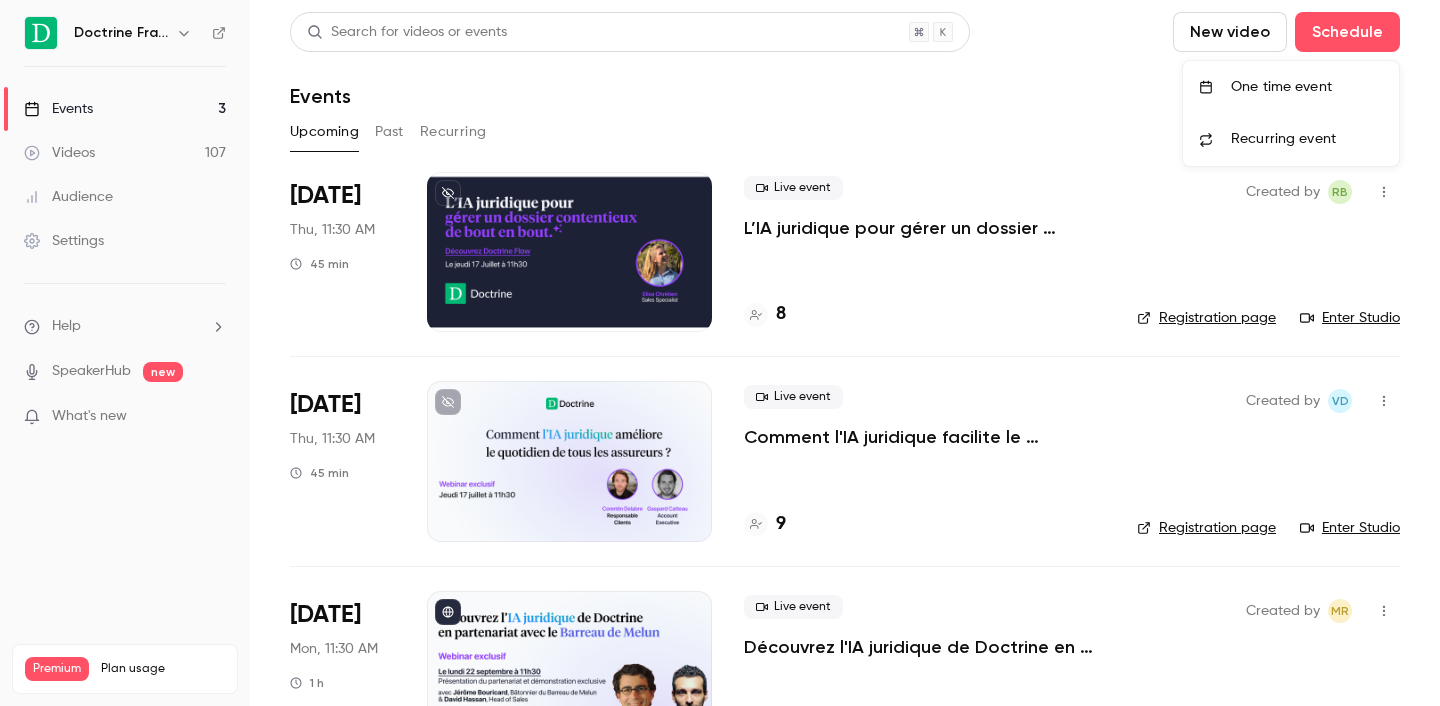 click on "One time event" at bounding box center [1307, 87] 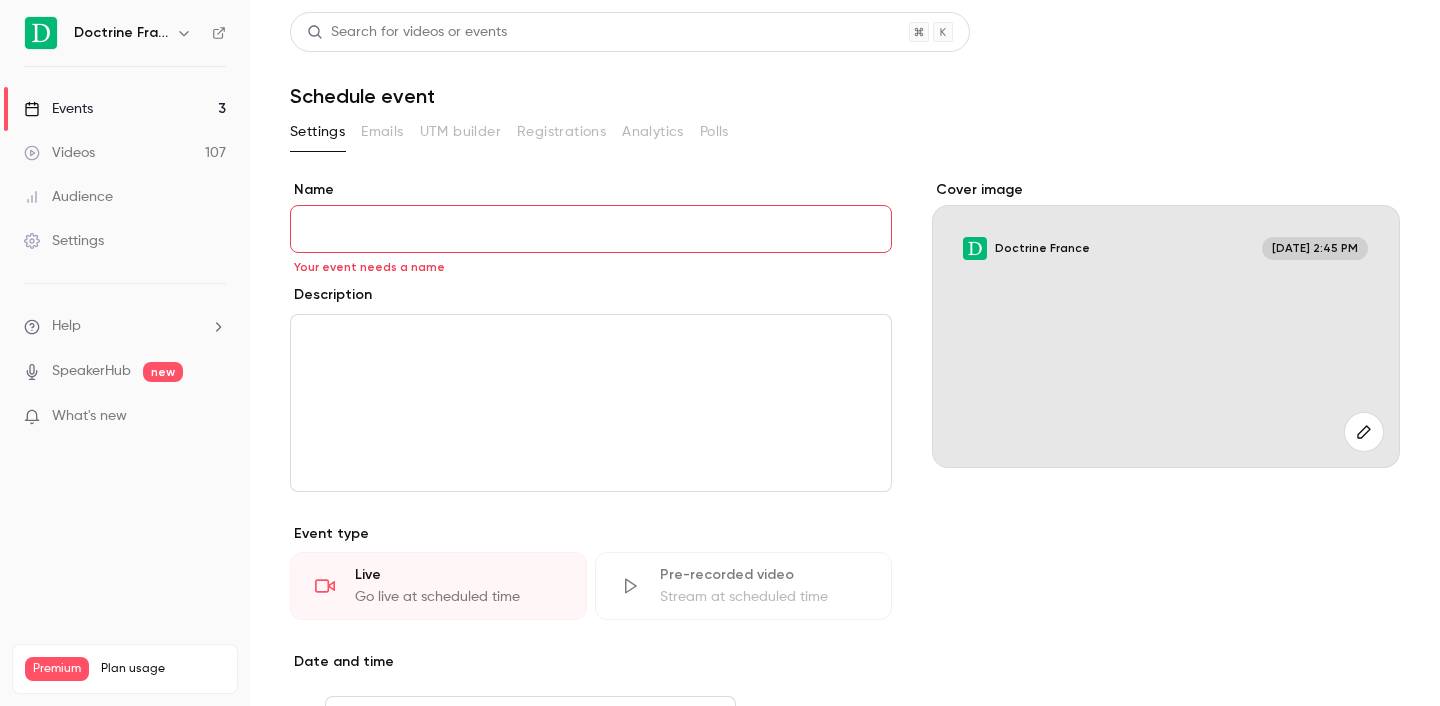 paste on "**********" 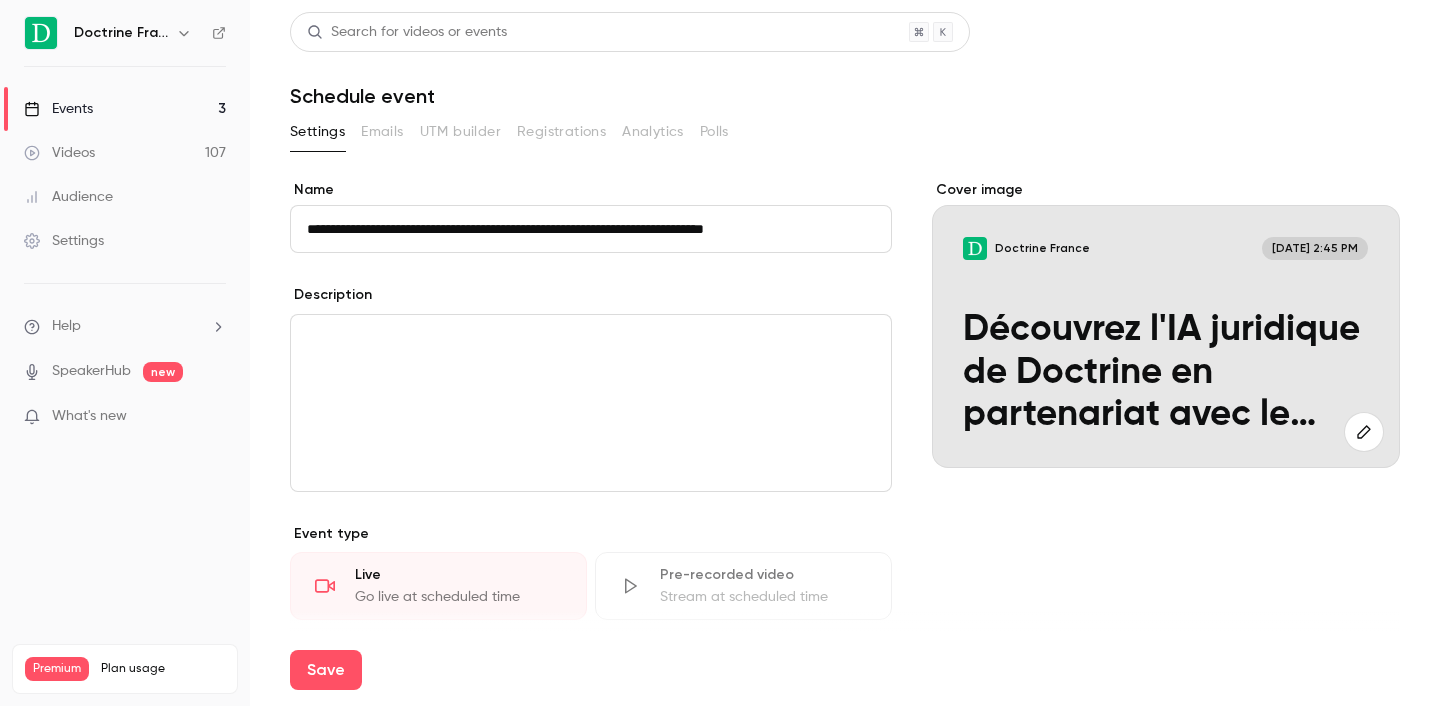type on "**********" 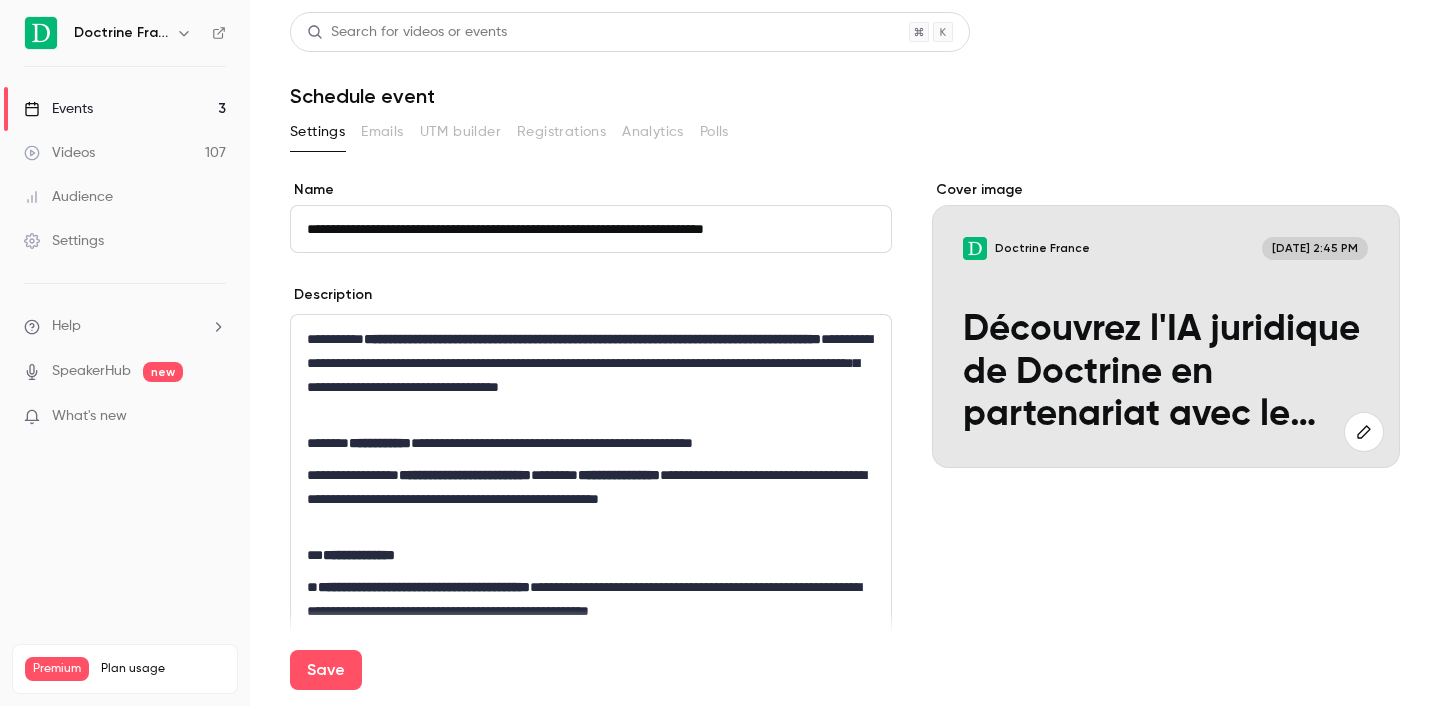 scroll, scrollTop: 0, scrollLeft: 0, axis: both 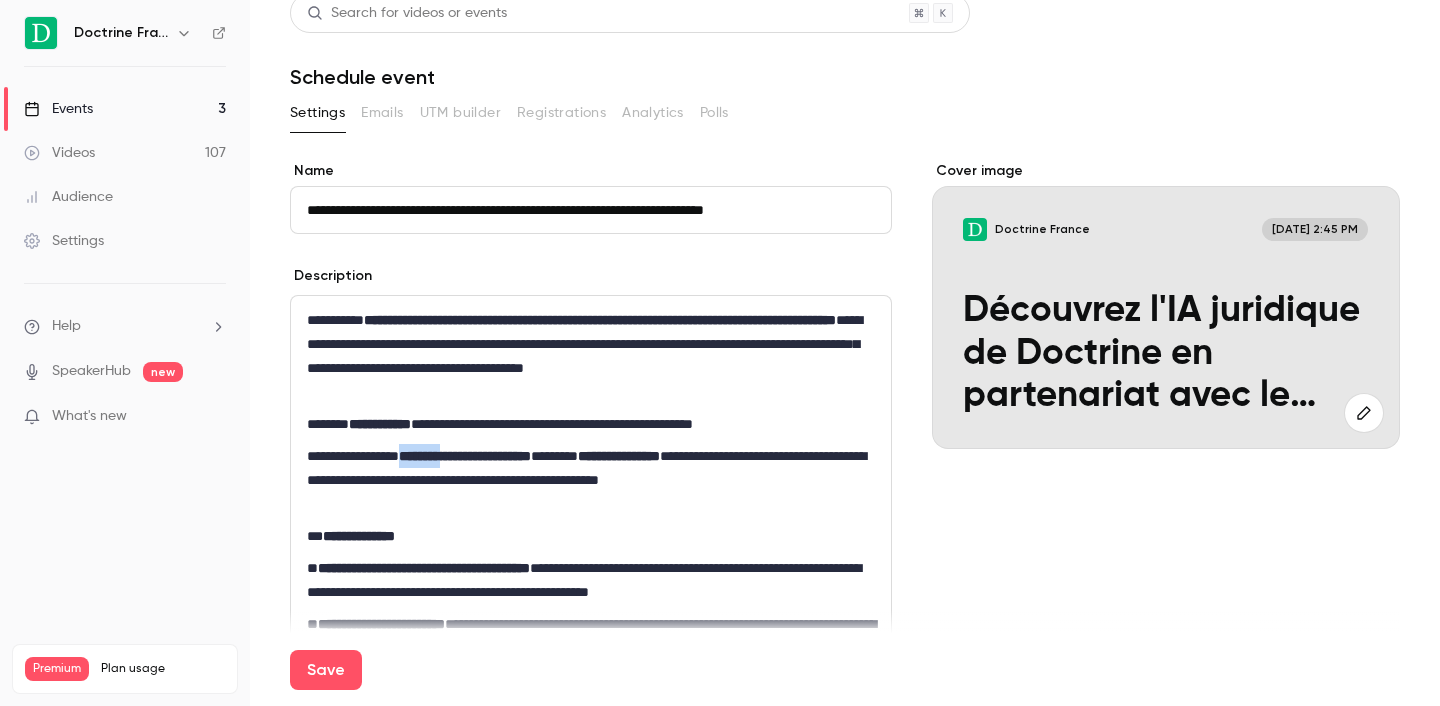 drag, startPoint x: 424, startPoint y: 455, endPoint x: 471, endPoint y: 449, distance: 47.38143 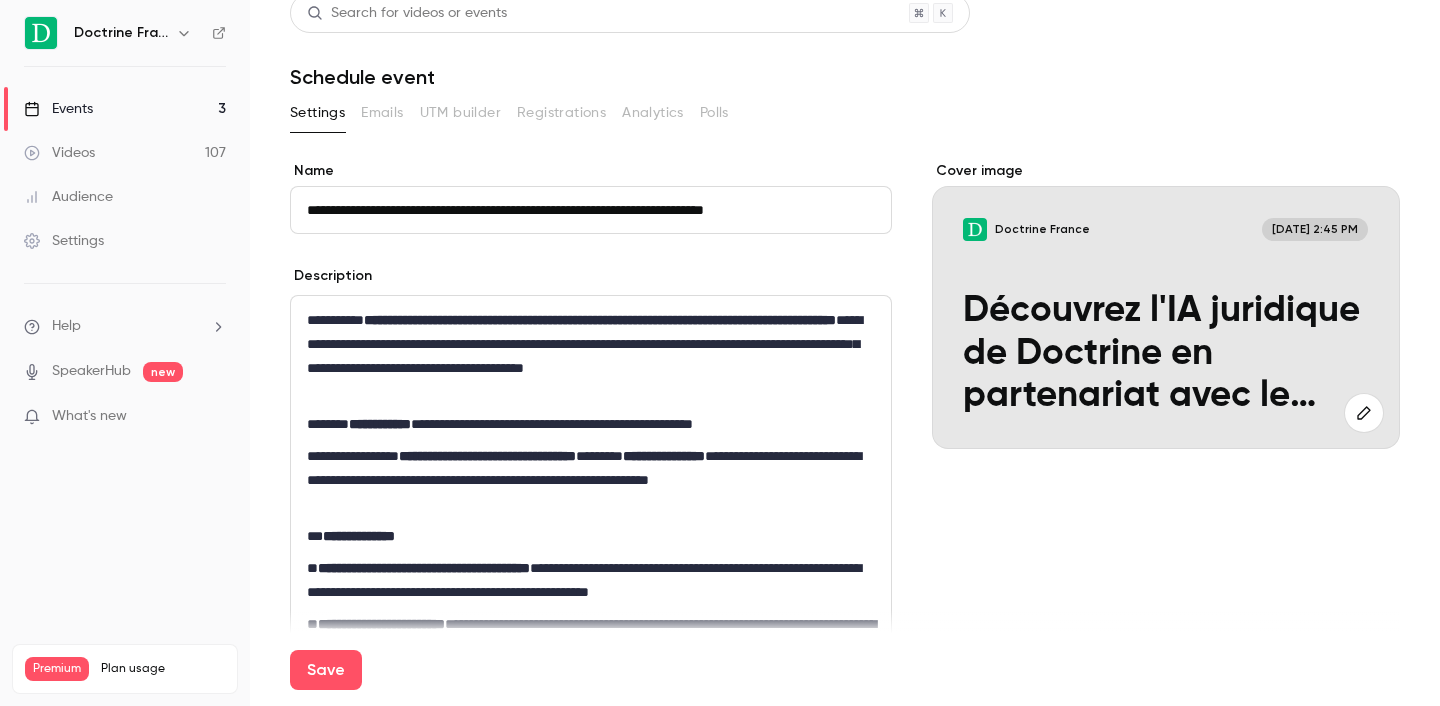 click on "**********" at bounding box center [487, 456] 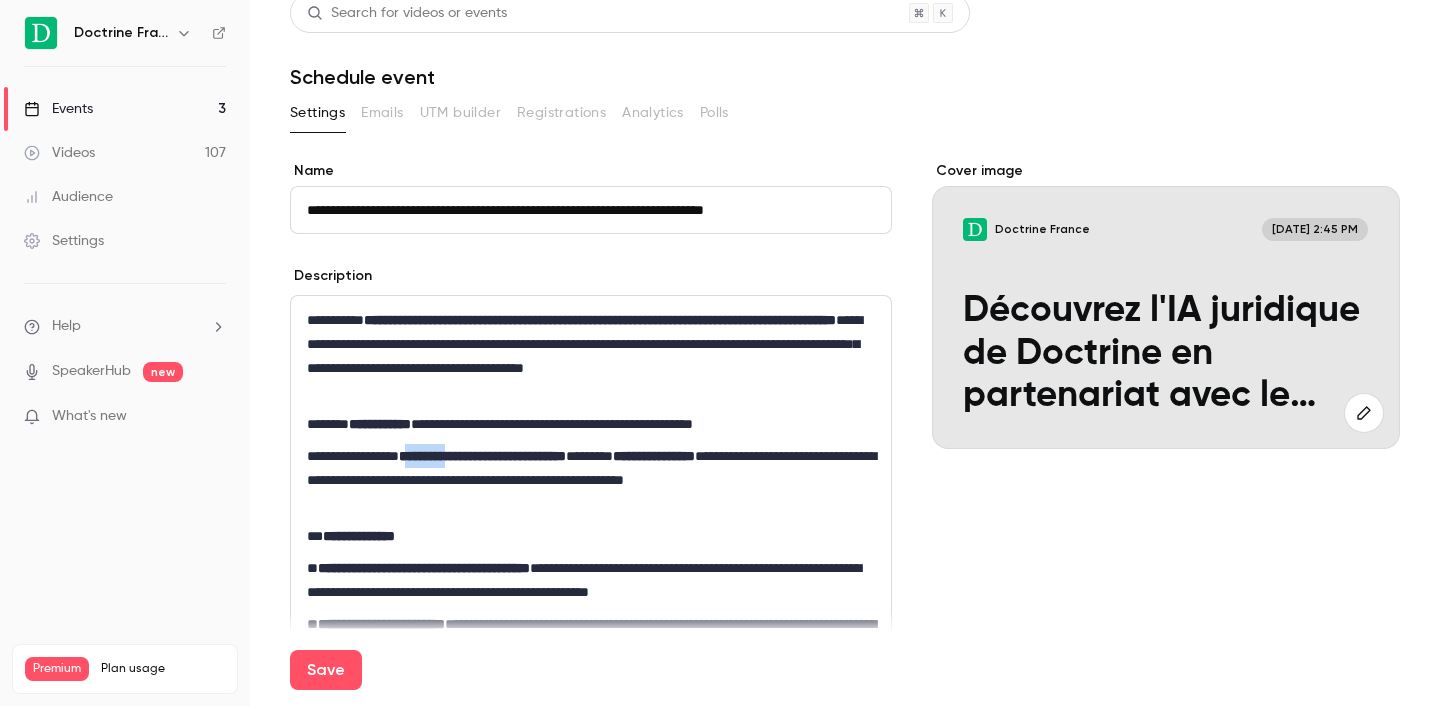 drag, startPoint x: 477, startPoint y: 456, endPoint x: 426, endPoint y: 451, distance: 51.24451 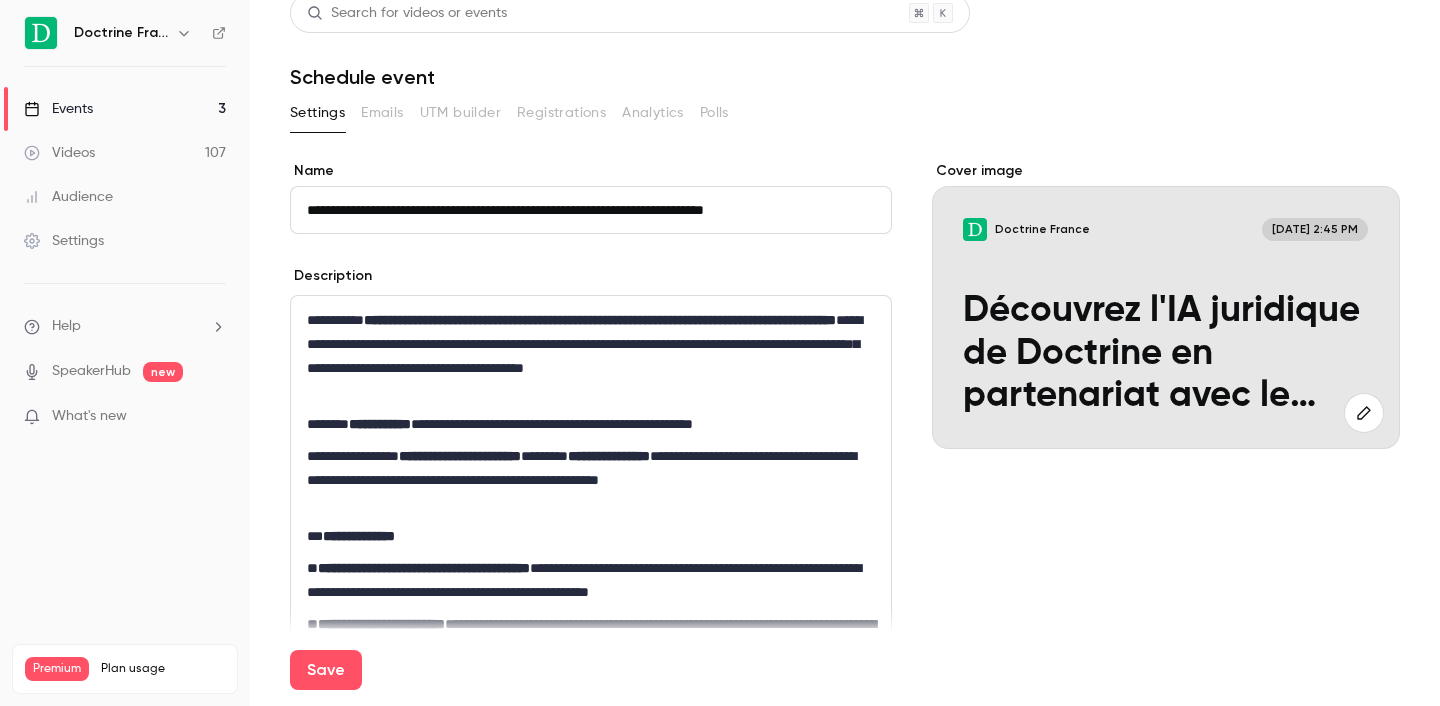 scroll, scrollTop: 25, scrollLeft: 0, axis: vertical 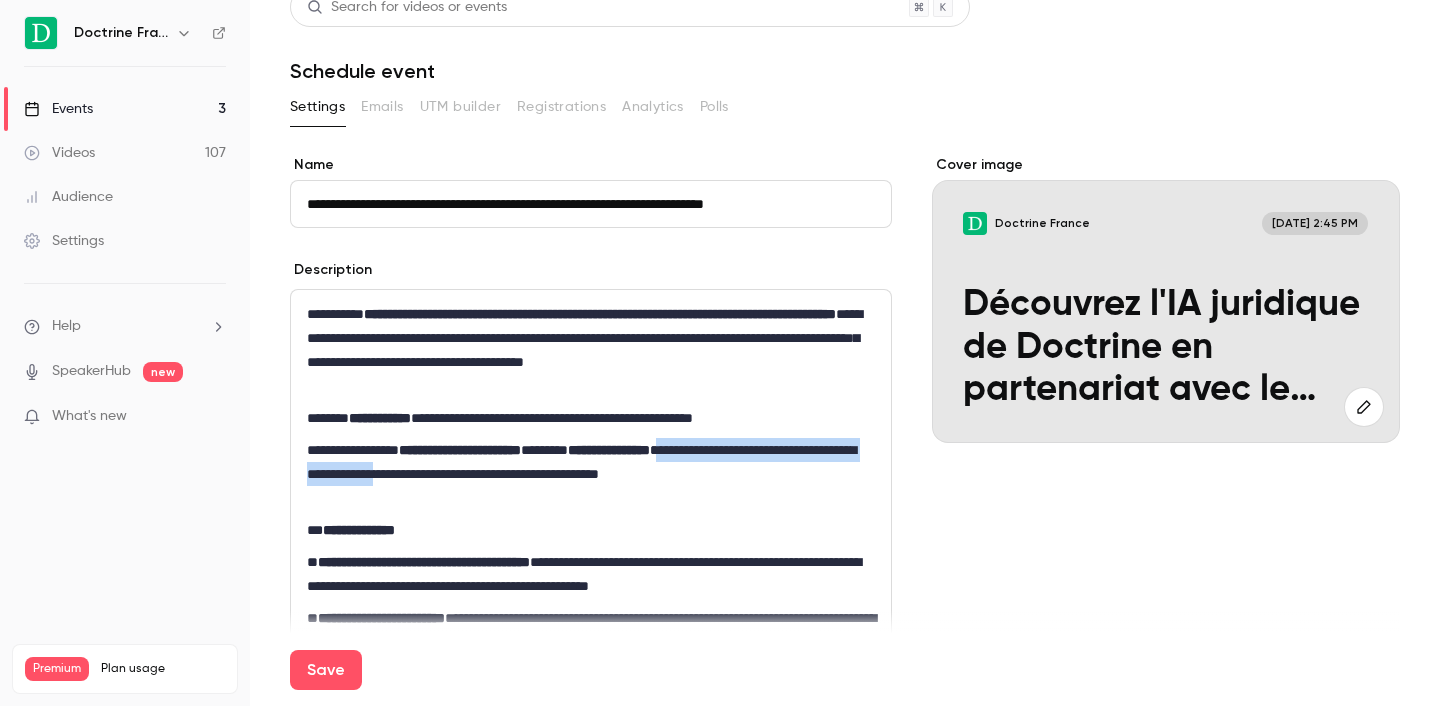 drag, startPoint x: 741, startPoint y: 448, endPoint x: 578, endPoint y: 468, distance: 164.22241 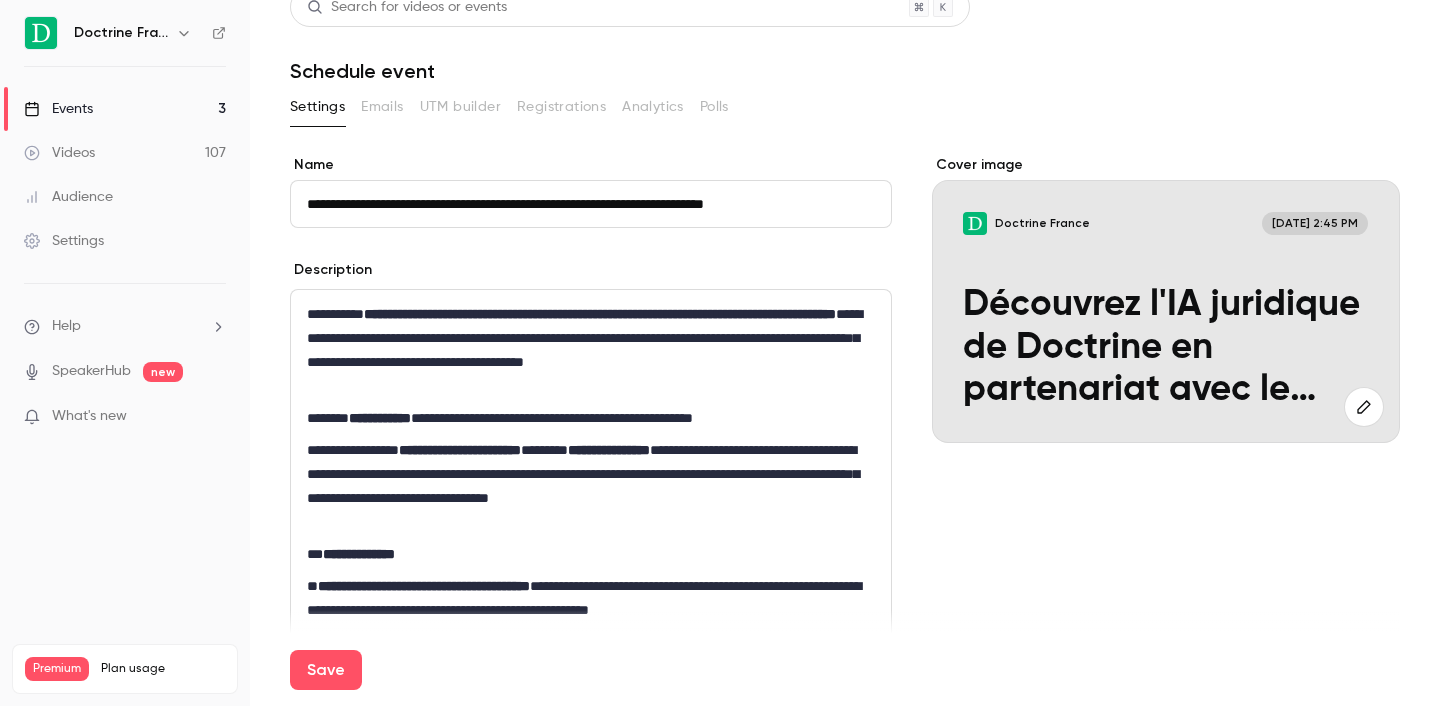 scroll, scrollTop: 0, scrollLeft: 0, axis: both 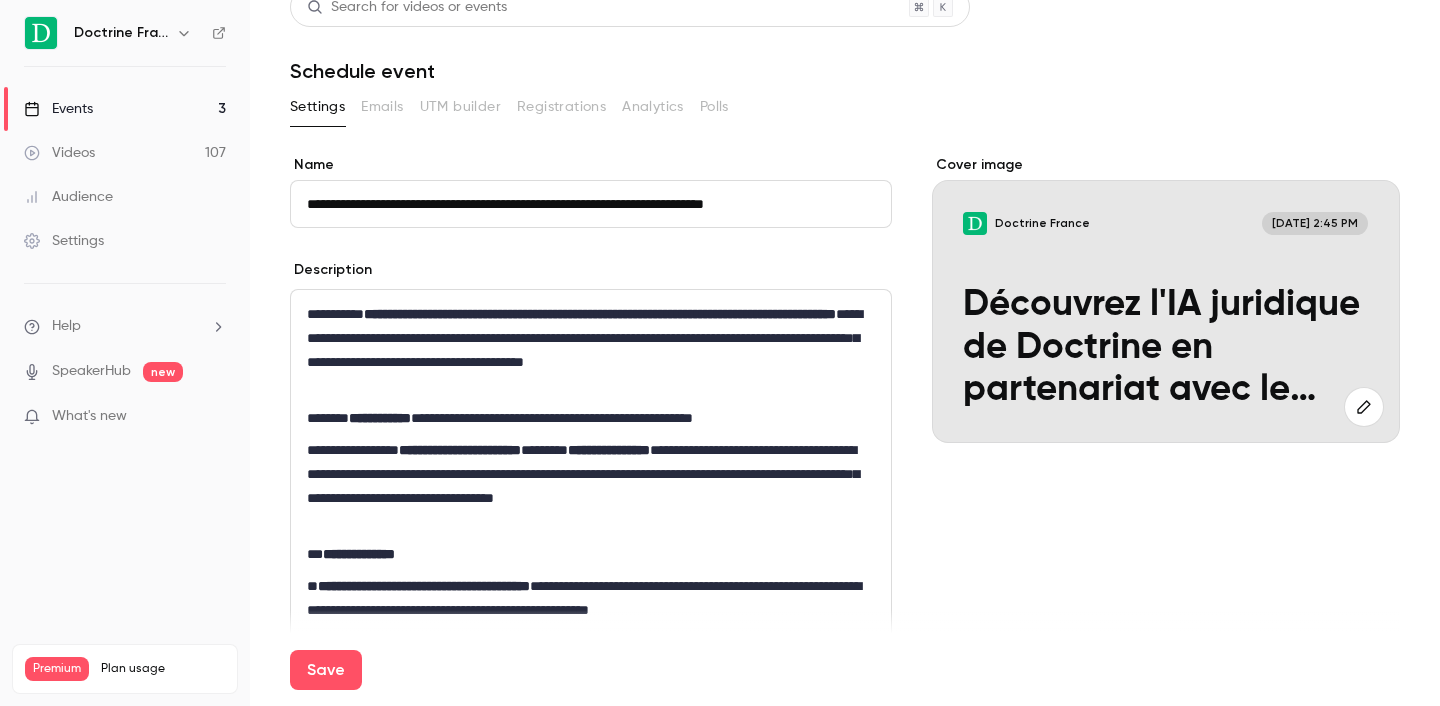 click on "**********" at bounding box center [591, 486] 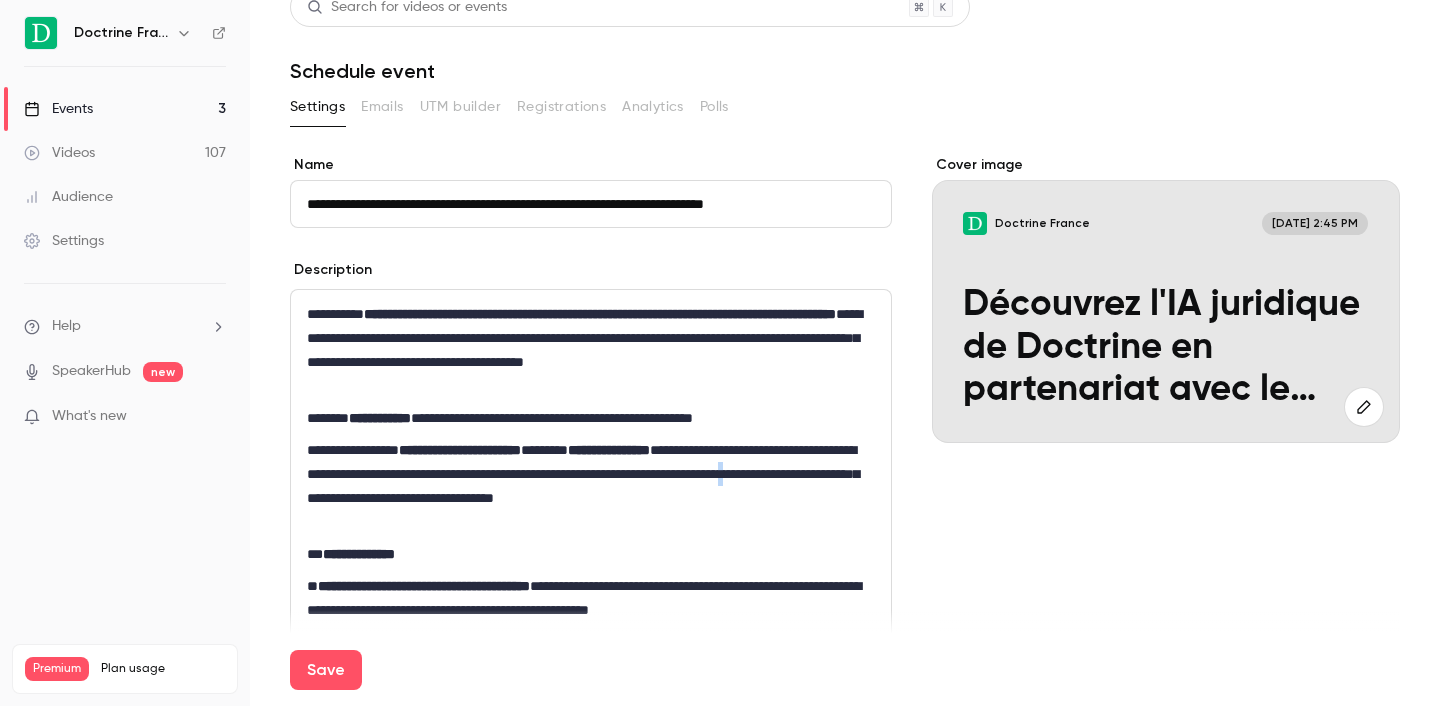 click on "**********" at bounding box center (591, 486) 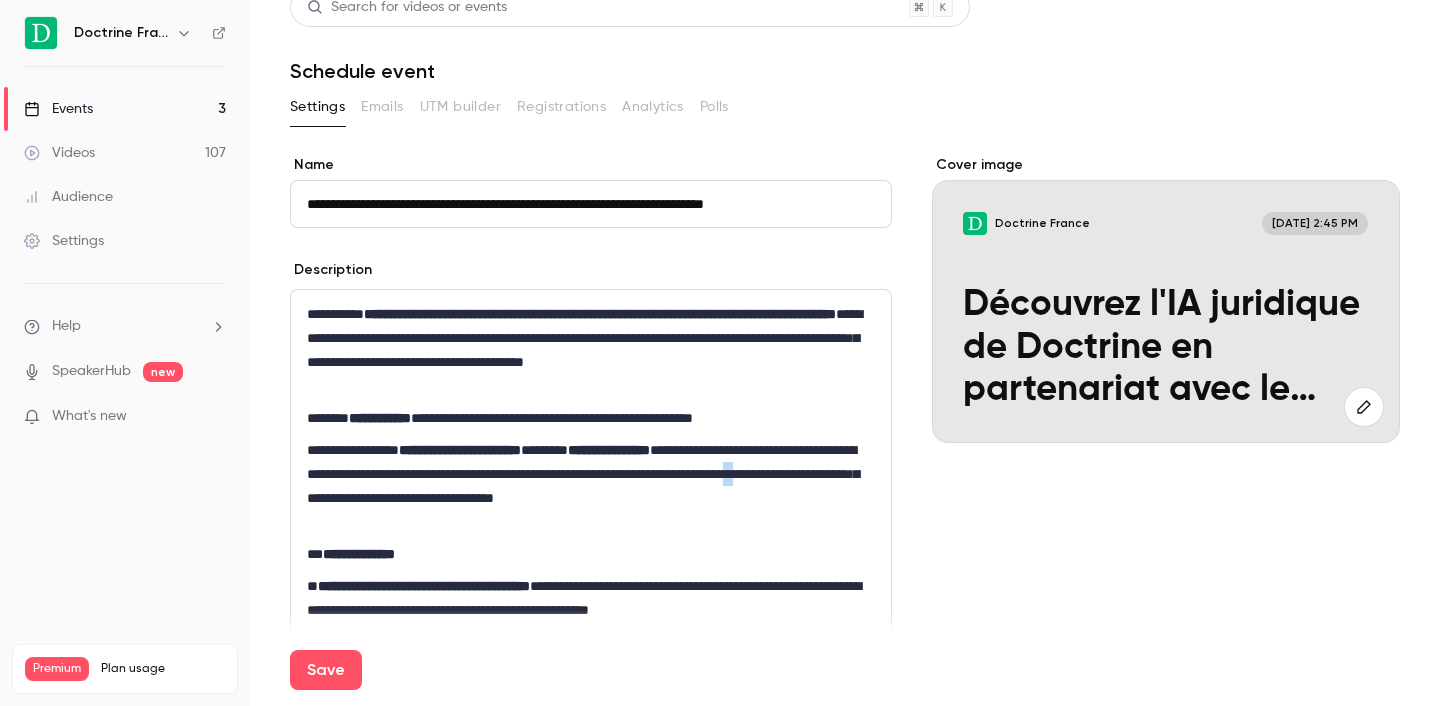 drag, startPoint x: 545, startPoint y: 498, endPoint x: 524, endPoint y: 498, distance: 21 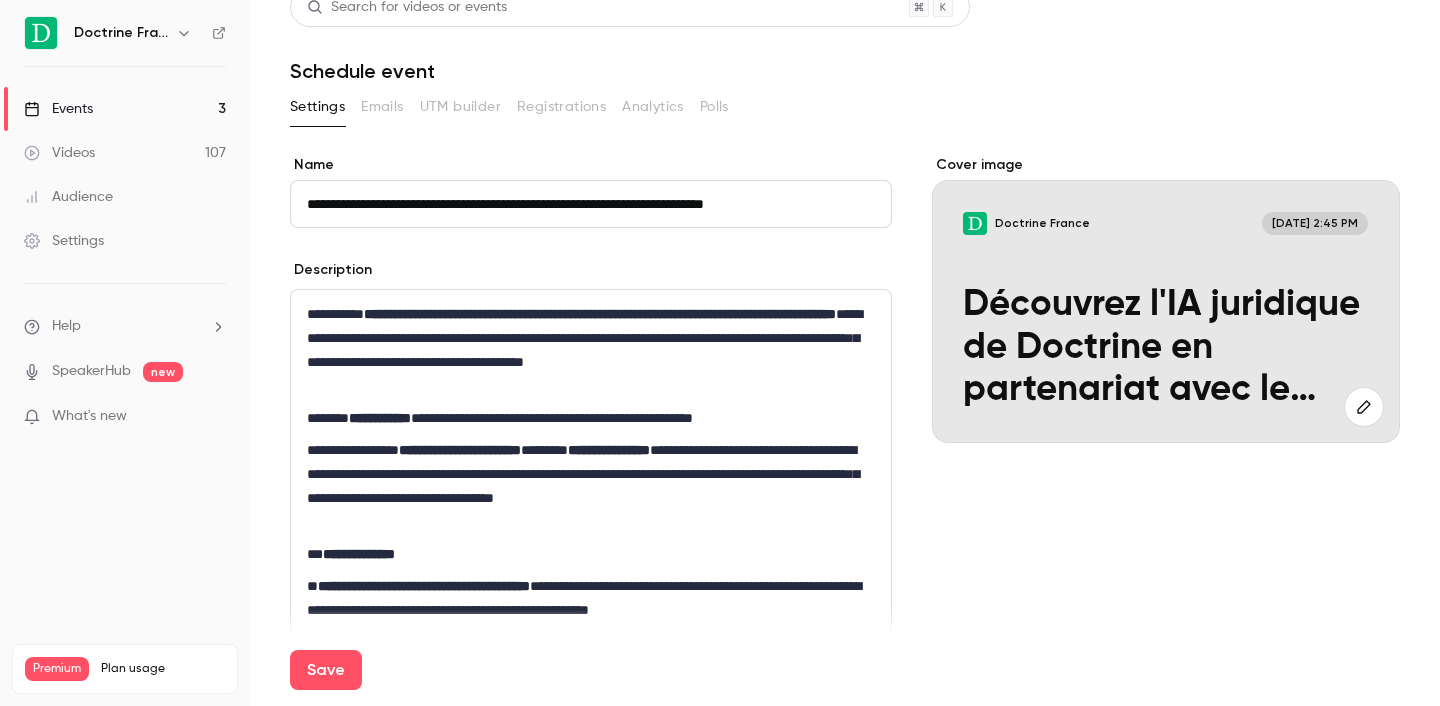 click on "**********" at bounding box center (591, 486) 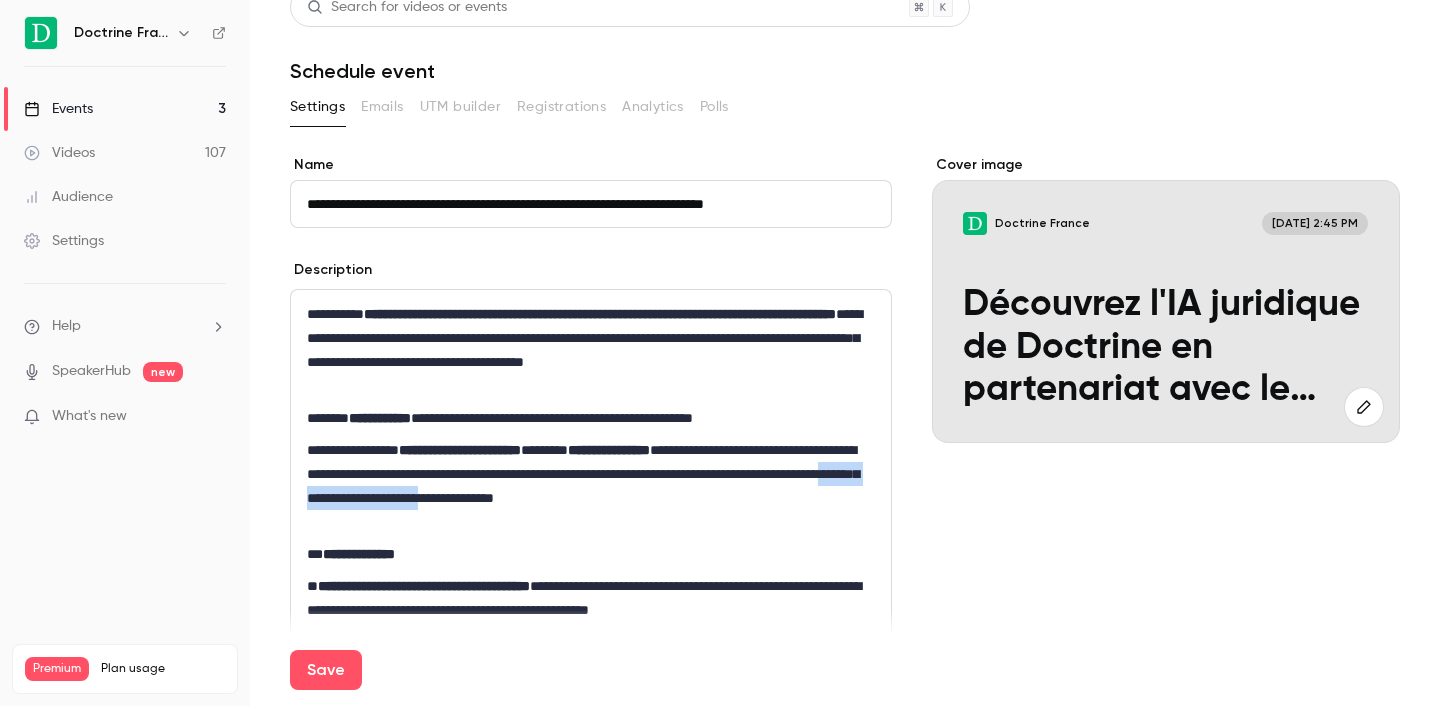drag, startPoint x: 655, startPoint y: 494, endPoint x: 855, endPoint y: 500, distance: 200.08998 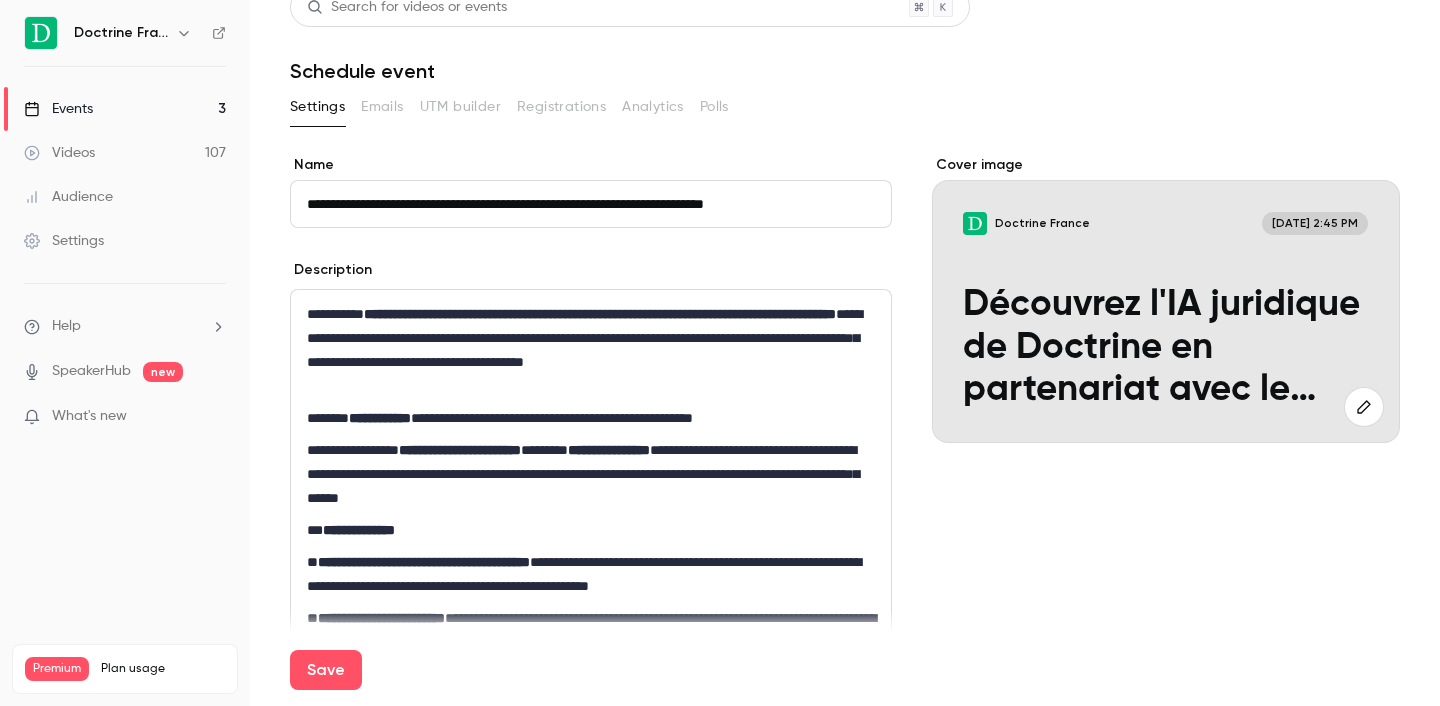 click on "**********" at bounding box center (591, 474) 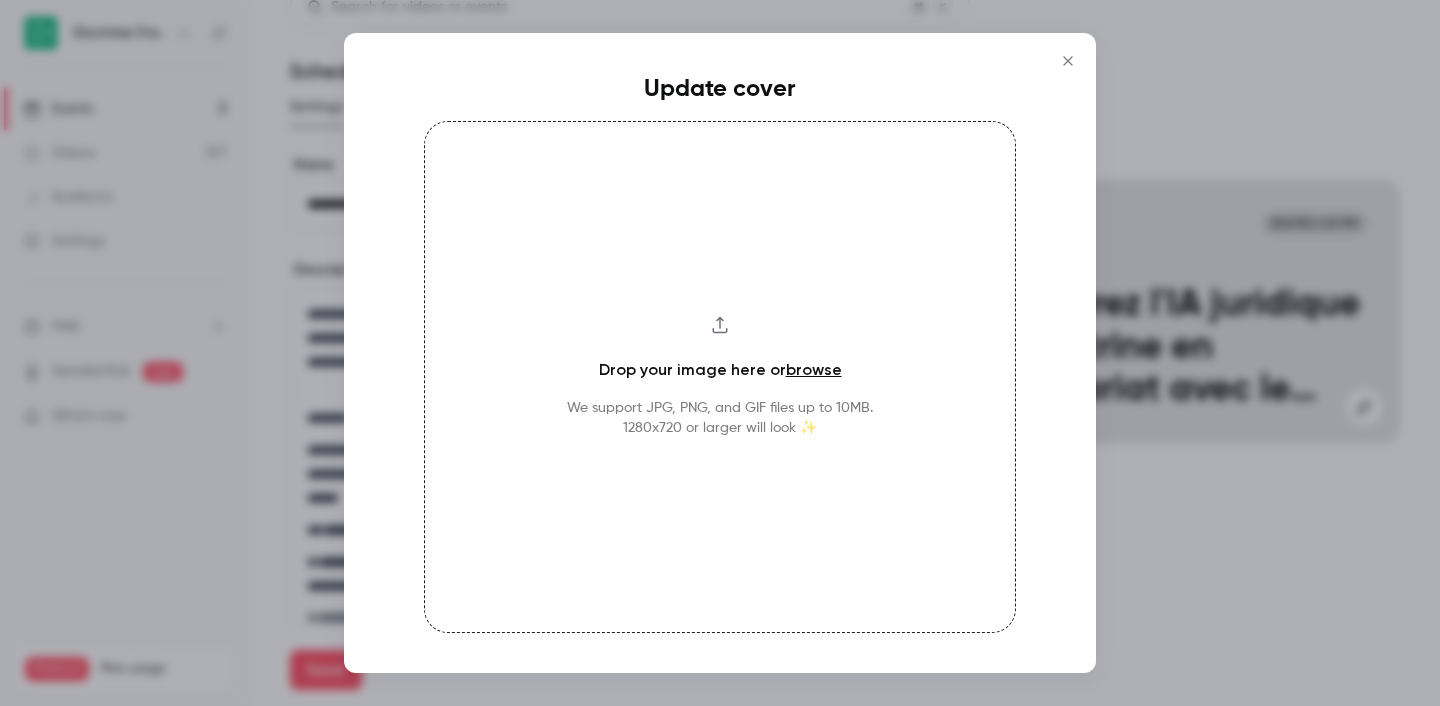 click on "browse" at bounding box center (814, 369) 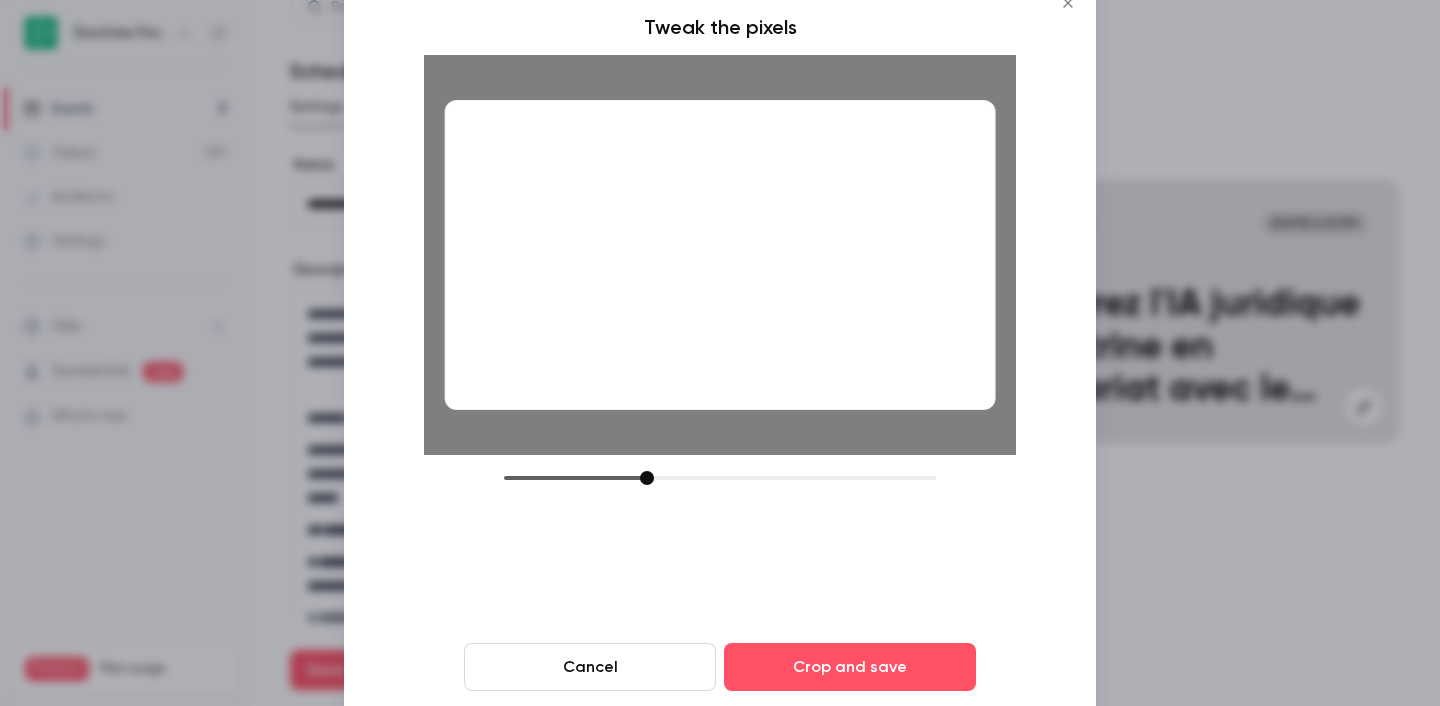 click at bounding box center (720, 255) 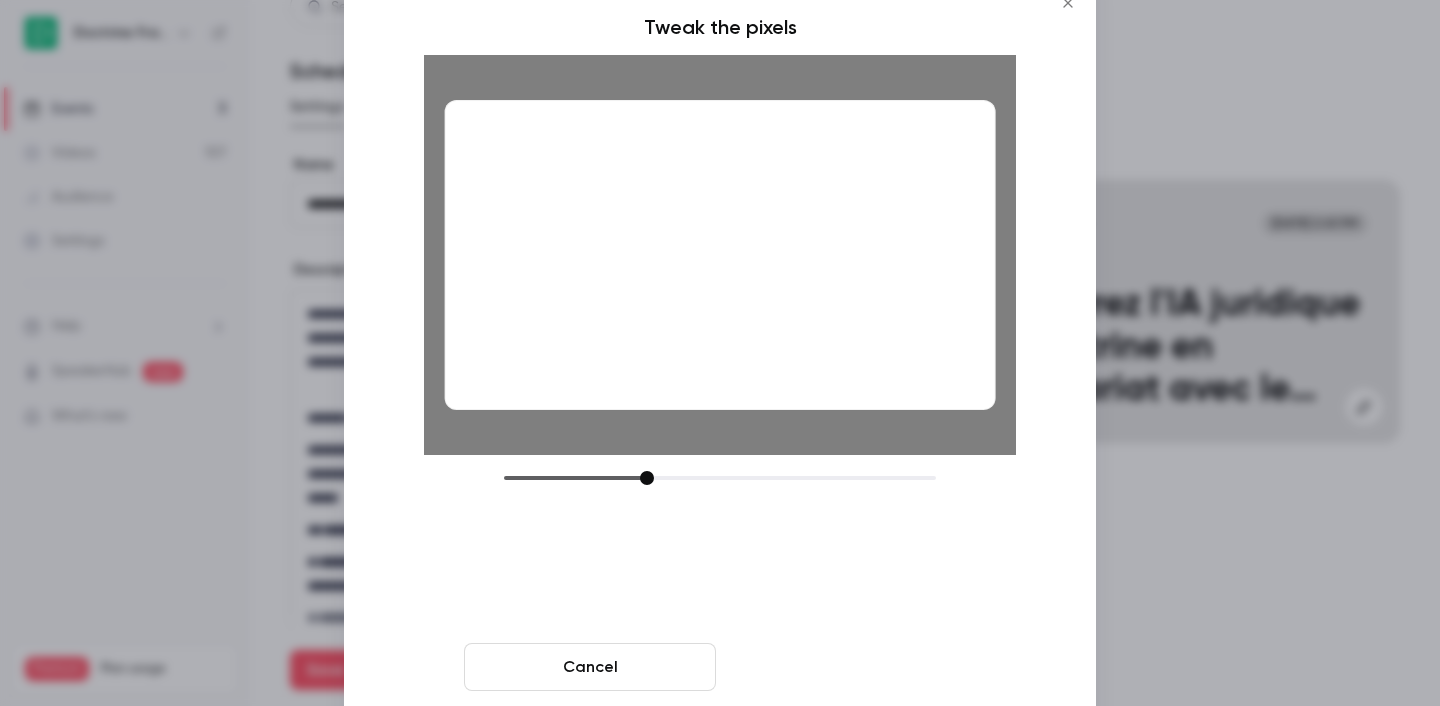 click on "Crop and save" at bounding box center (850, 667) 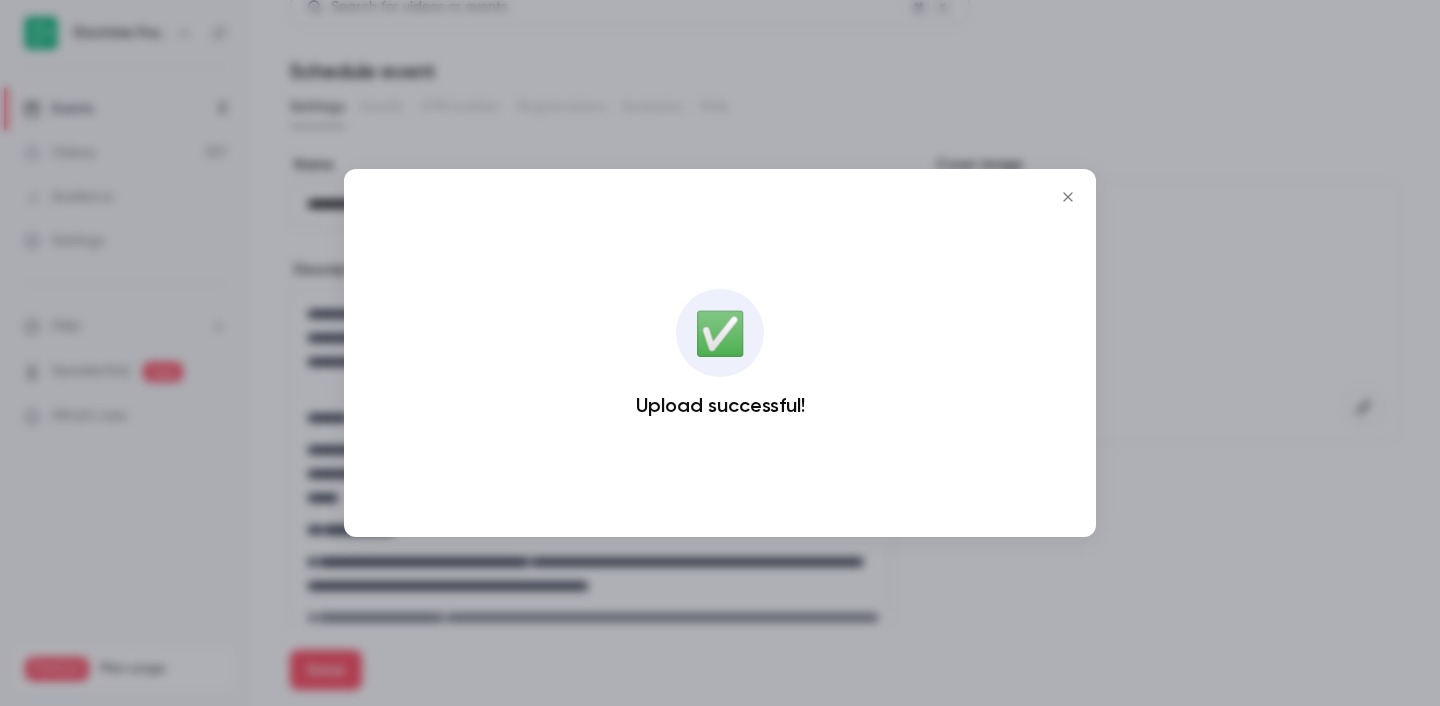 click at bounding box center (720, 353) 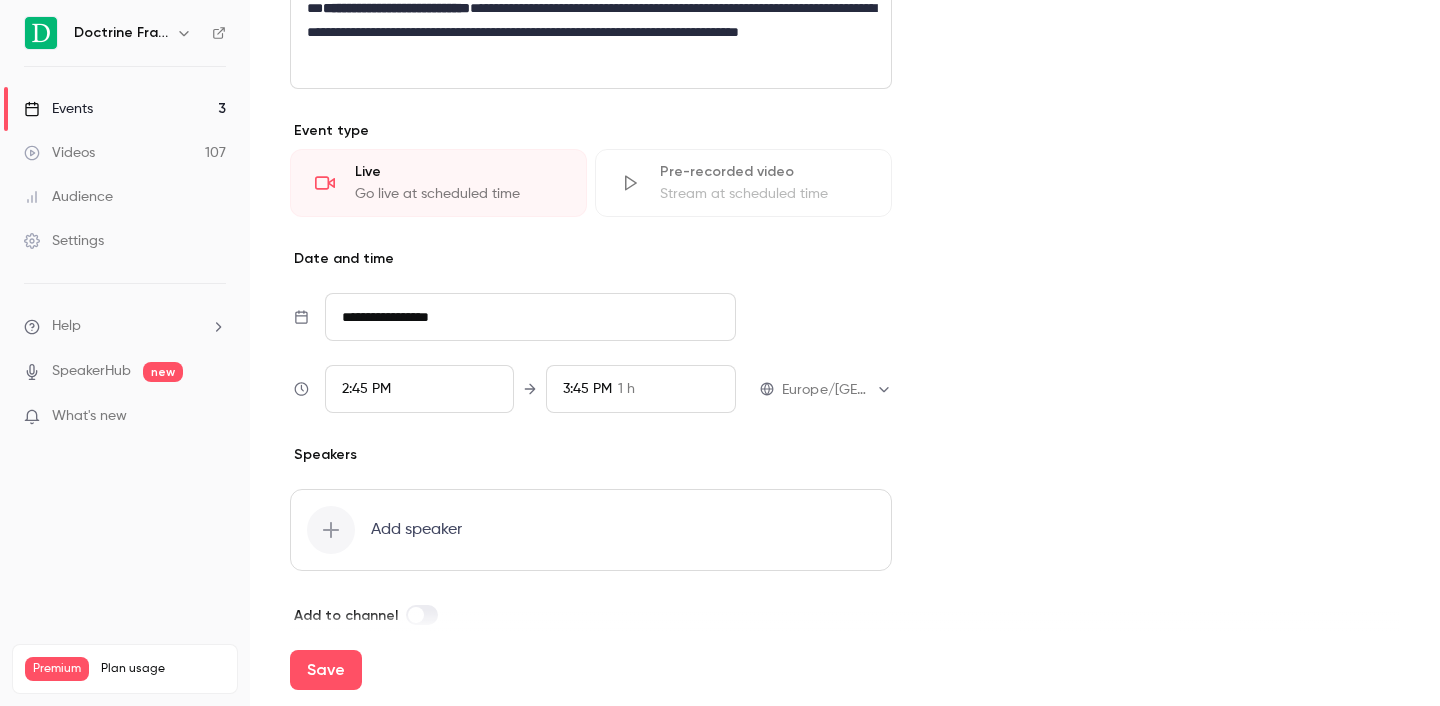scroll, scrollTop: 860, scrollLeft: 0, axis: vertical 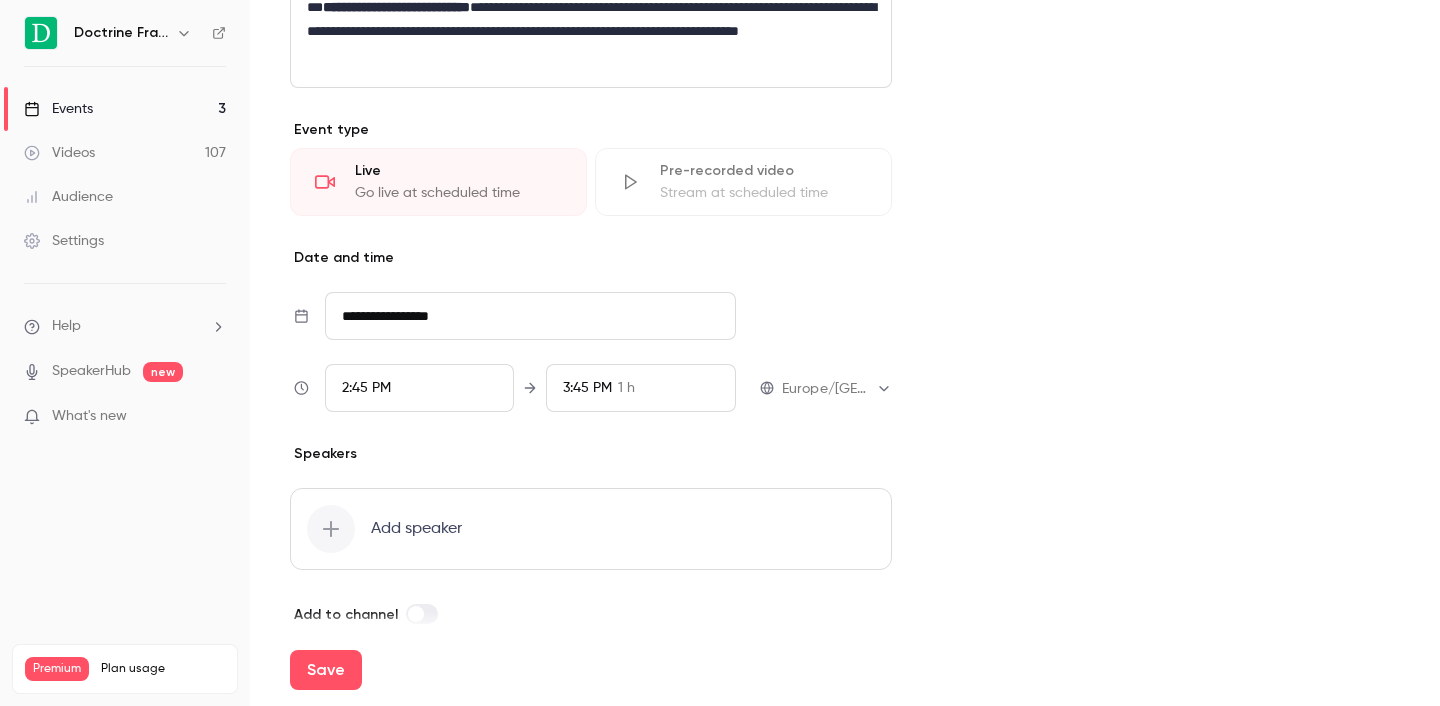 click on "**********" at bounding box center (530, 316) 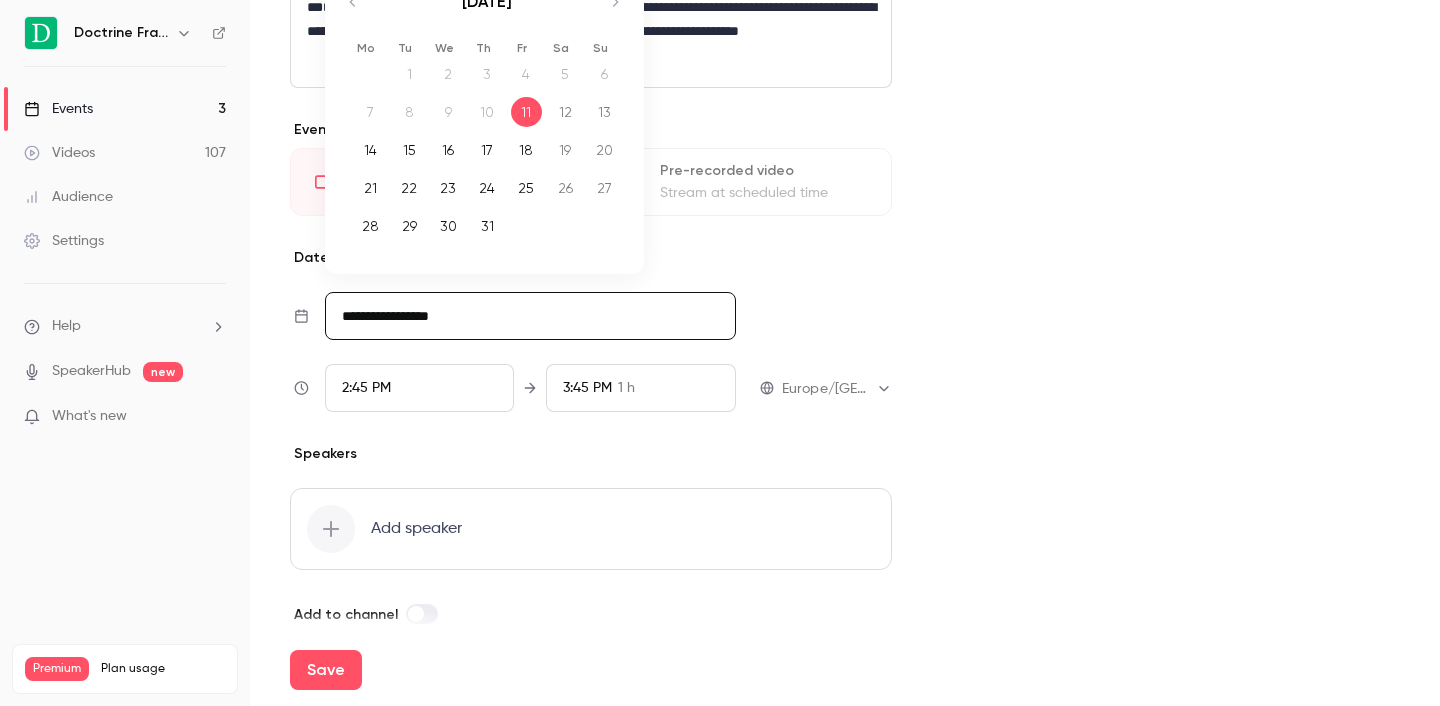 click on "2:45 PM" at bounding box center (420, 388) 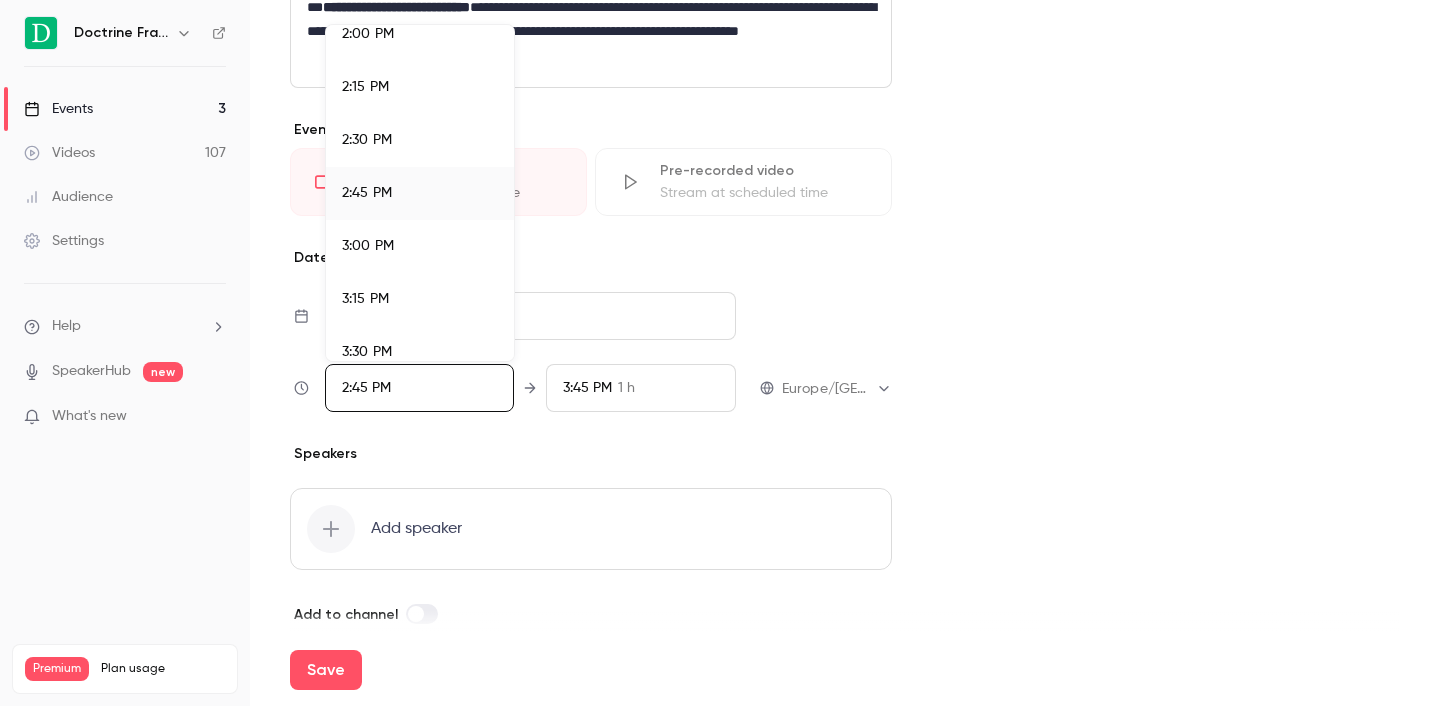 scroll, scrollTop: 2890, scrollLeft: 0, axis: vertical 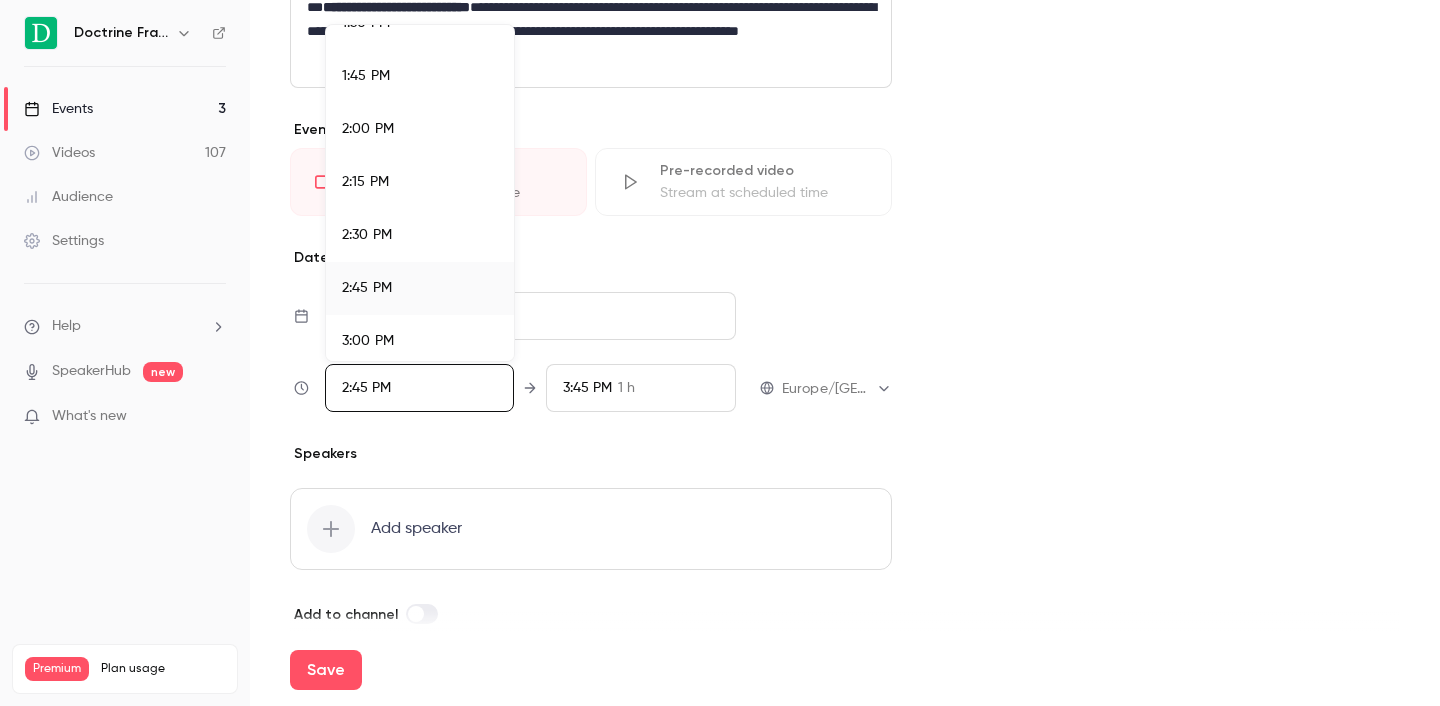 click on "2:00 PM" at bounding box center [420, 129] 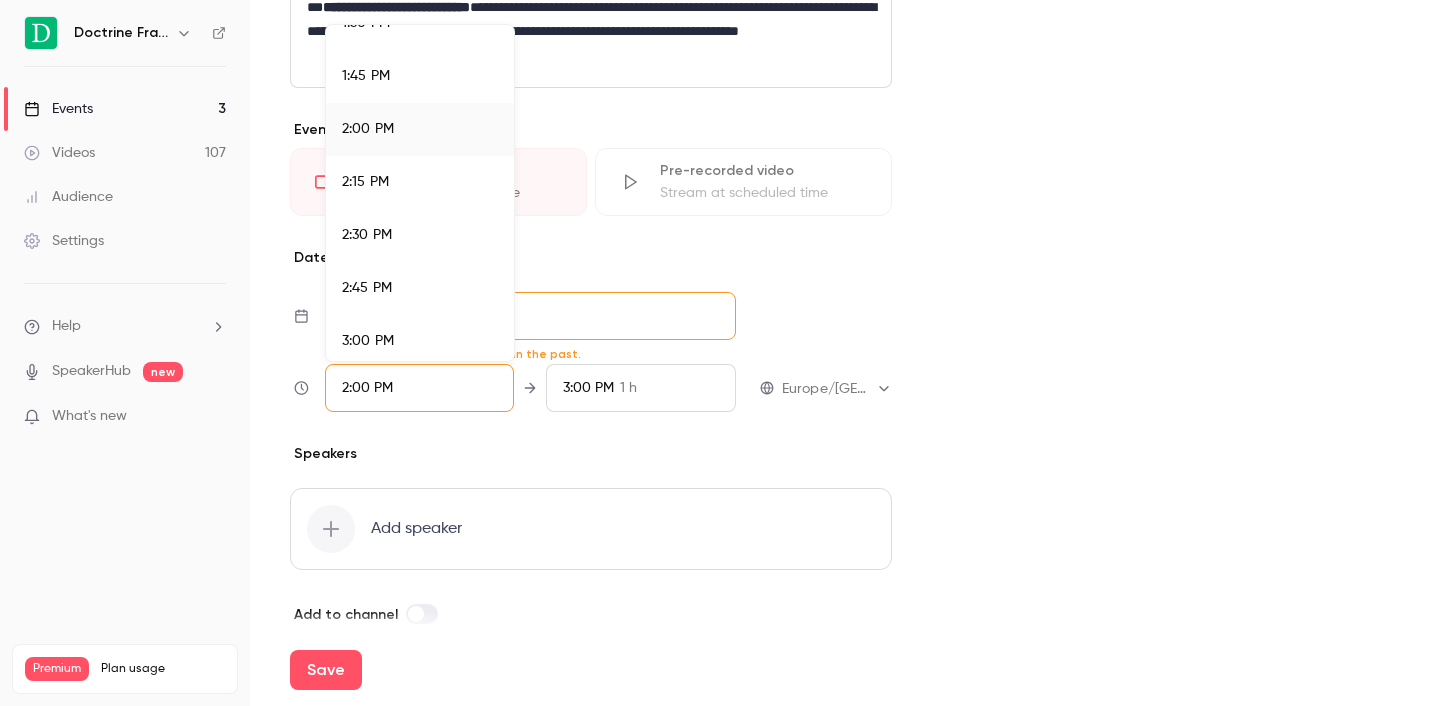 click at bounding box center [720, 353] 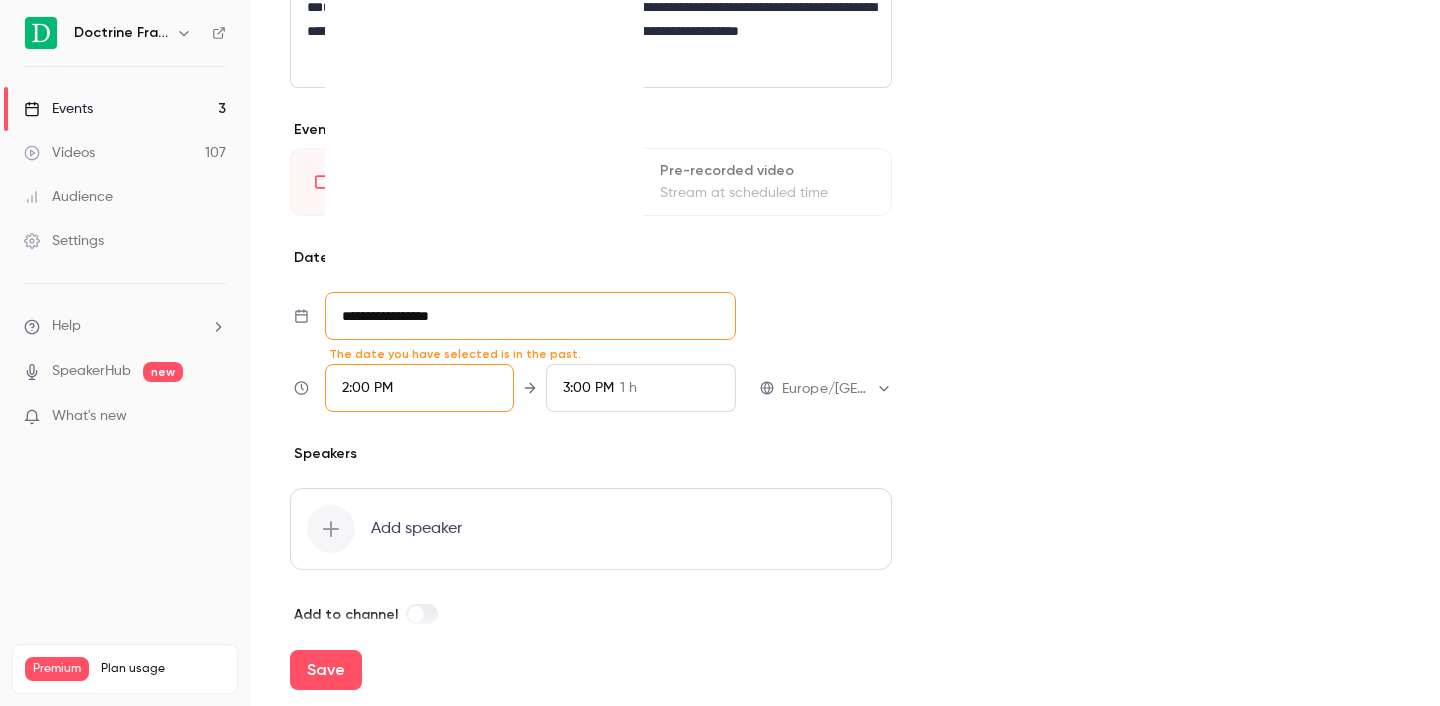 click on "**********" at bounding box center (530, 316) 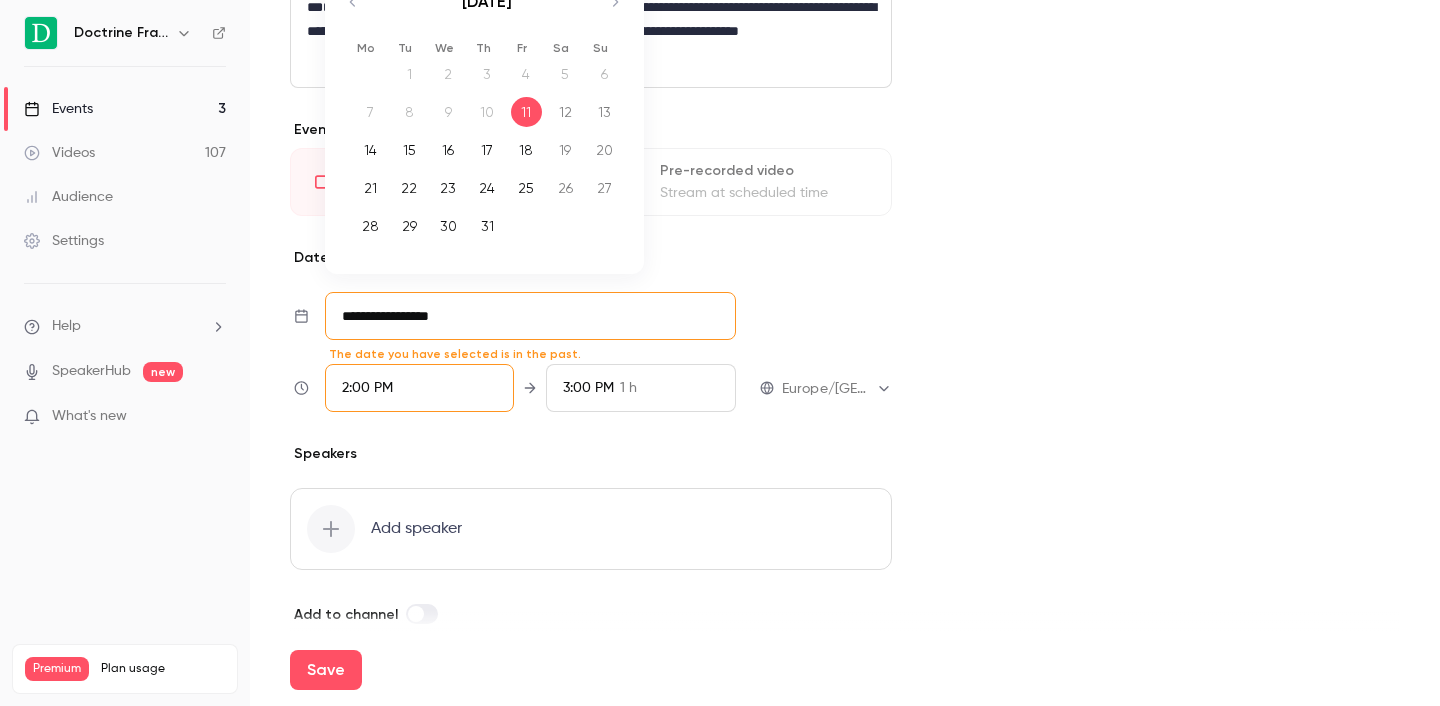 scroll, scrollTop: 691, scrollLeft: 0, axis: vertical 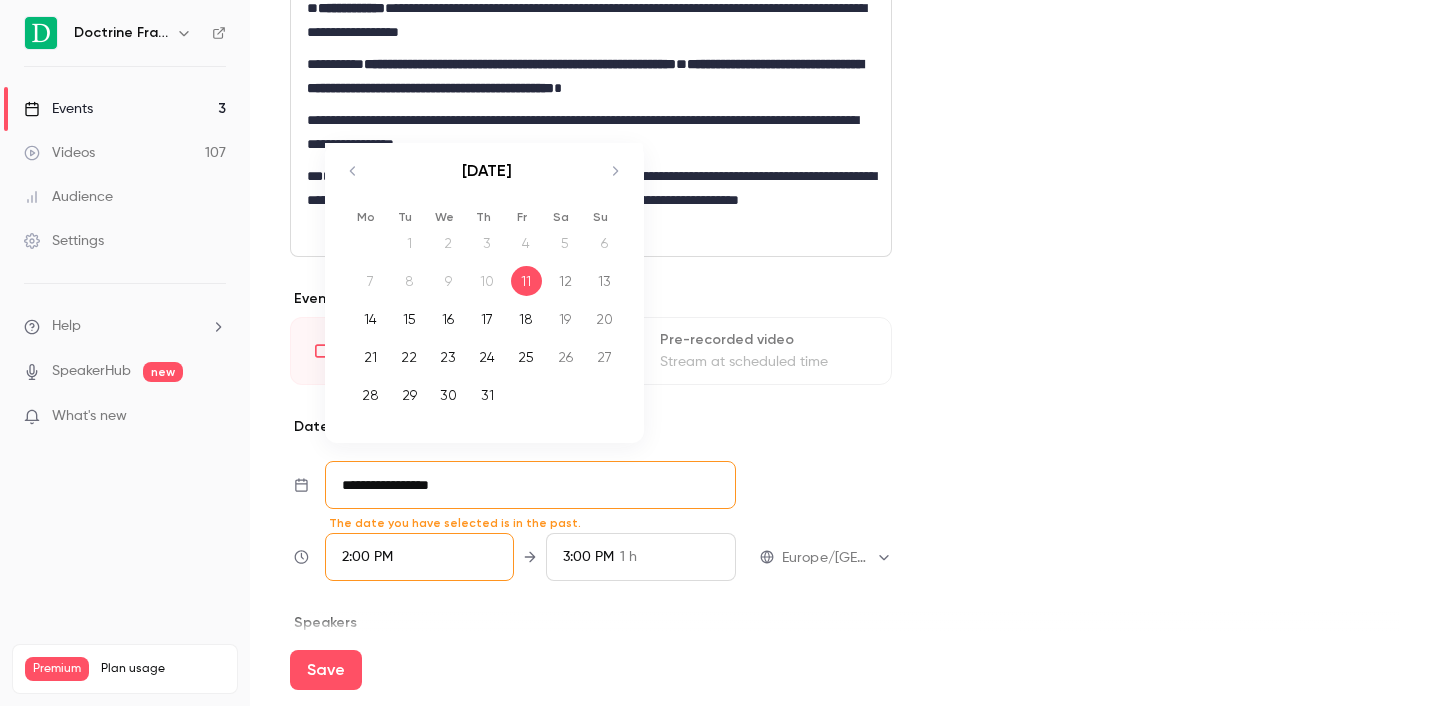 click 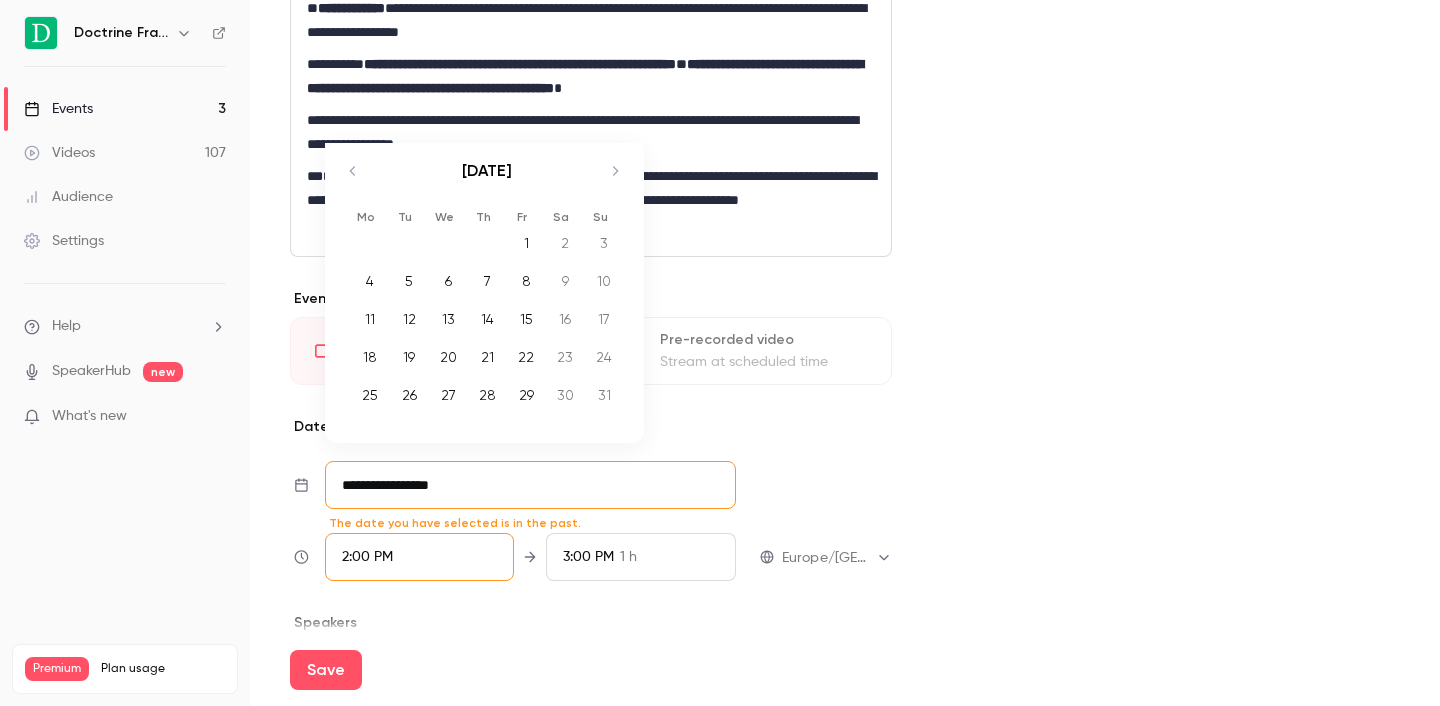 click 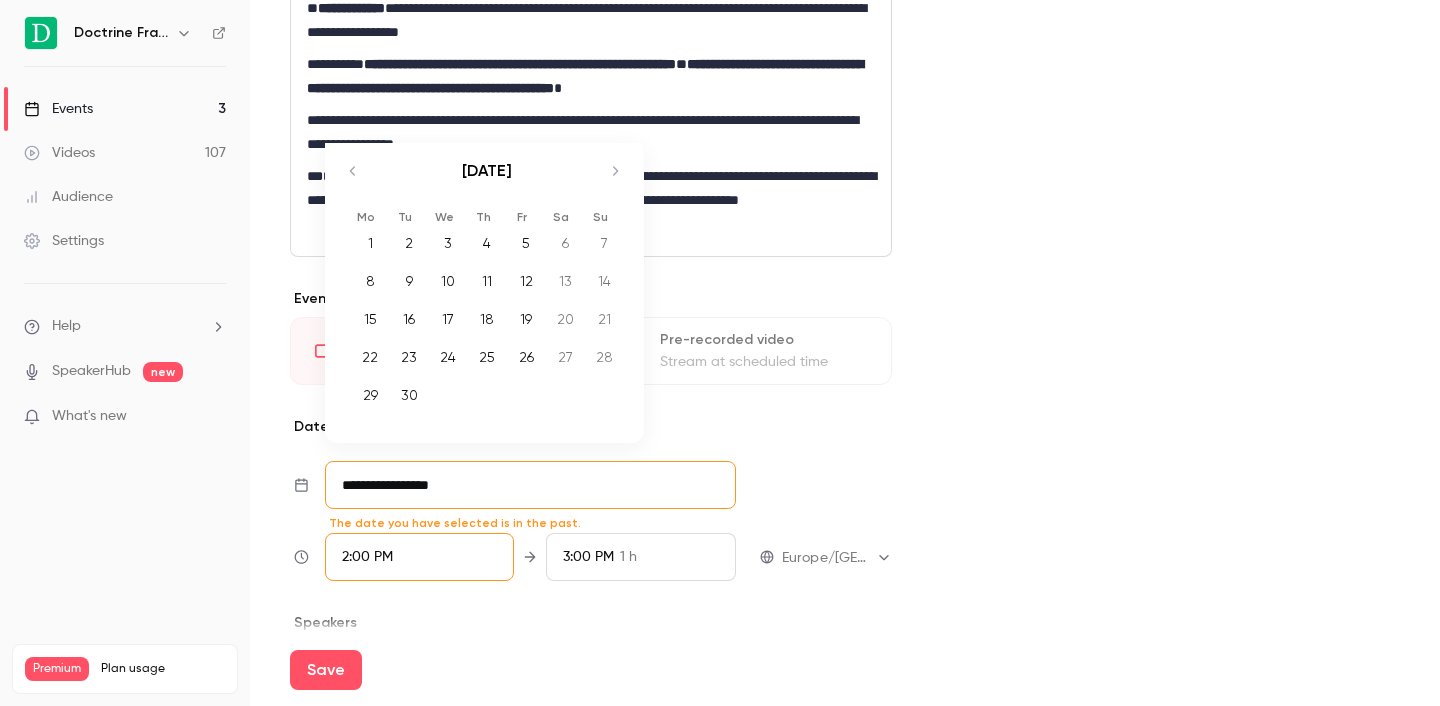 click on "11" at bounding box center [487, 281] 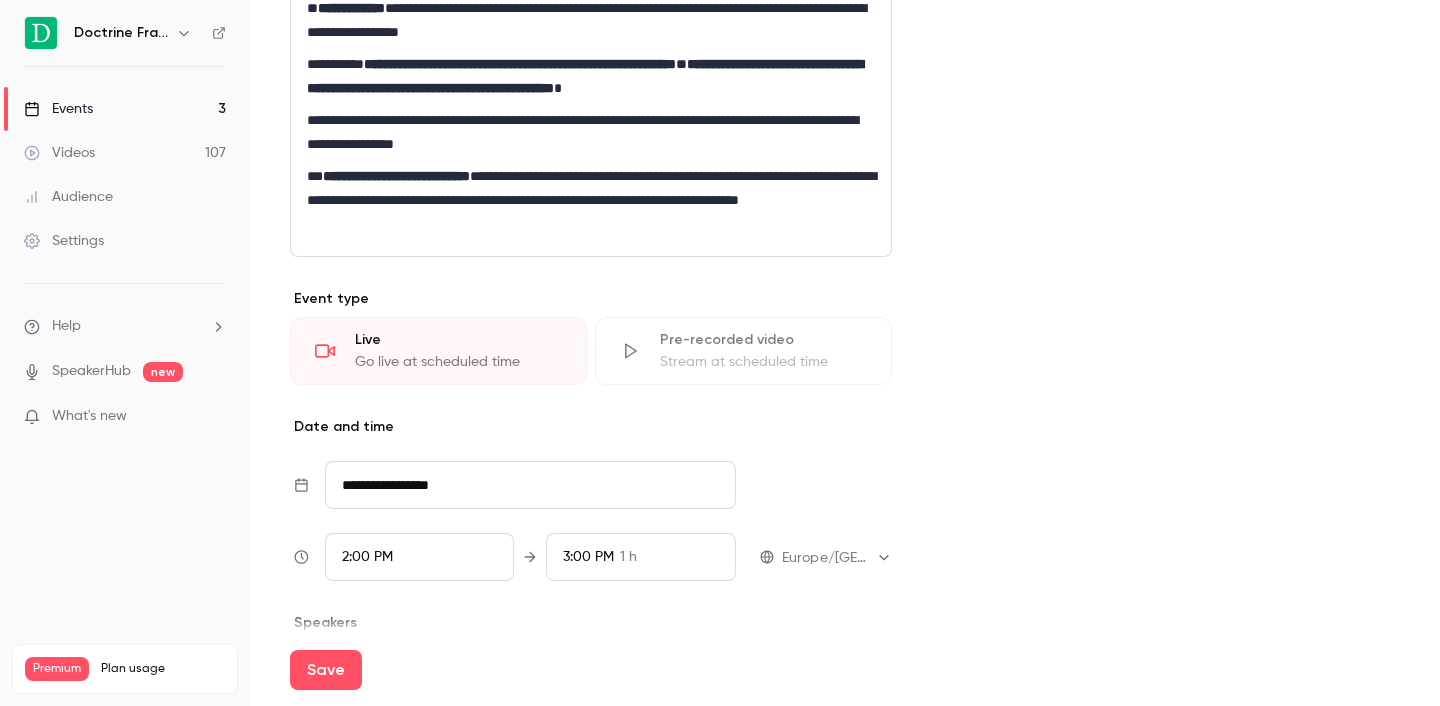 click on "1 h" at bounding box center (628, 557) 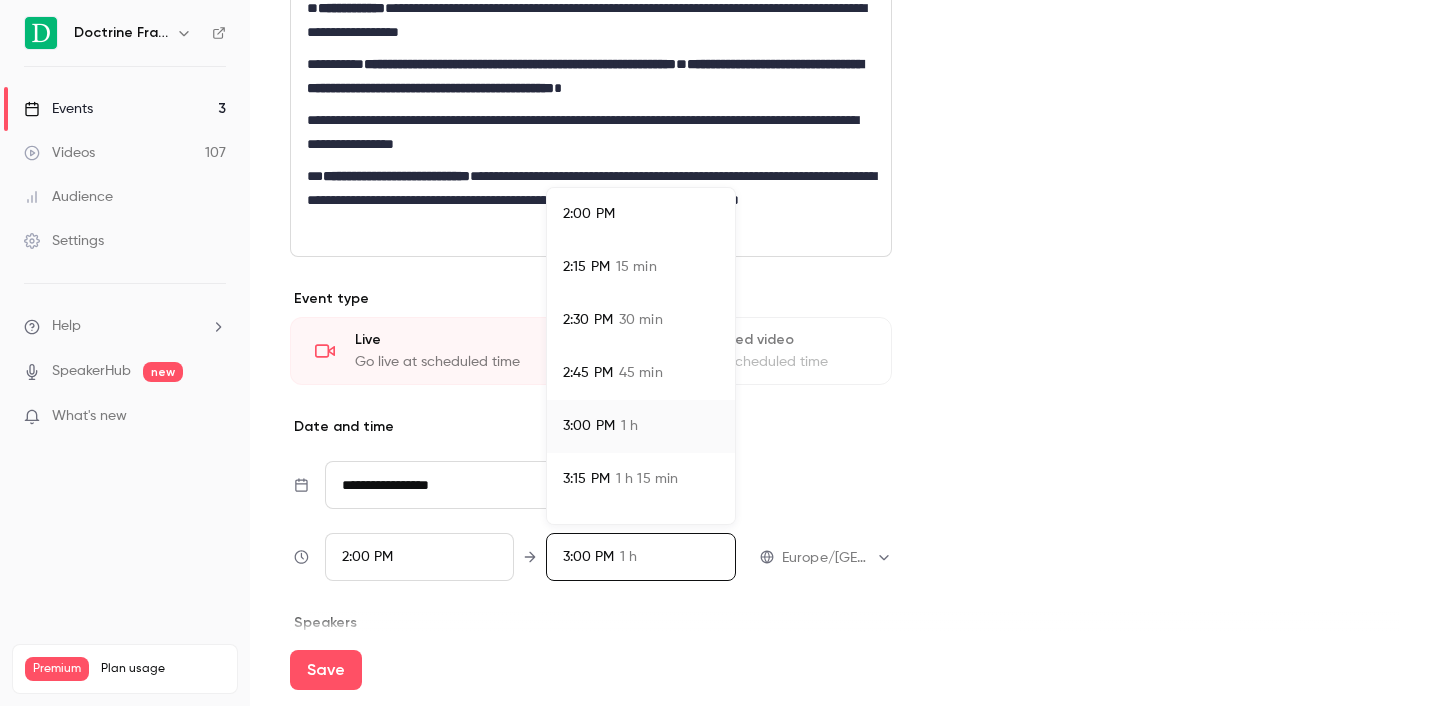 click on "2:45 PM 45 min" at bounding box center [641, 373] 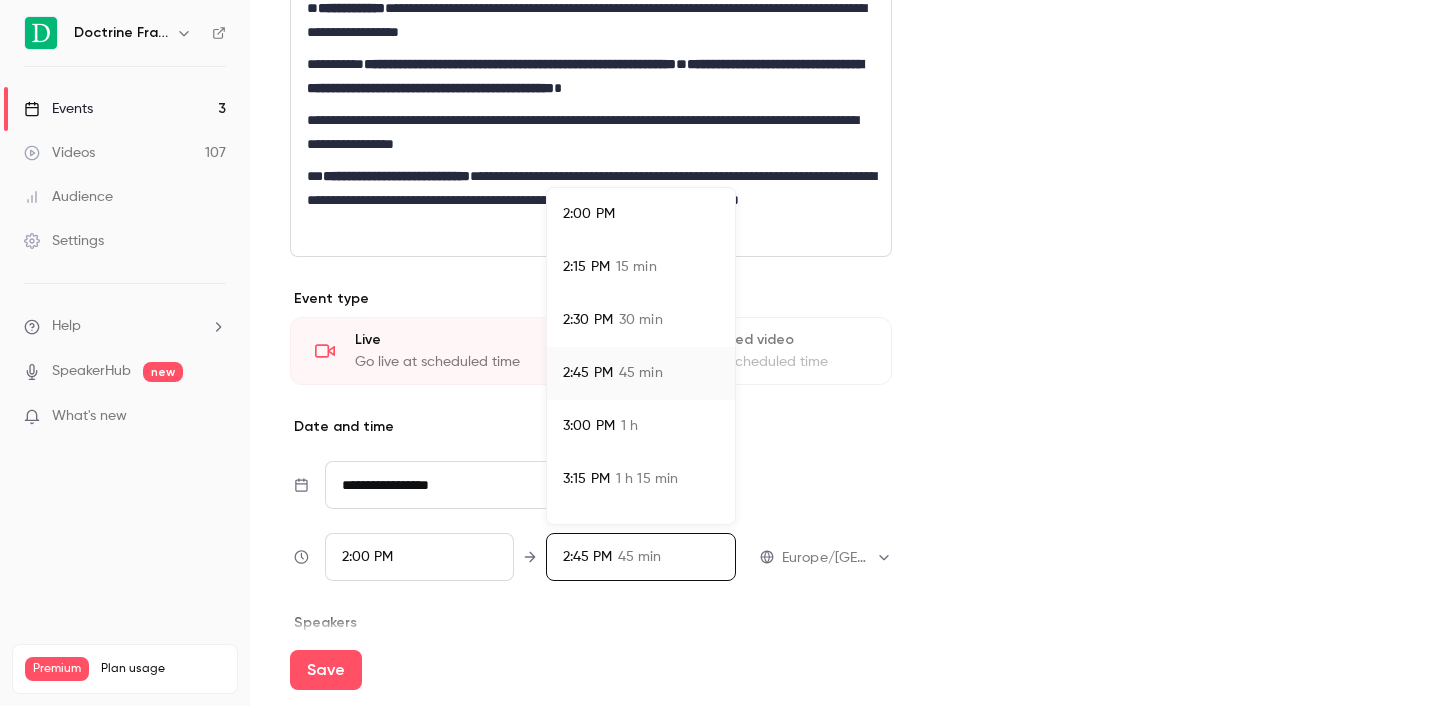 click at bounding box center [720, 353] 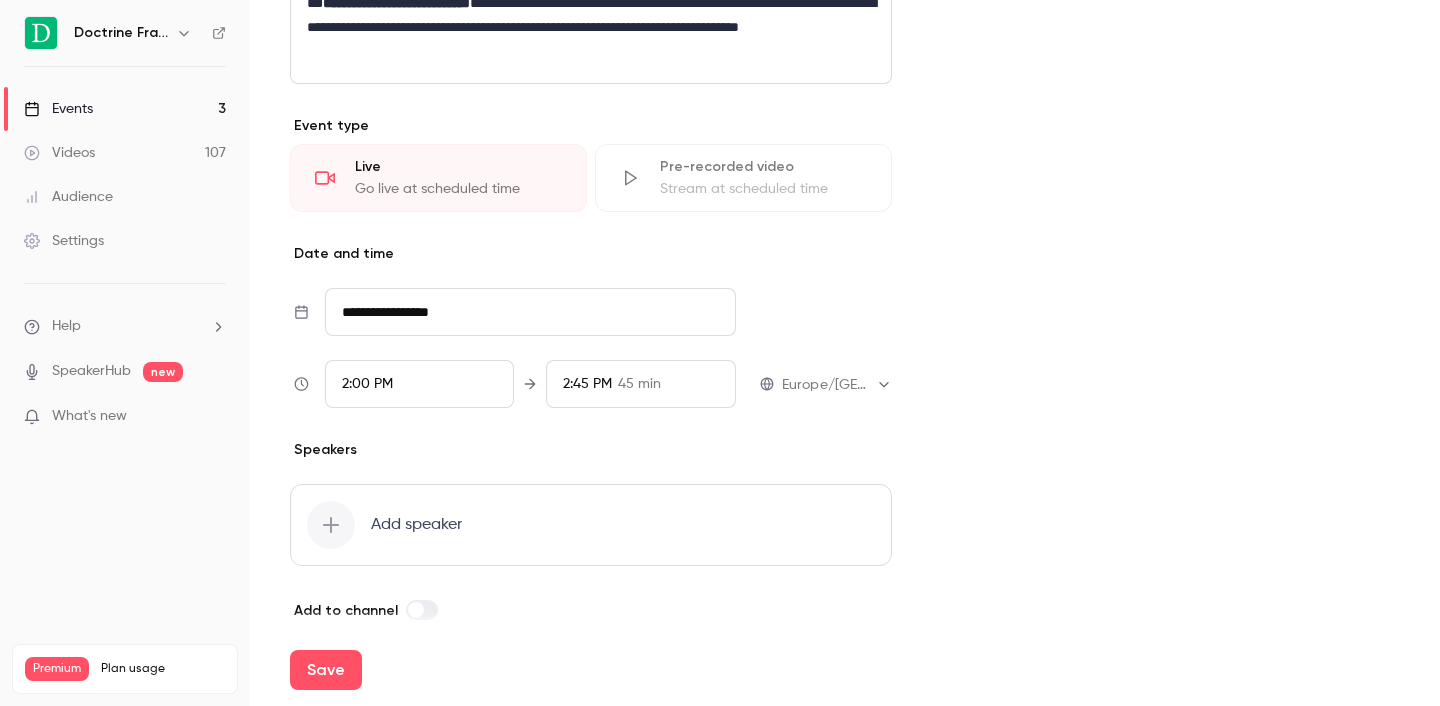 scroll, scrollTop: 868, scrollLeft: 0, axis: vertical 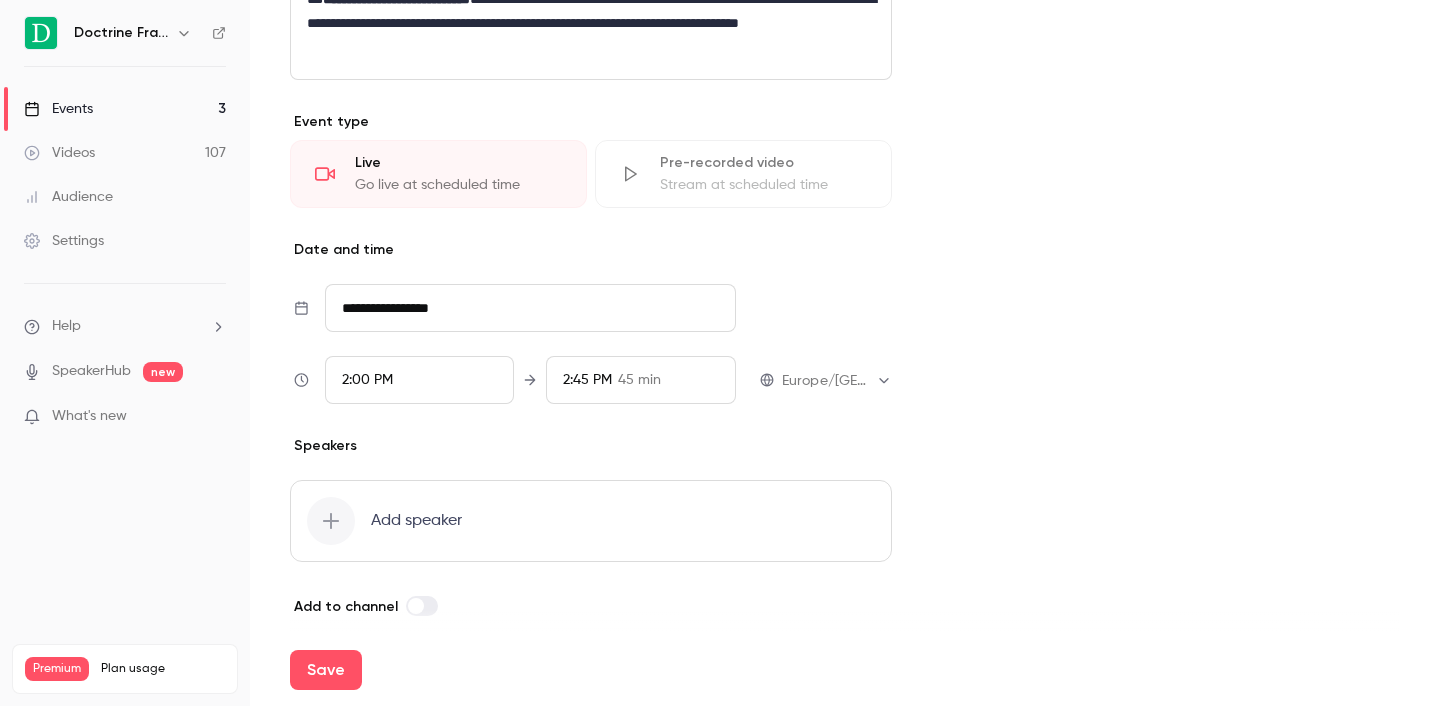 click on "Add speaker" at bounding box center [591, 521] 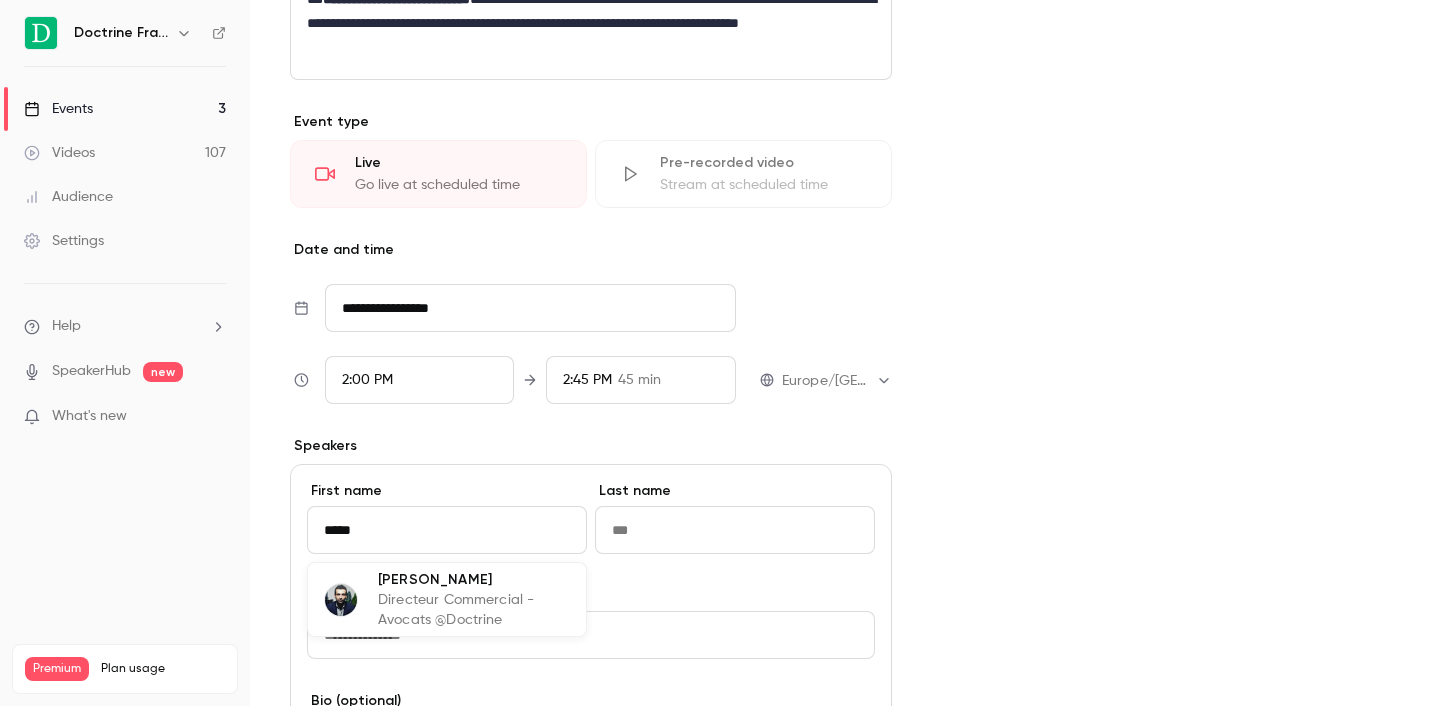 click on "[PERSON_NAME]" at bounding box center (474, 579) 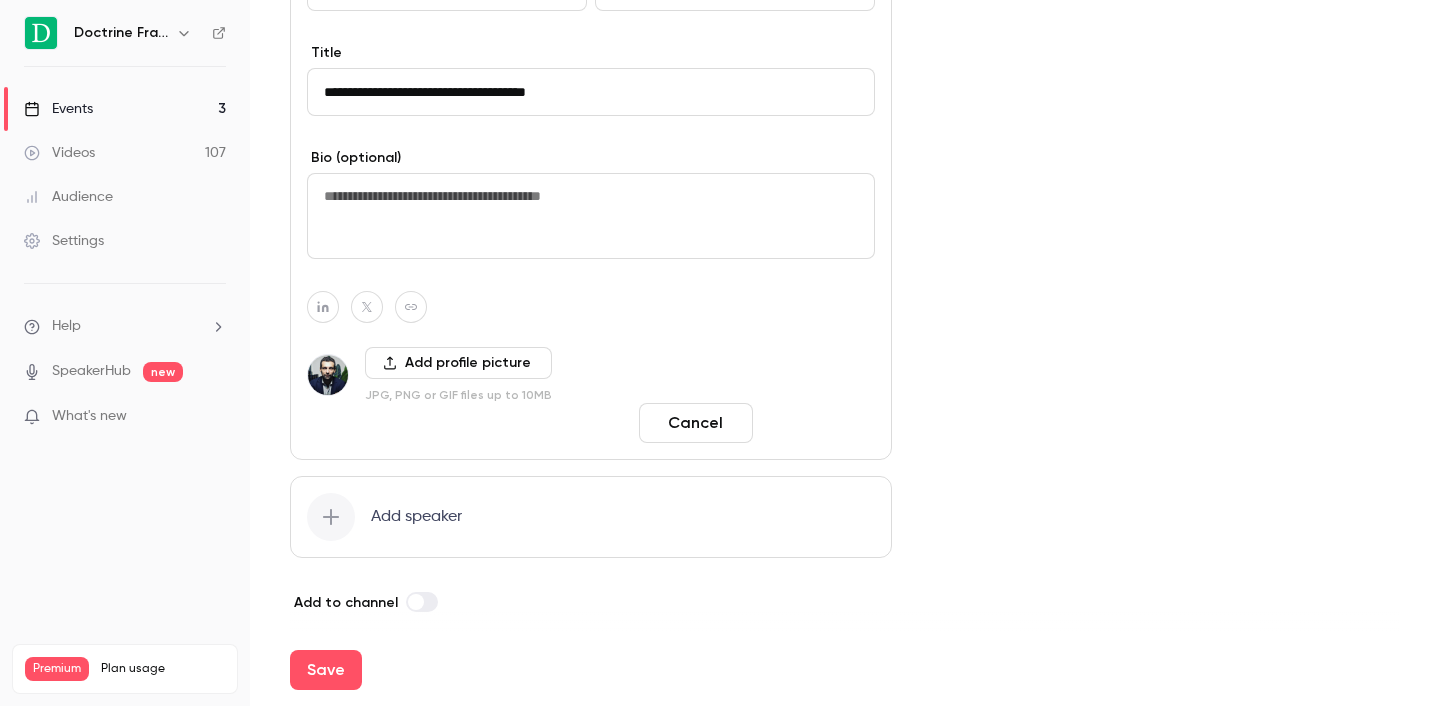 type on "*****" 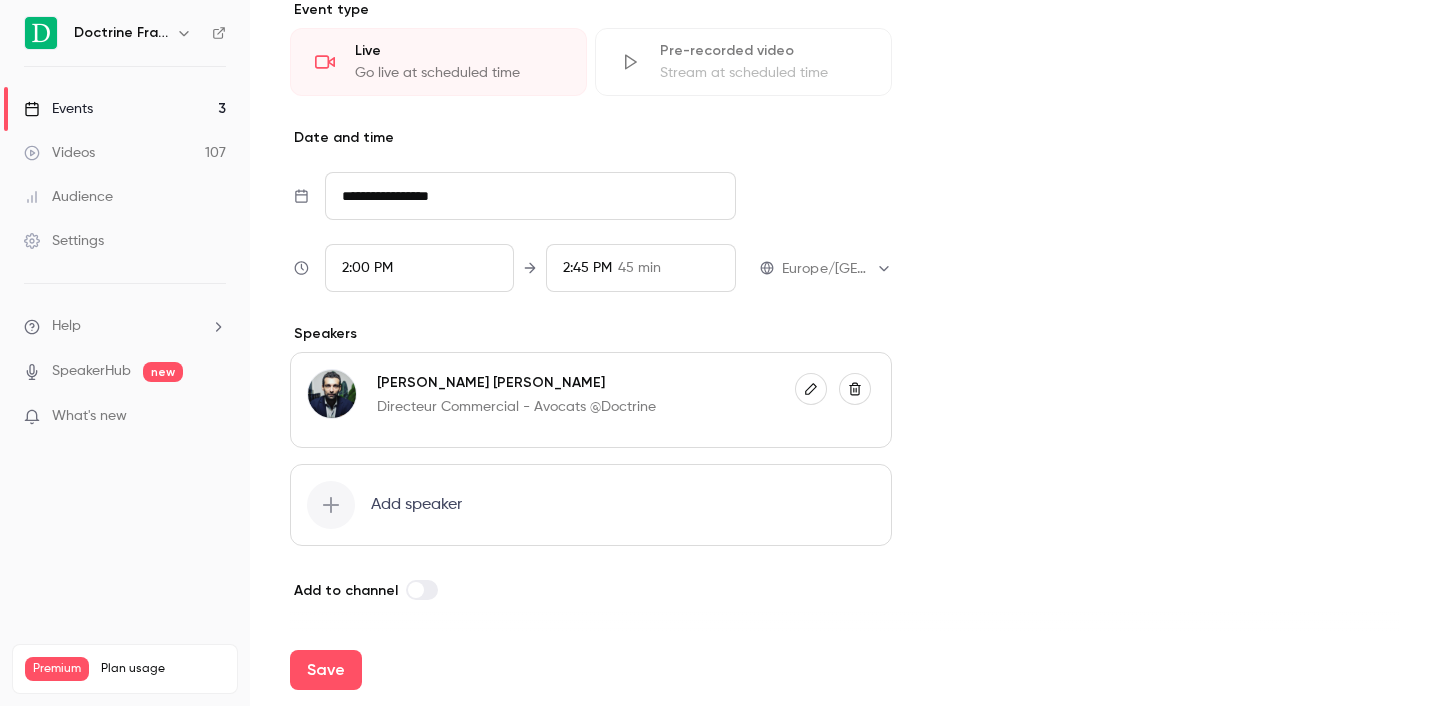 click on "Add speaker" at bounding box center [416, 505] 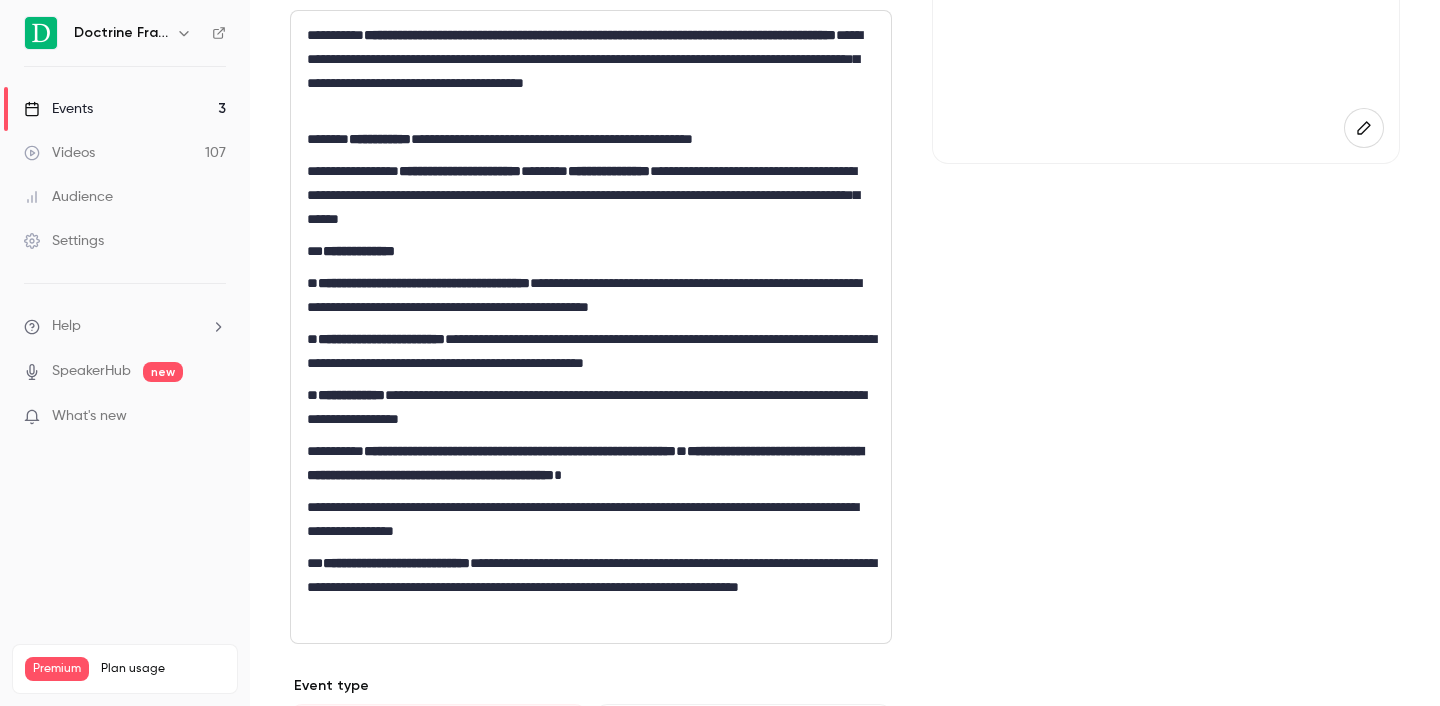 scroll, scrollTop: 297, scrollLeft: 0, axis: vertical 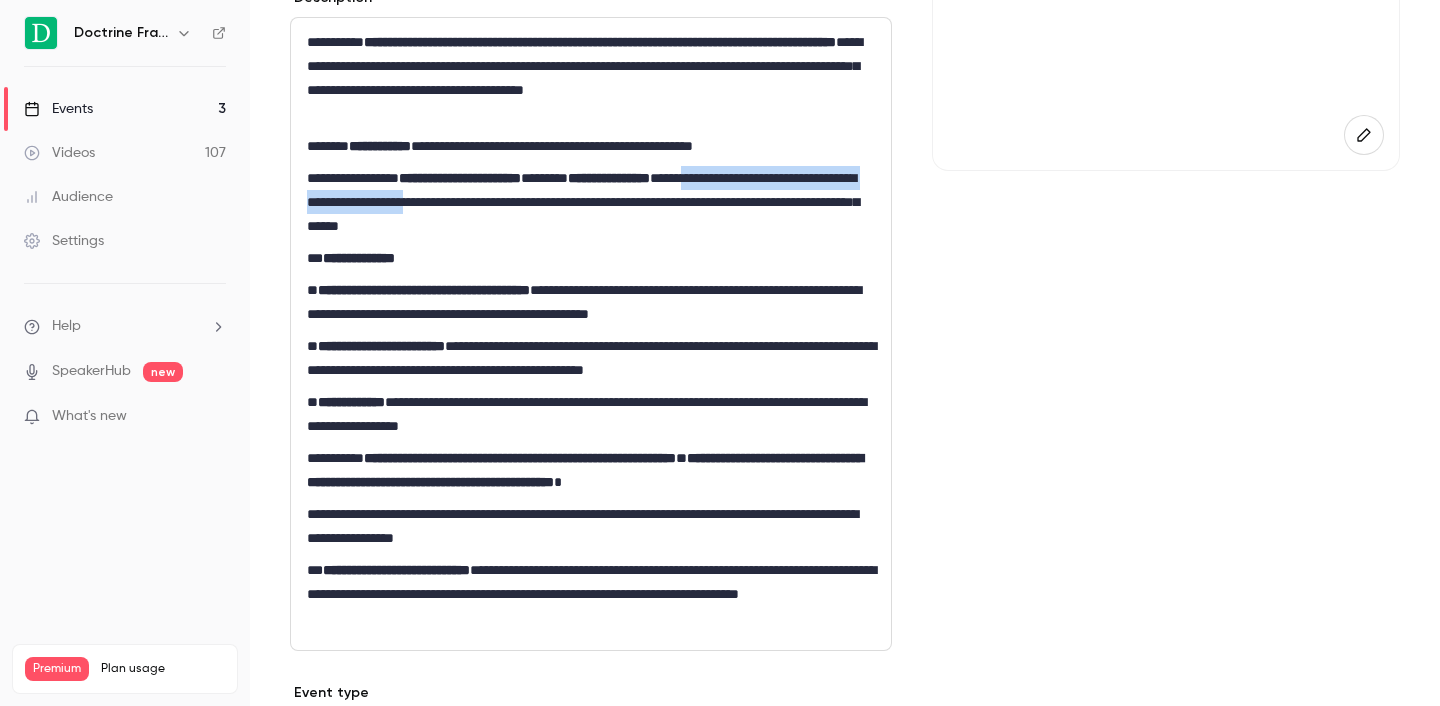 drag, startPoint x: 778, startPoint y: 177, endPoint x: 616, endPoint y: 205, distance: 164.40195 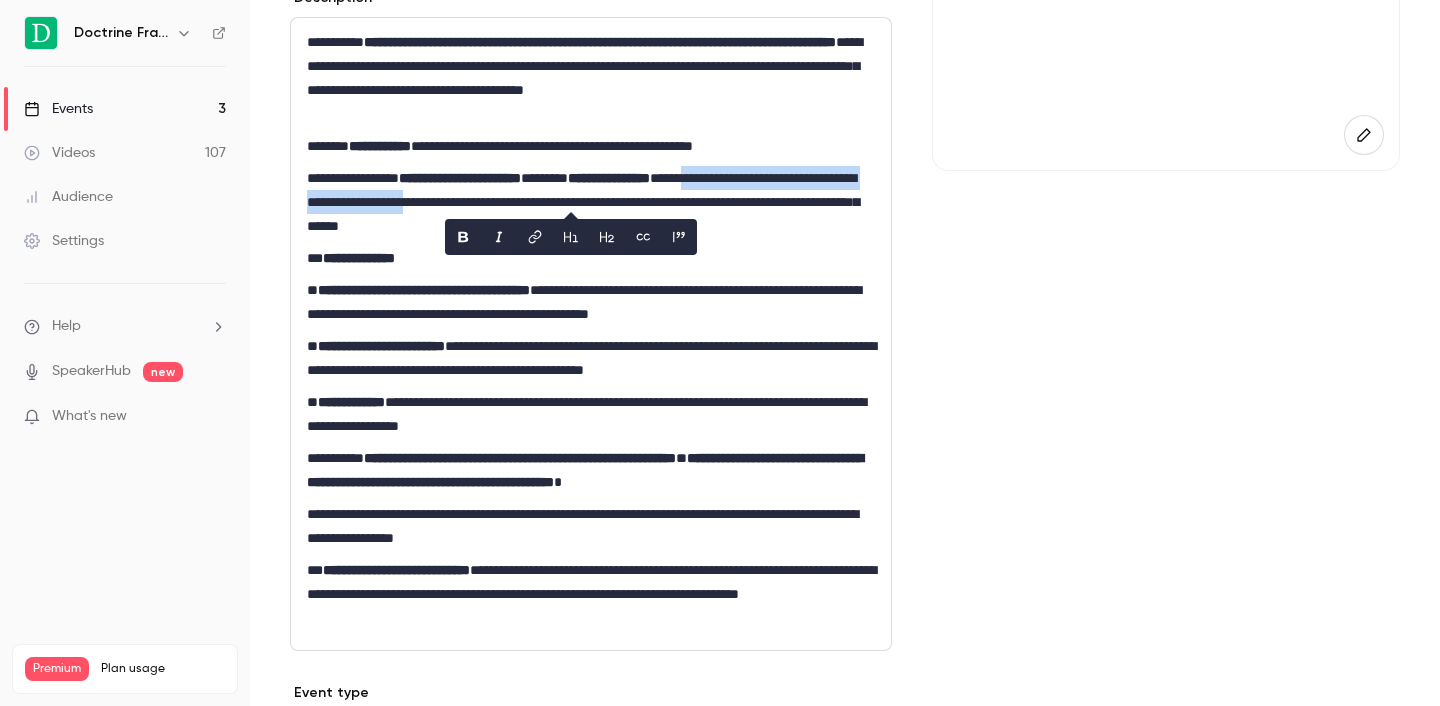 copy on "**********" 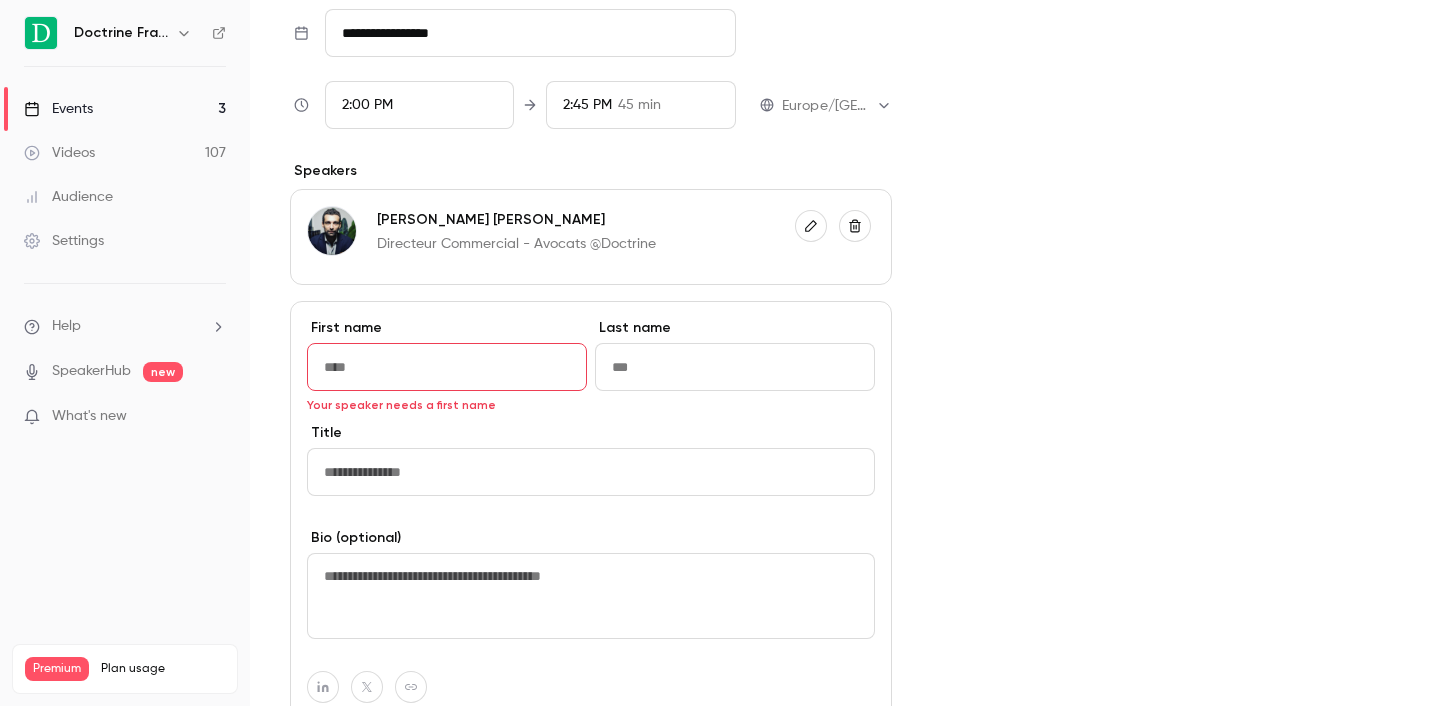 scroll, scrollTop: 1153, scrollLeft: 0, axis: vertical 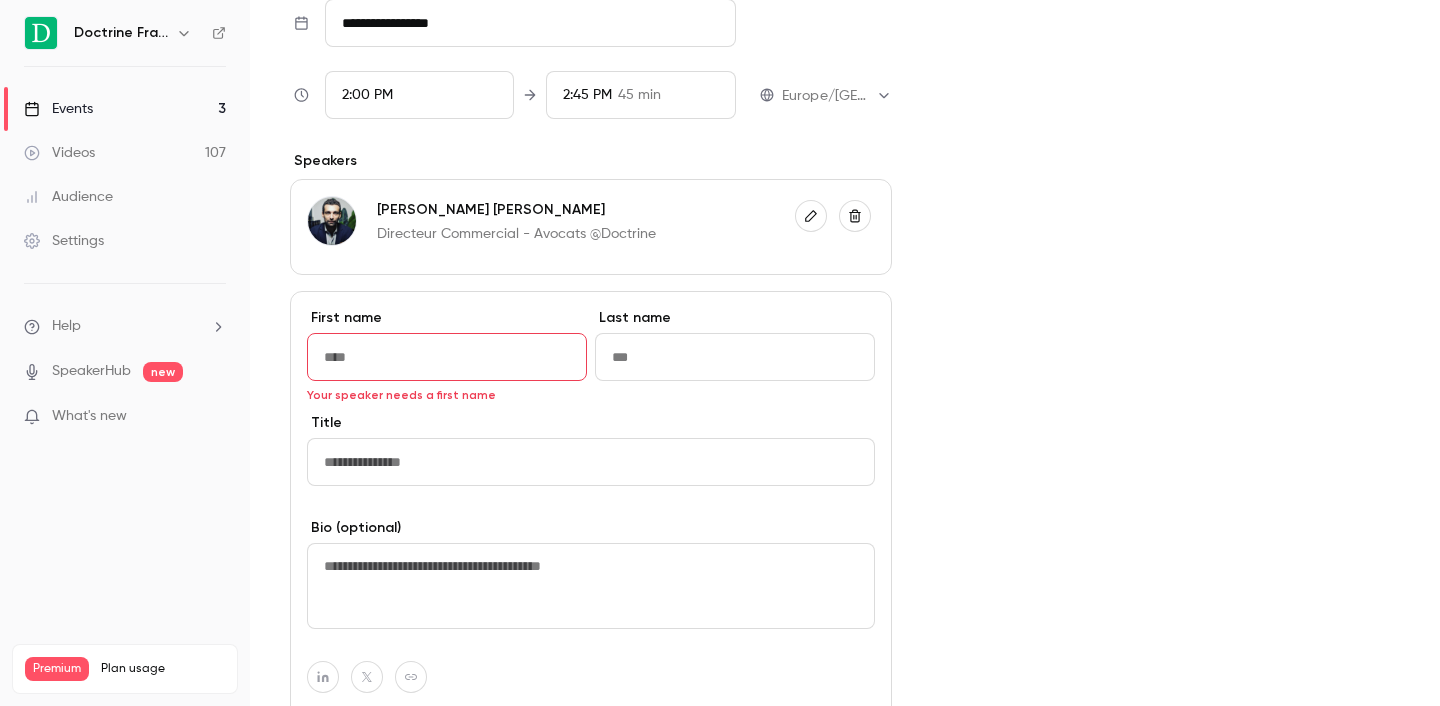 click at bounding box center [591, 462] 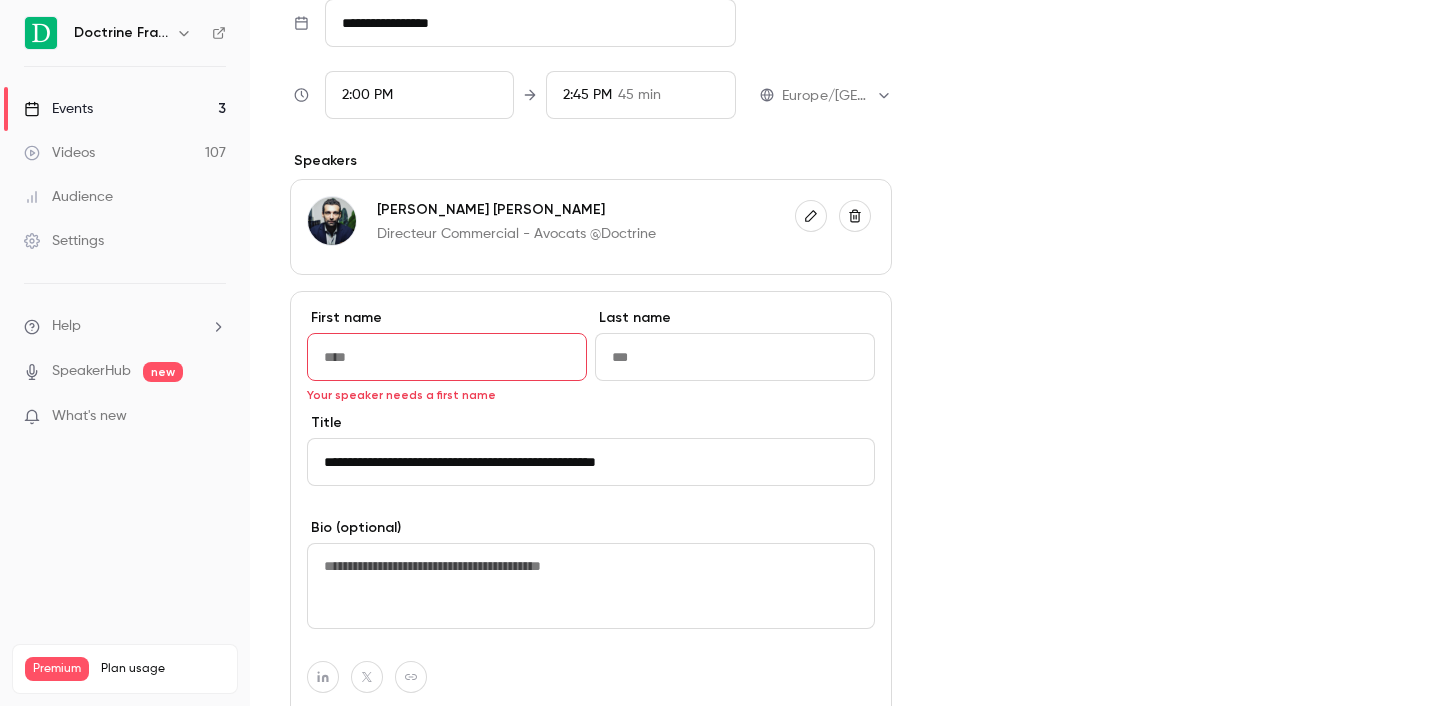 drag, startPoint x: 465, startPoint y: 460, endPoint x: 307, endPoint y: 454, distance: 158.11388 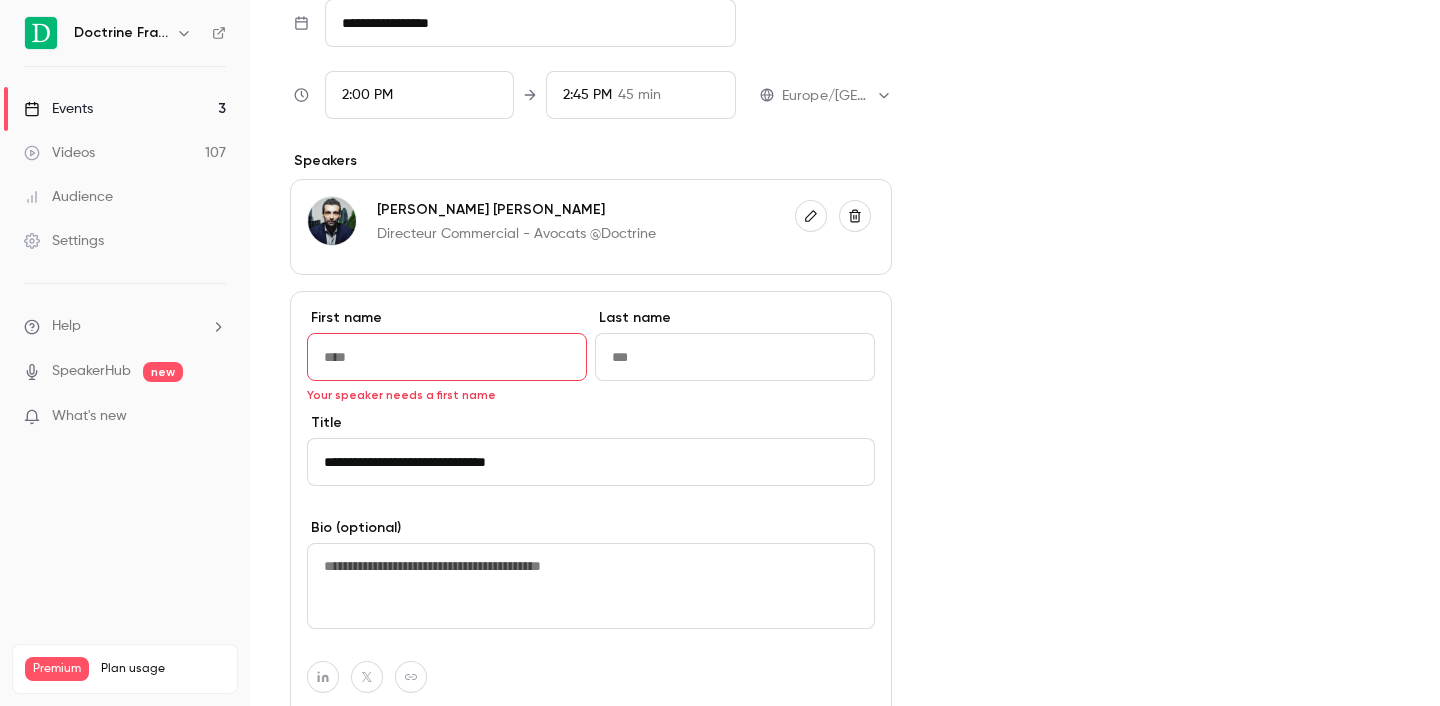 type on "**********" 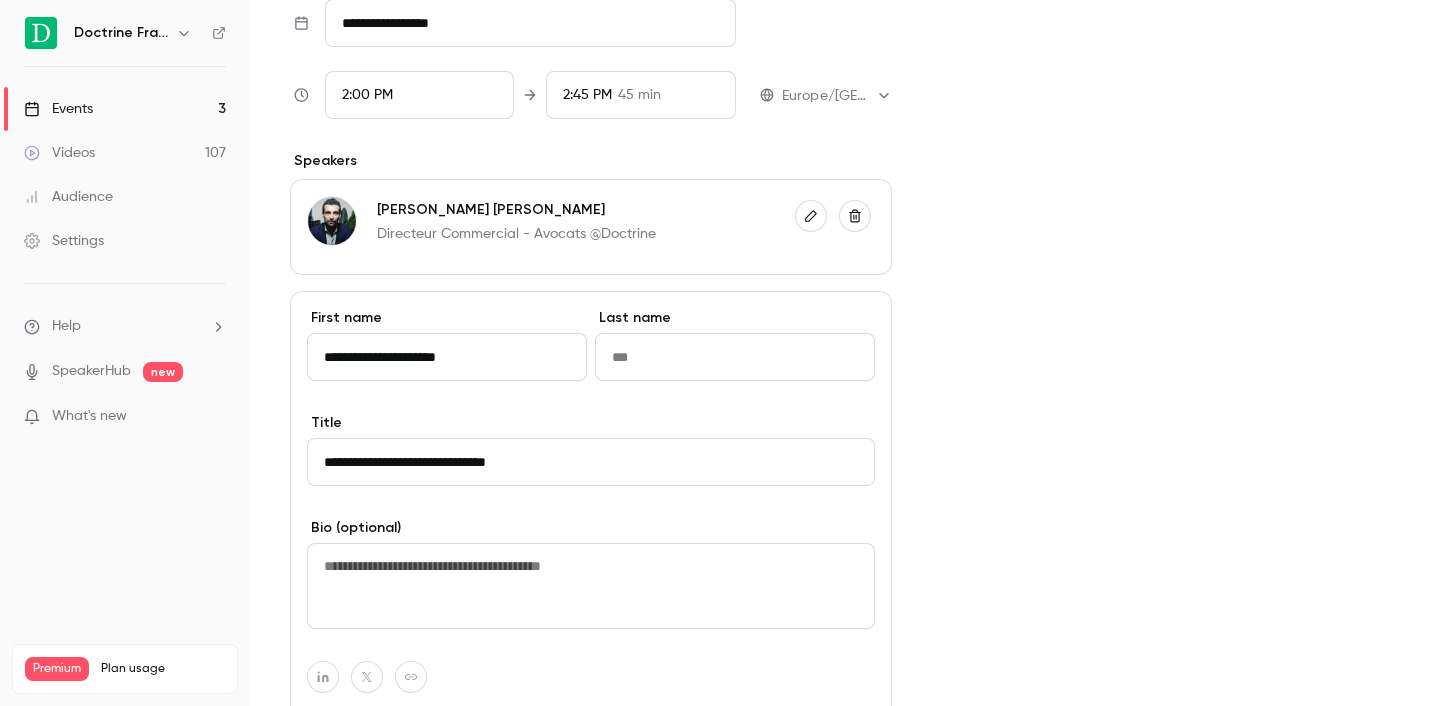 drag, startPoint x: 380, startPoint y: 357, endPoint x: 507, endPoint y: 357, distance: 127 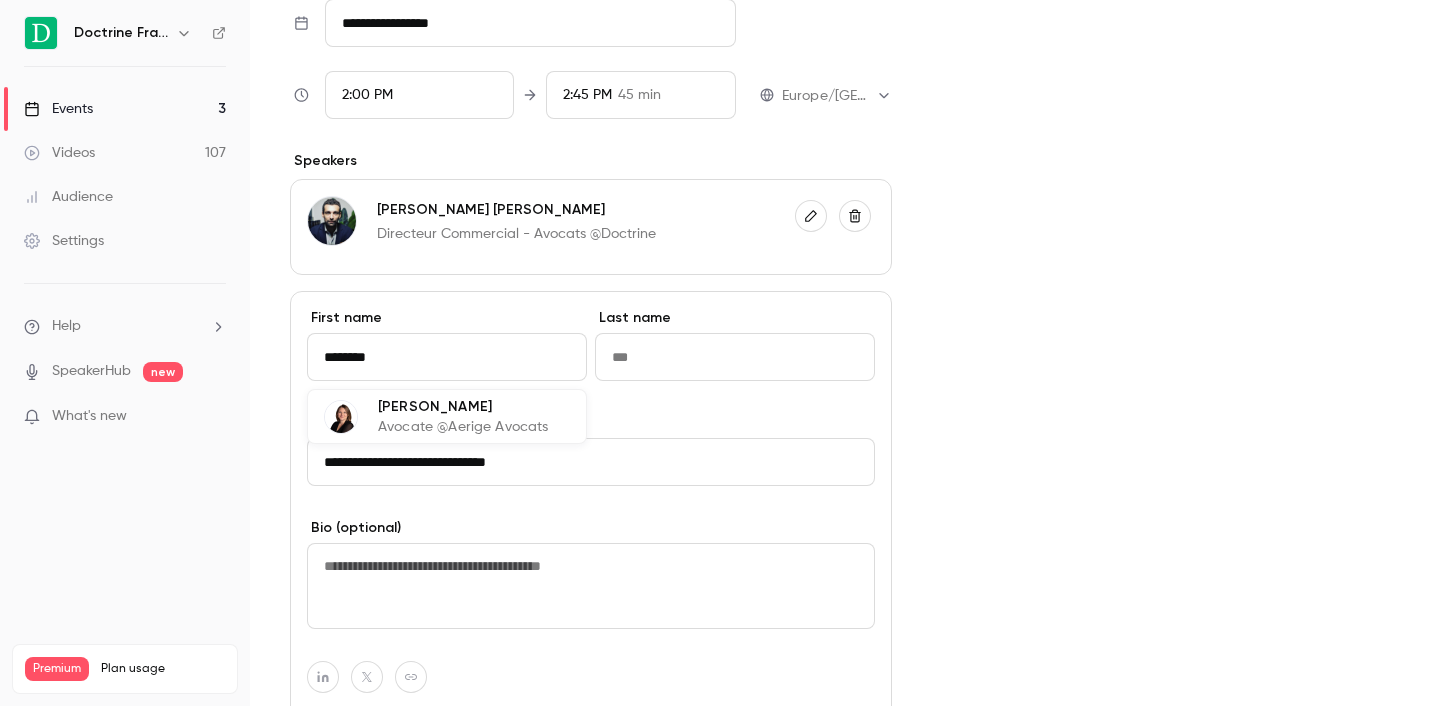 type on "********" 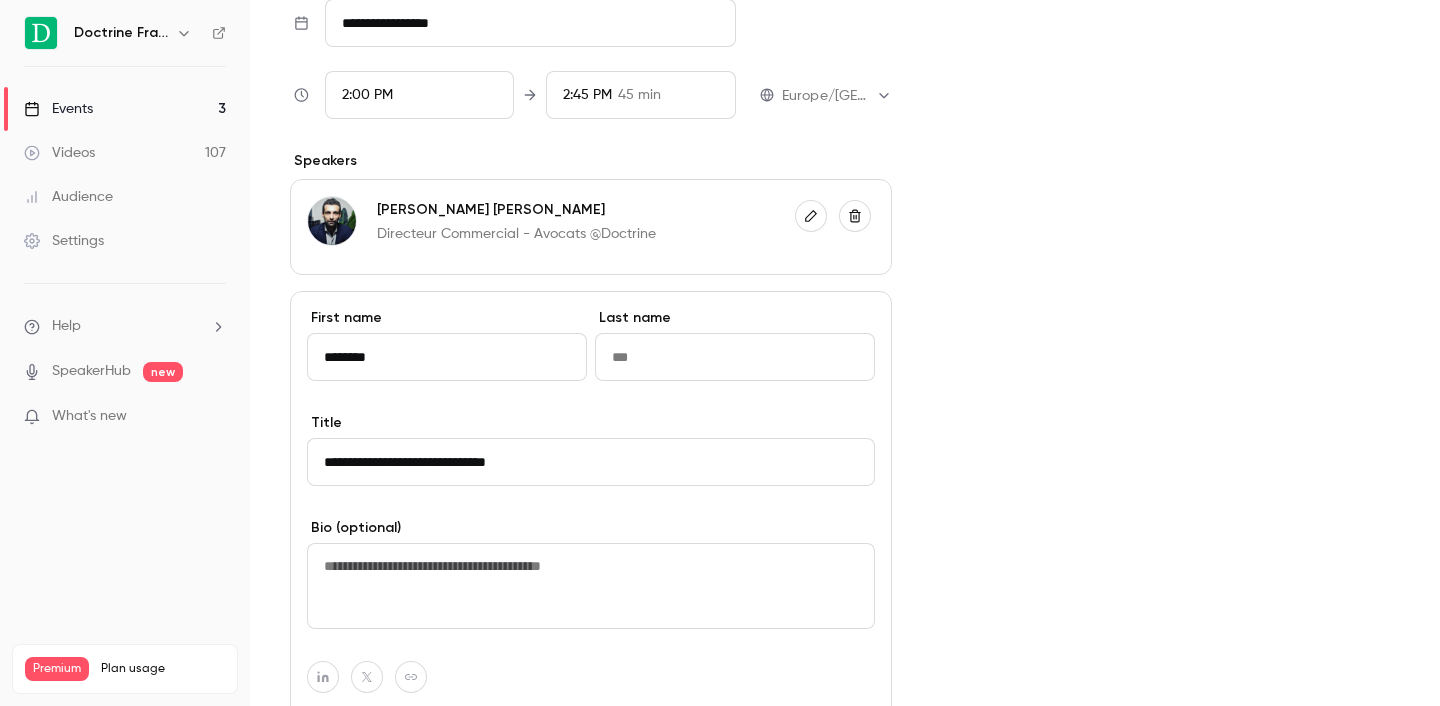 paste on "**********" 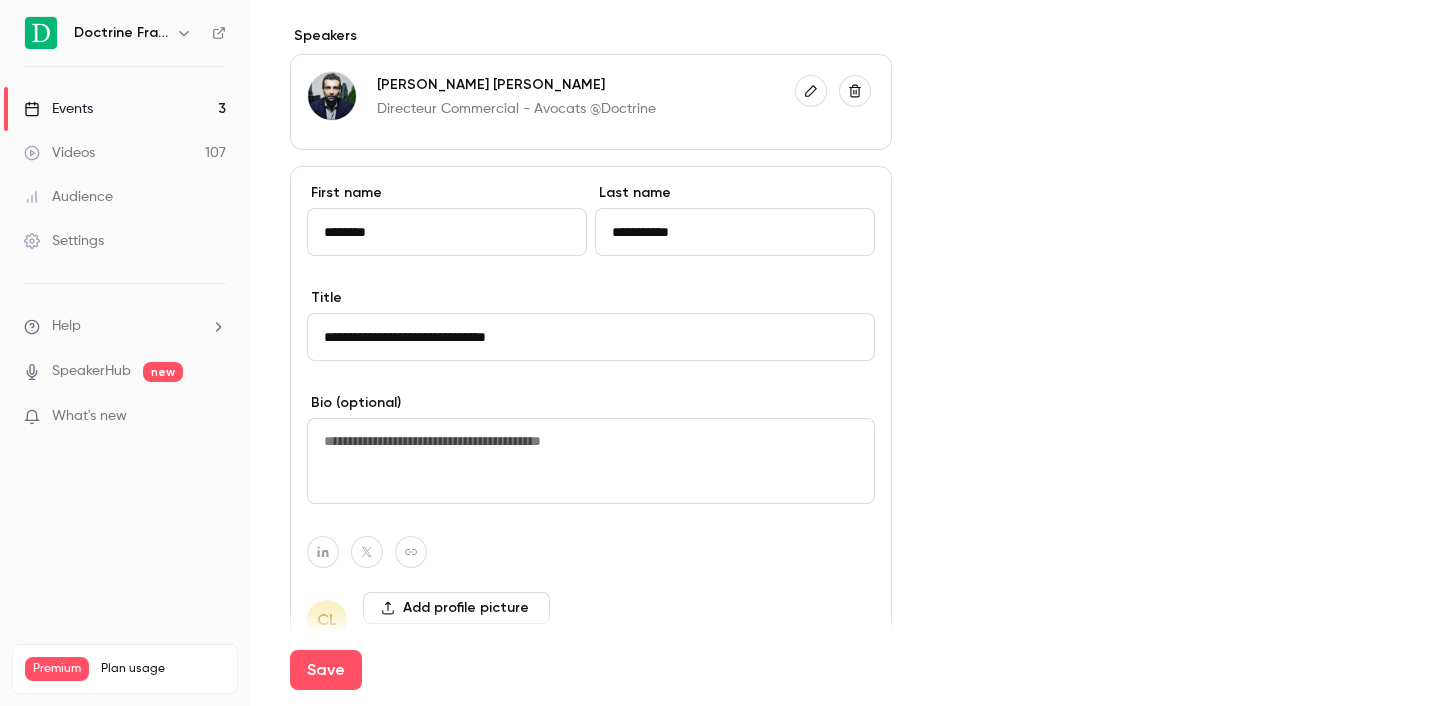 scroll, scrollTop: 1292, scrollLeft: 0, axis: vertical 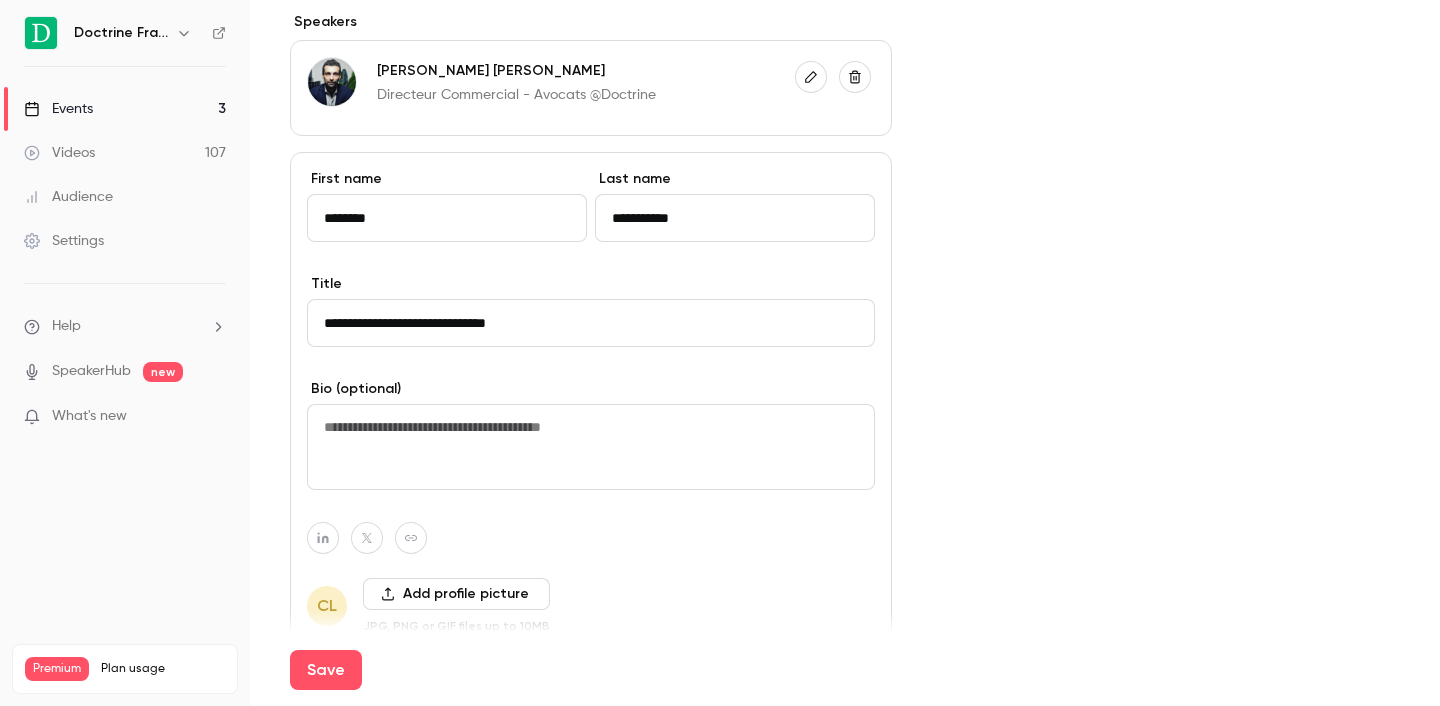 type on "**********" 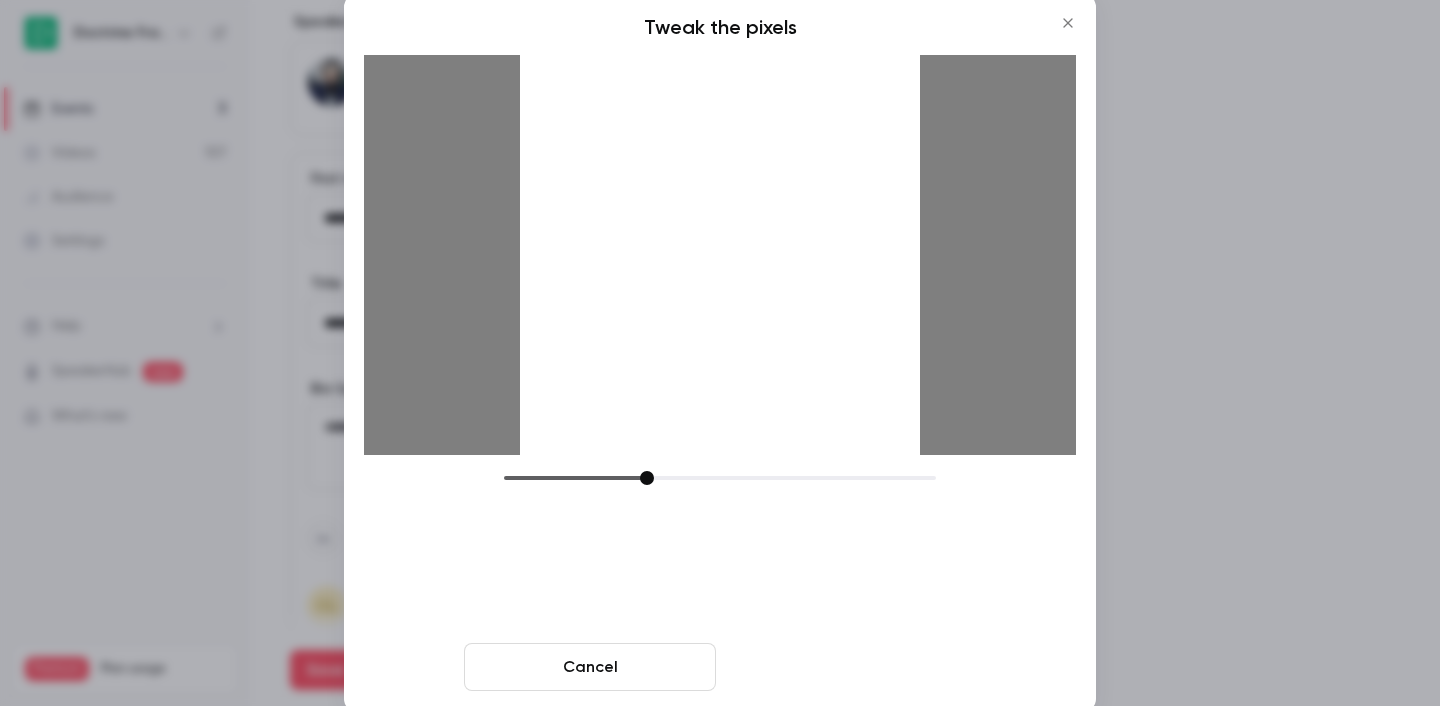 click on "Crop and save" at bounding box center (850, 667) 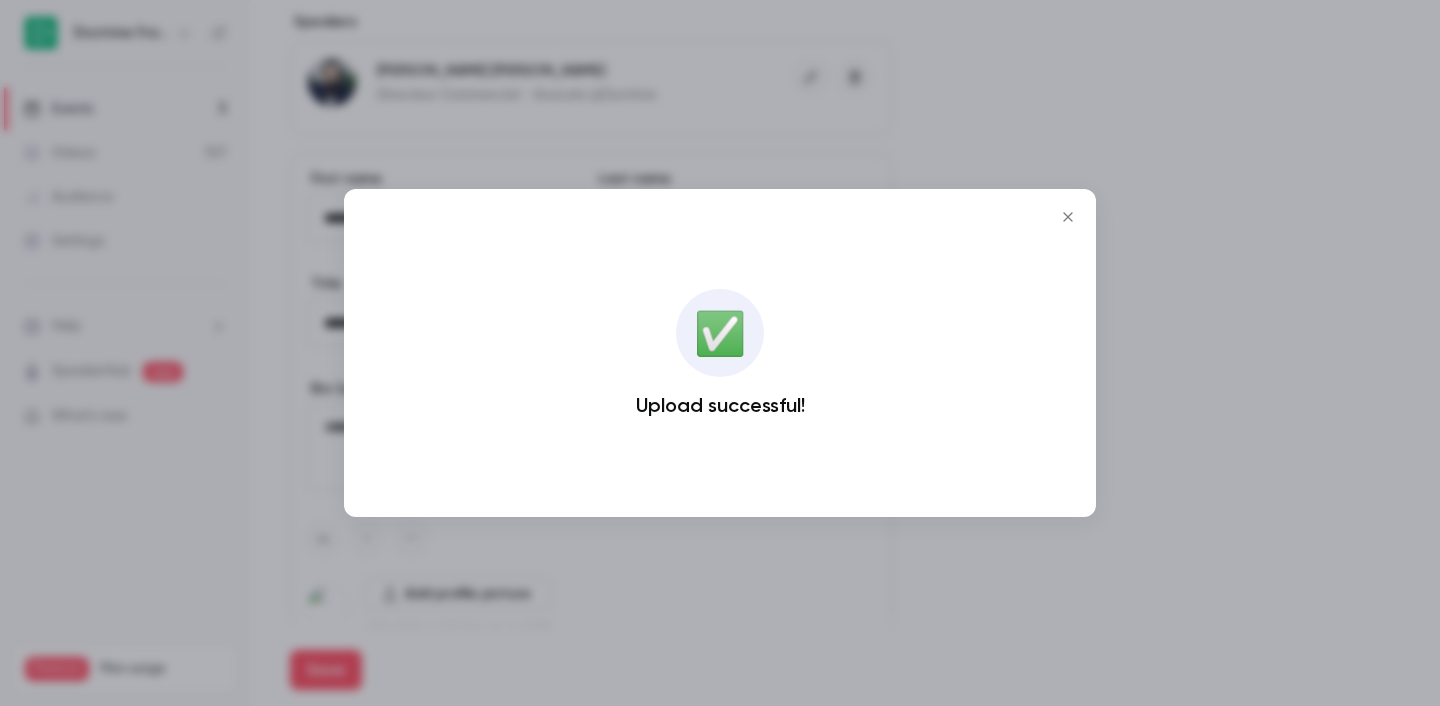 click at bounding box center [720, 353] 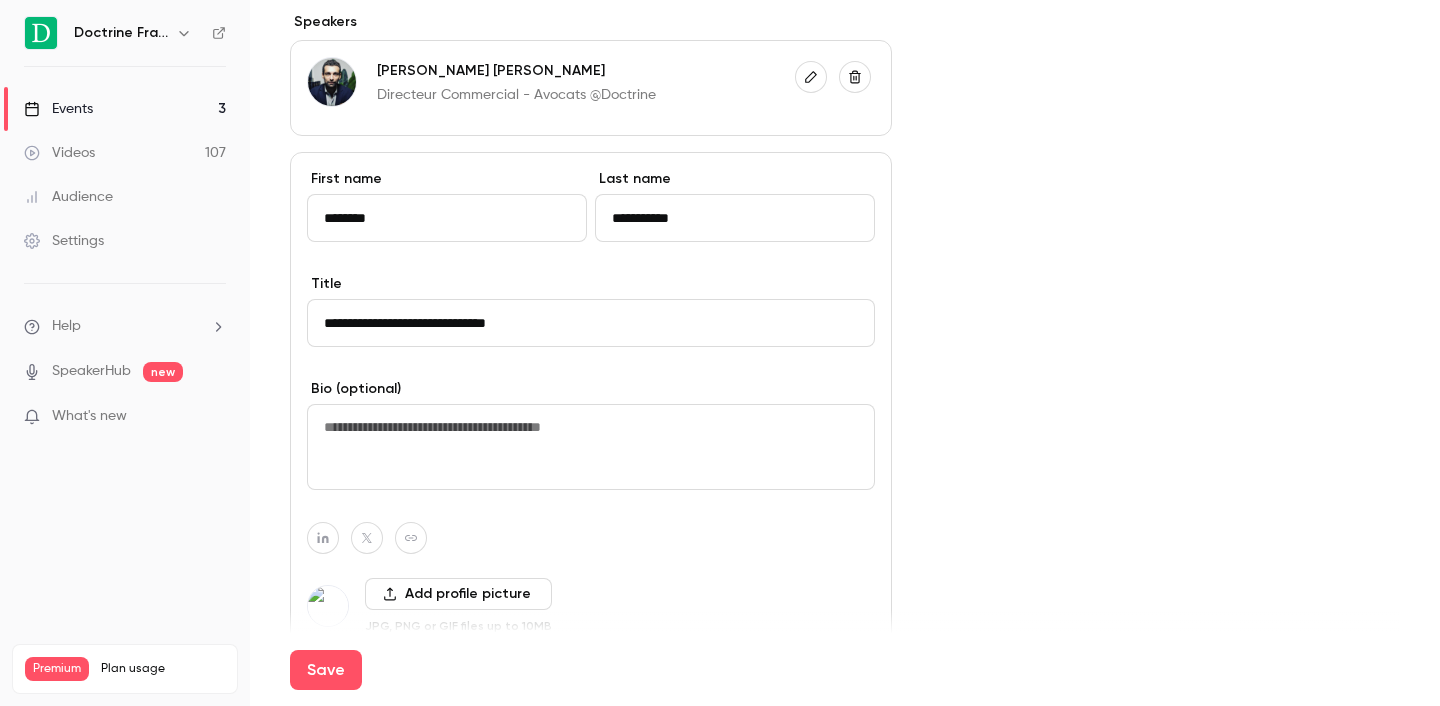 click on "Save" at bounding box center [845, 670] 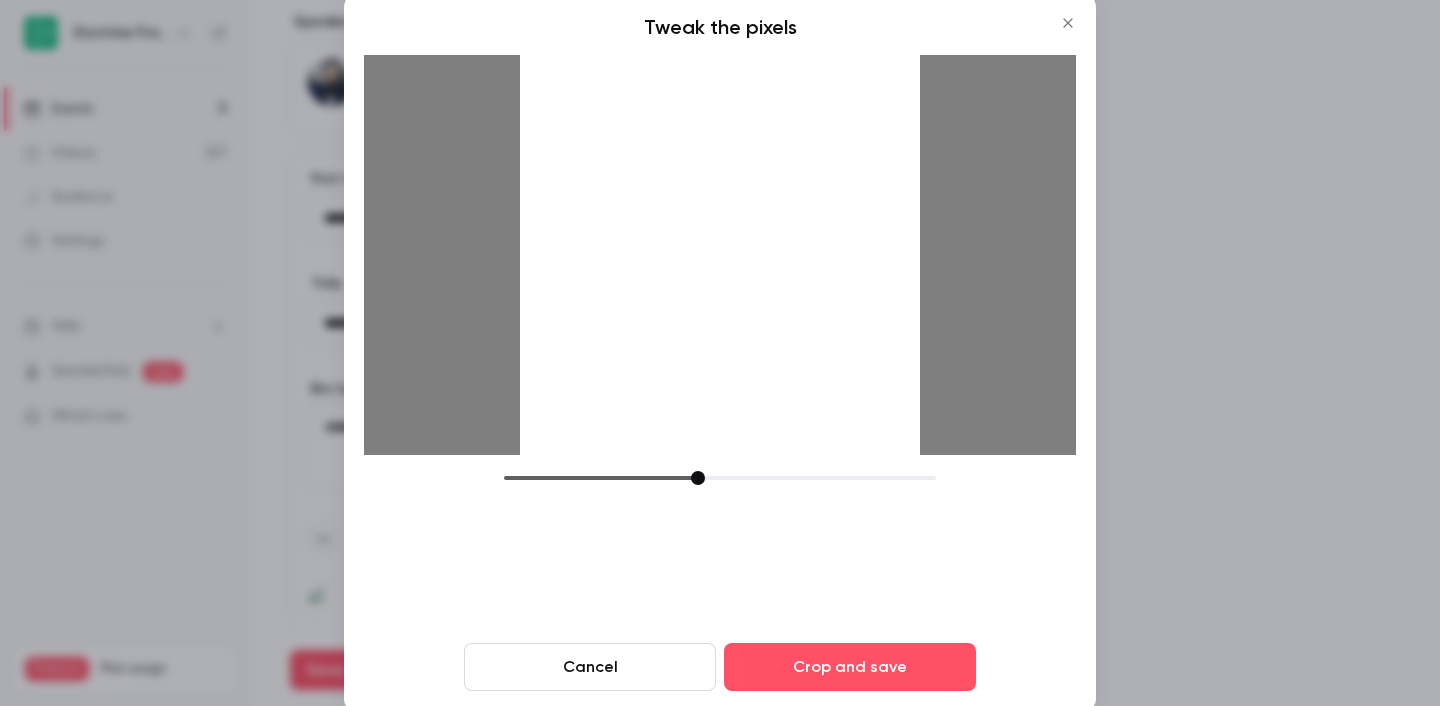 drag, startPoint x: 639, startPoint y: 476, endPoint x: 697, endPoint y: 476, distance: 58 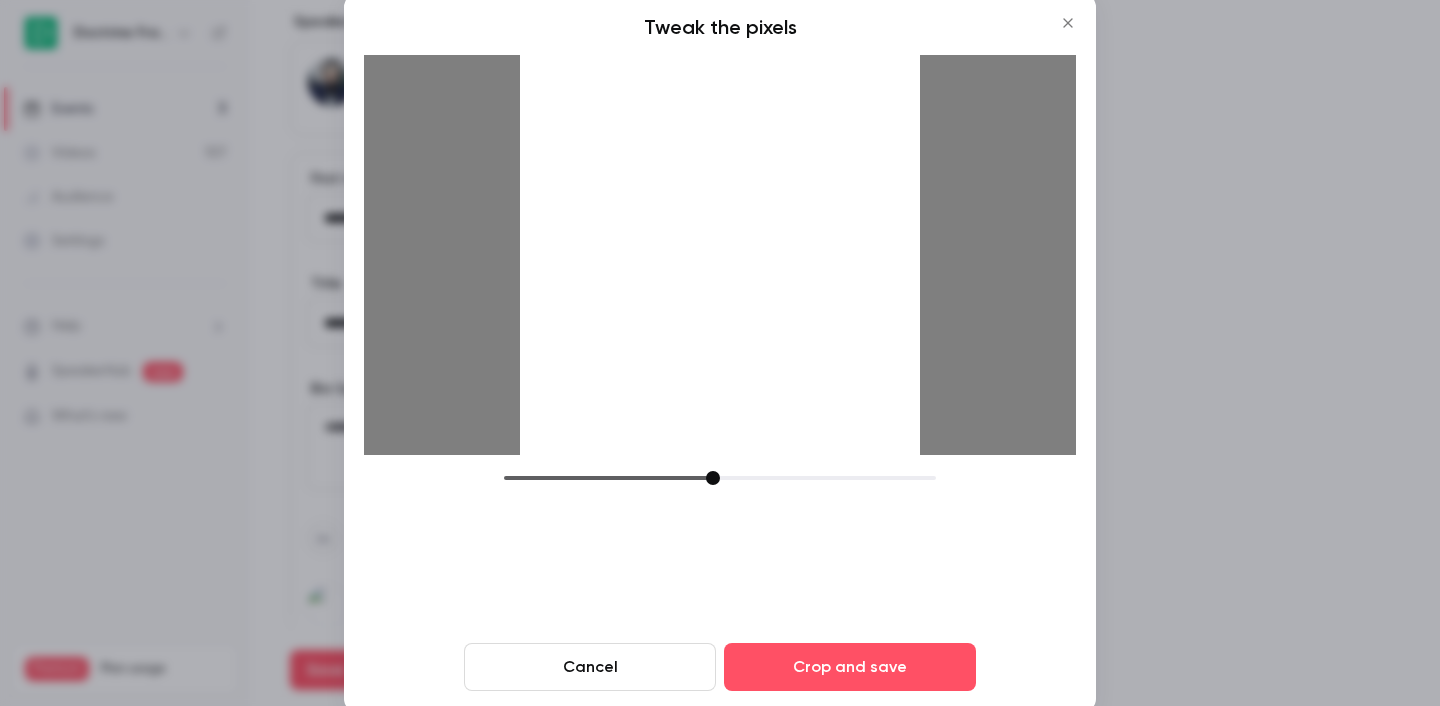 click at bounding box center (720, 478) 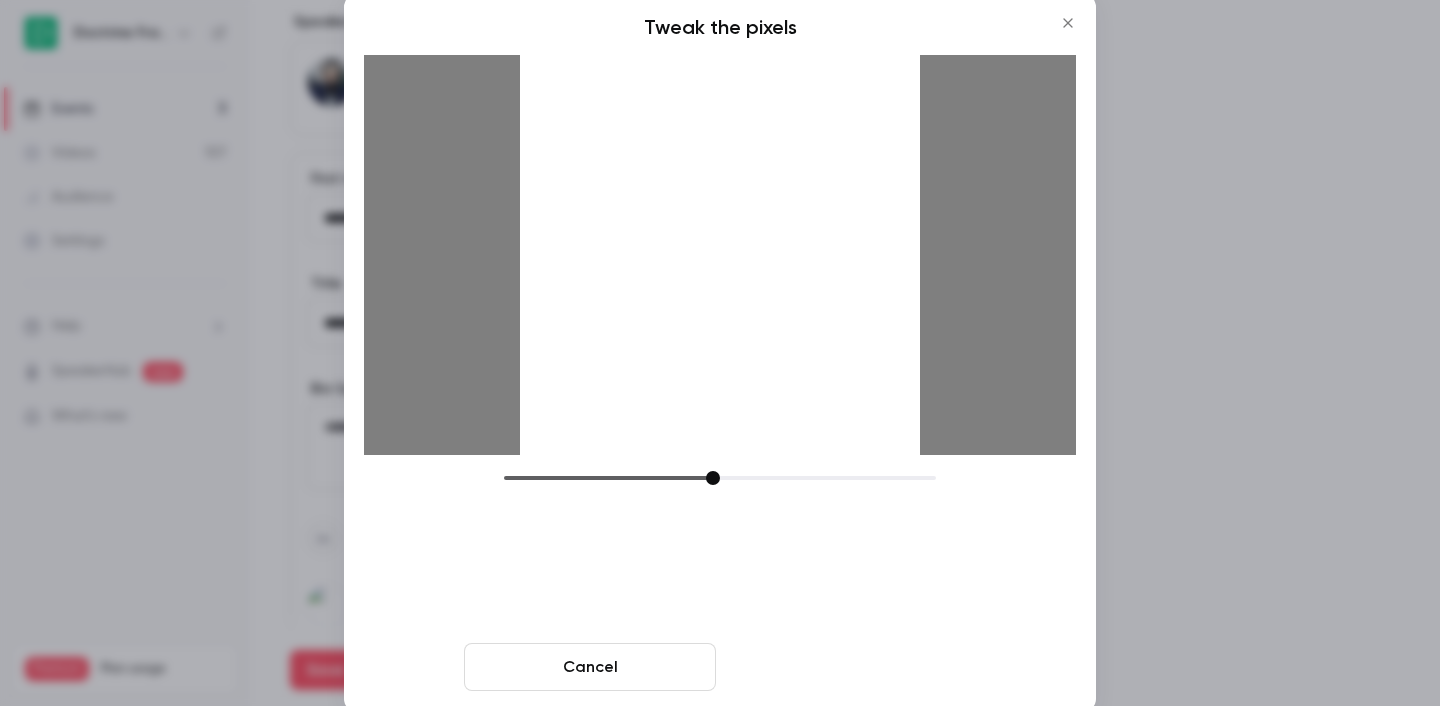 click on "Crop and save" at bounding box center [850, 667] 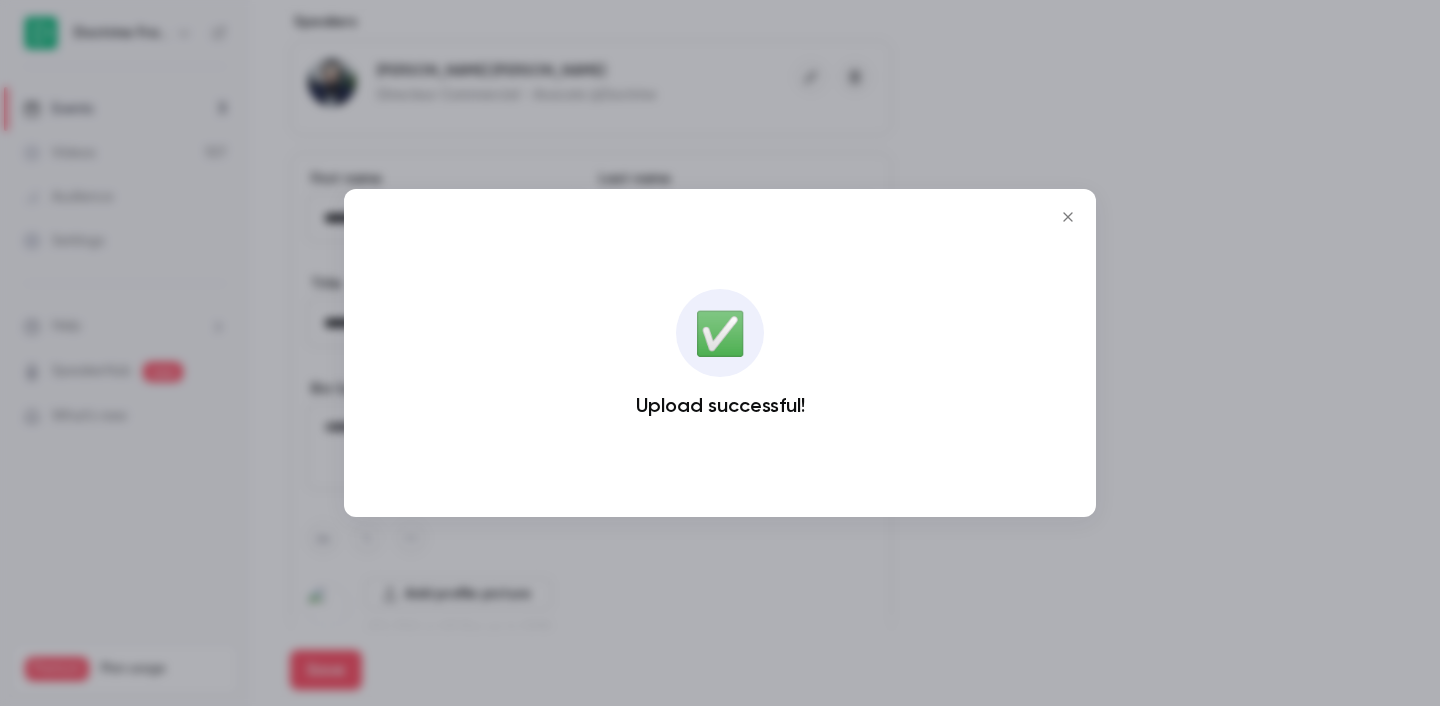 click at bounding box center (720, 353) 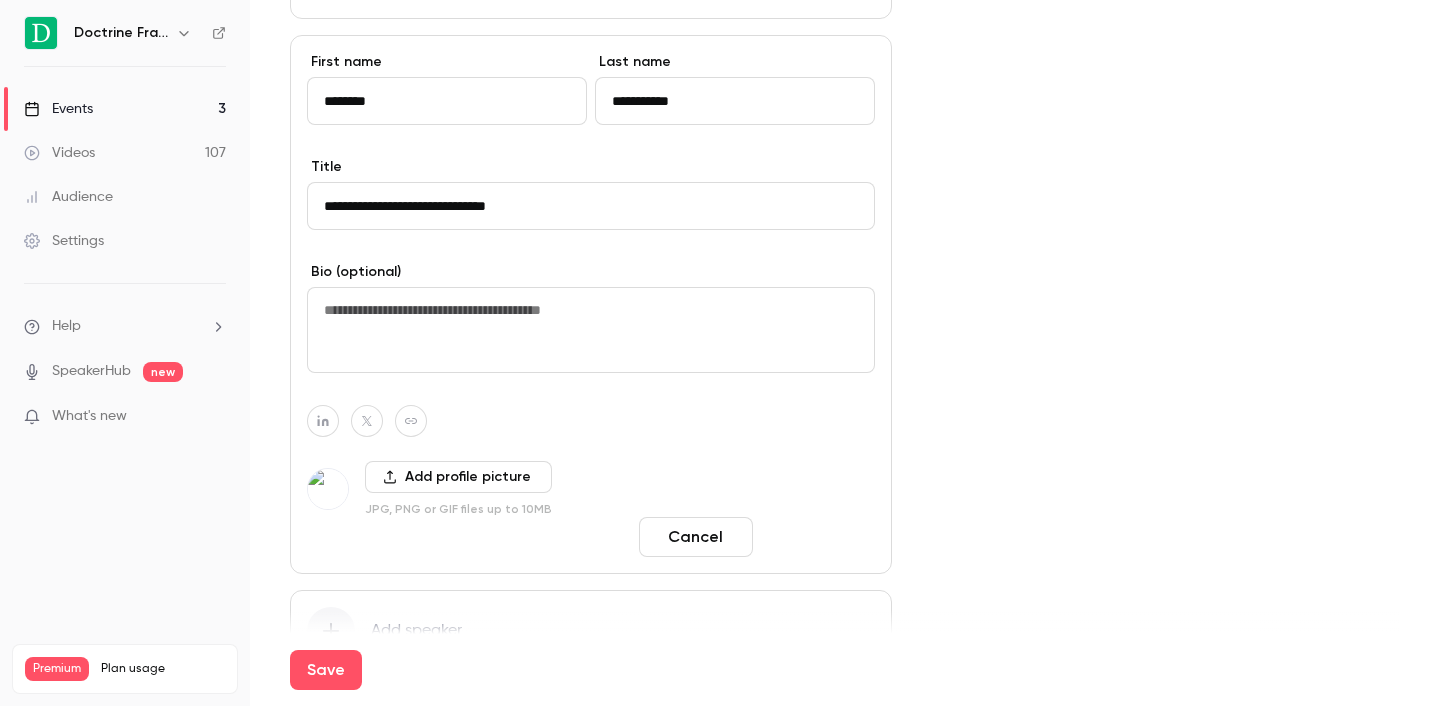 click on "Done" at bounding box center (818, 537) 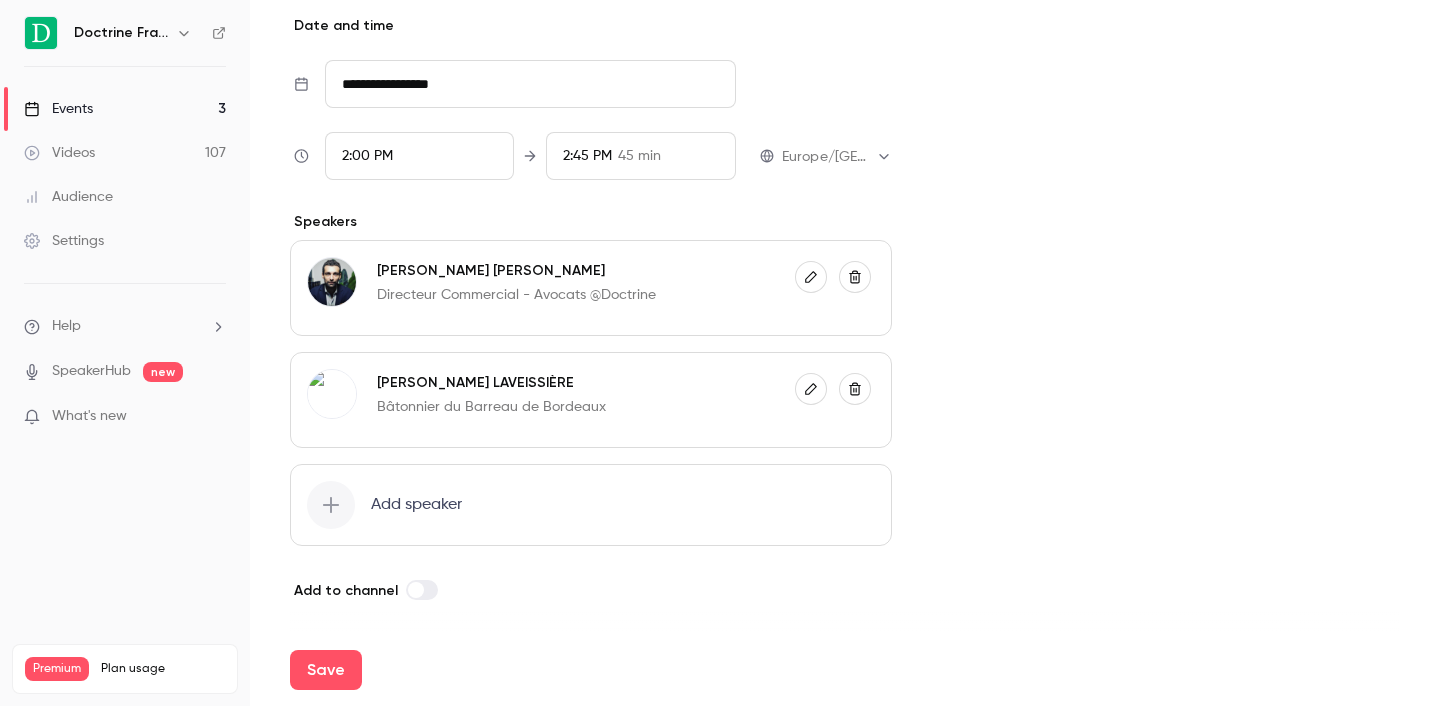 click on "Add speaker" at bounding box center (591, 505) 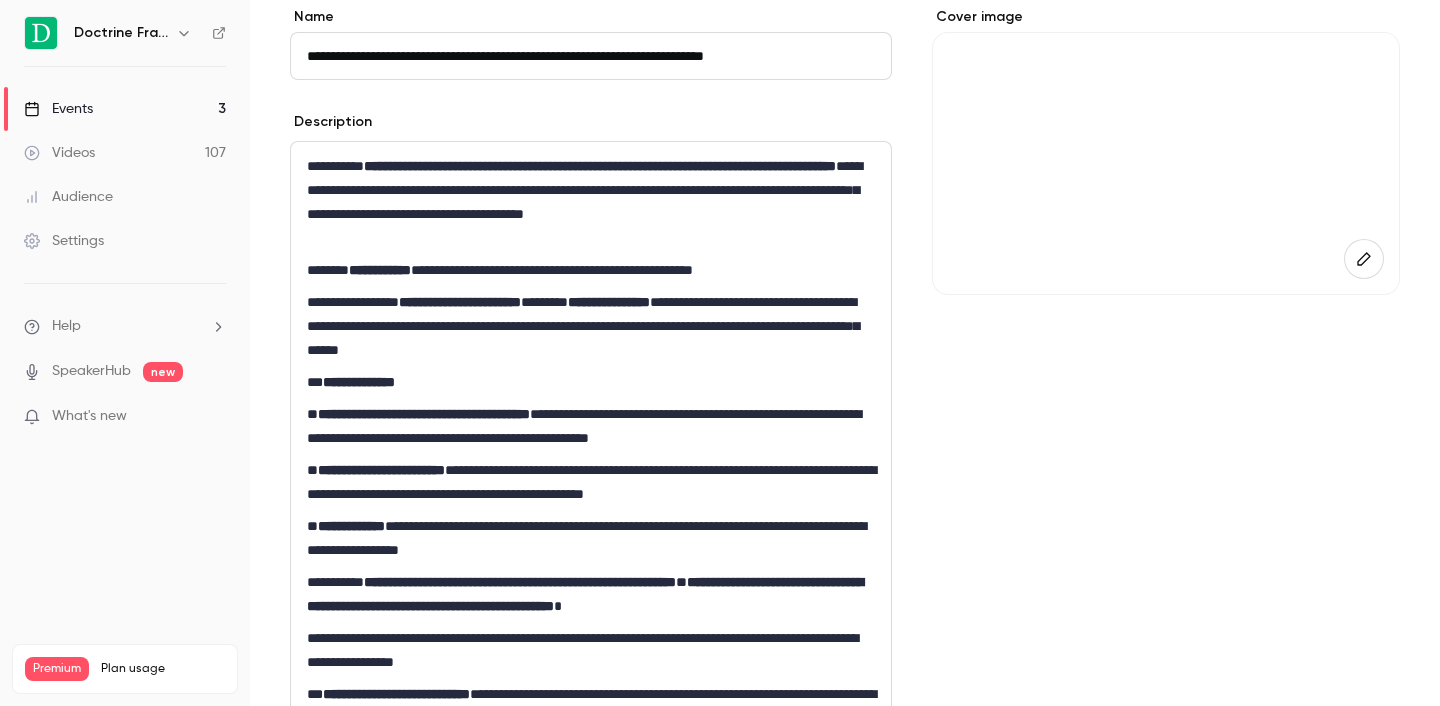 scroll, scrollTop: 112, scrollLeft: 0, axis: vertical 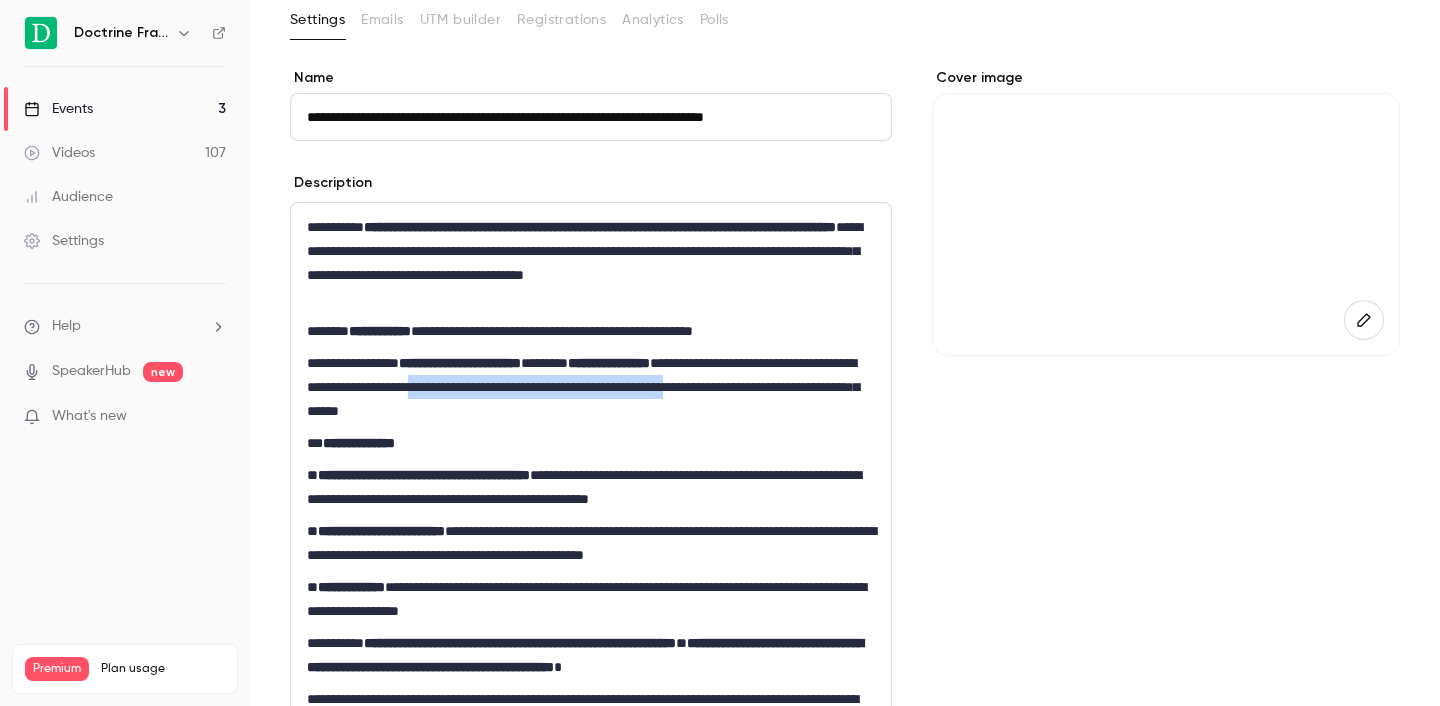 drag, startPoint x: 622, startPoint y: 385, endPoint x: 446, endPoint y: 407, distance: 177.36967 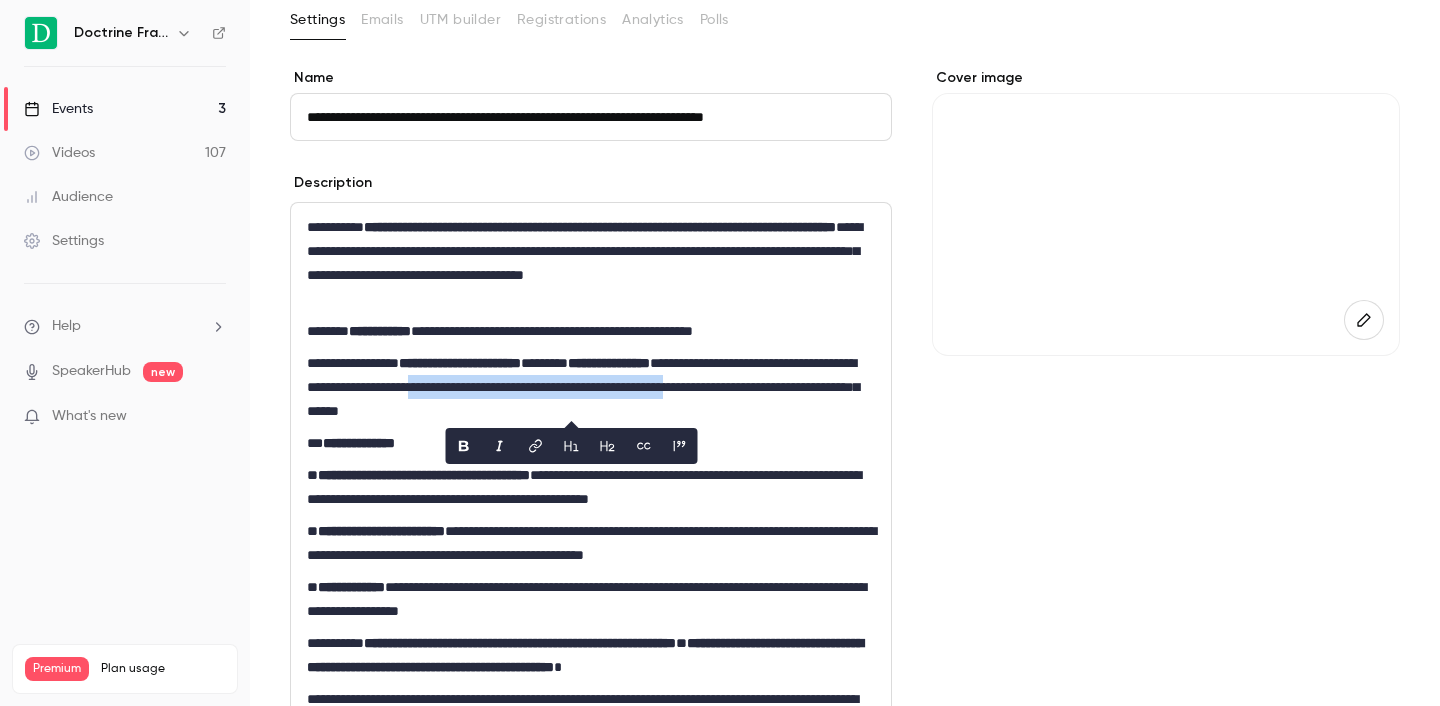 copy on "**********" 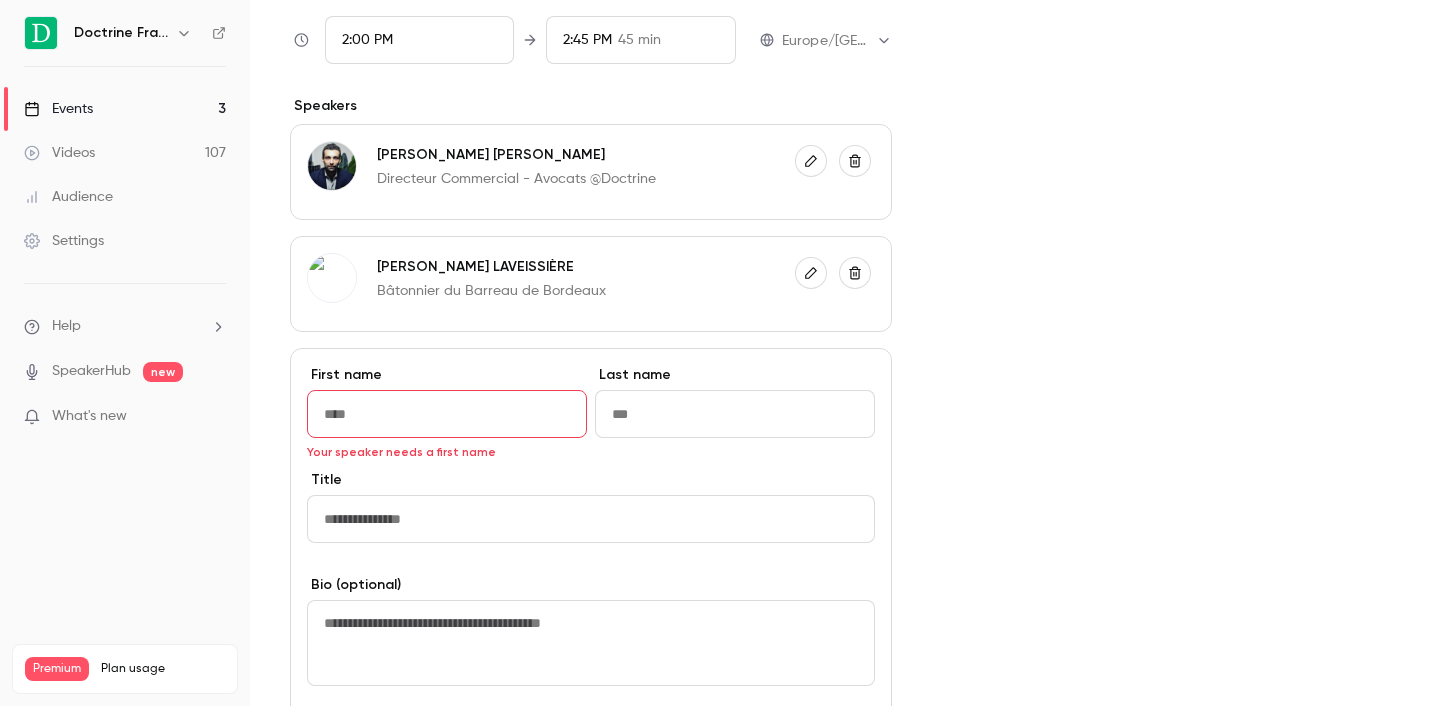 scroll, scrollTop: 1214, scrollLeft: 0, axis: vertical 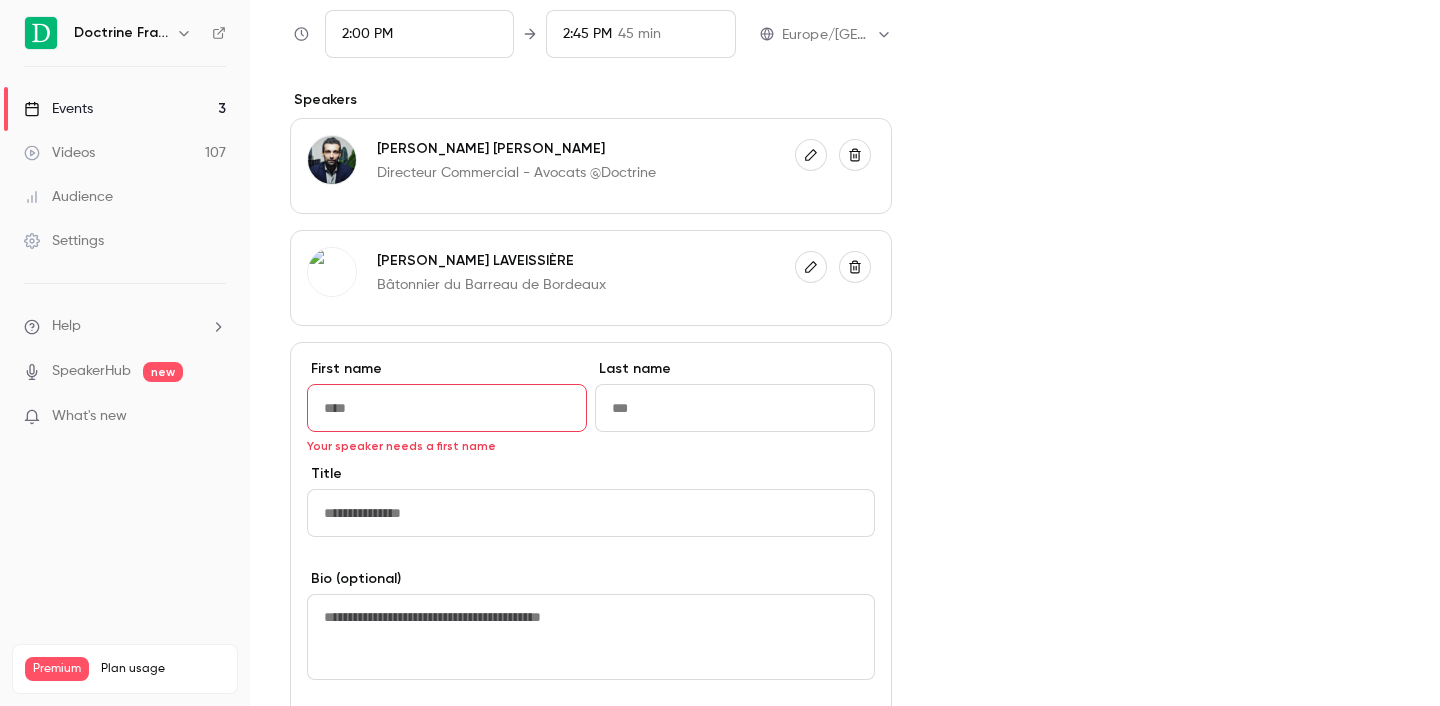 click at bounding box center (591, 513) 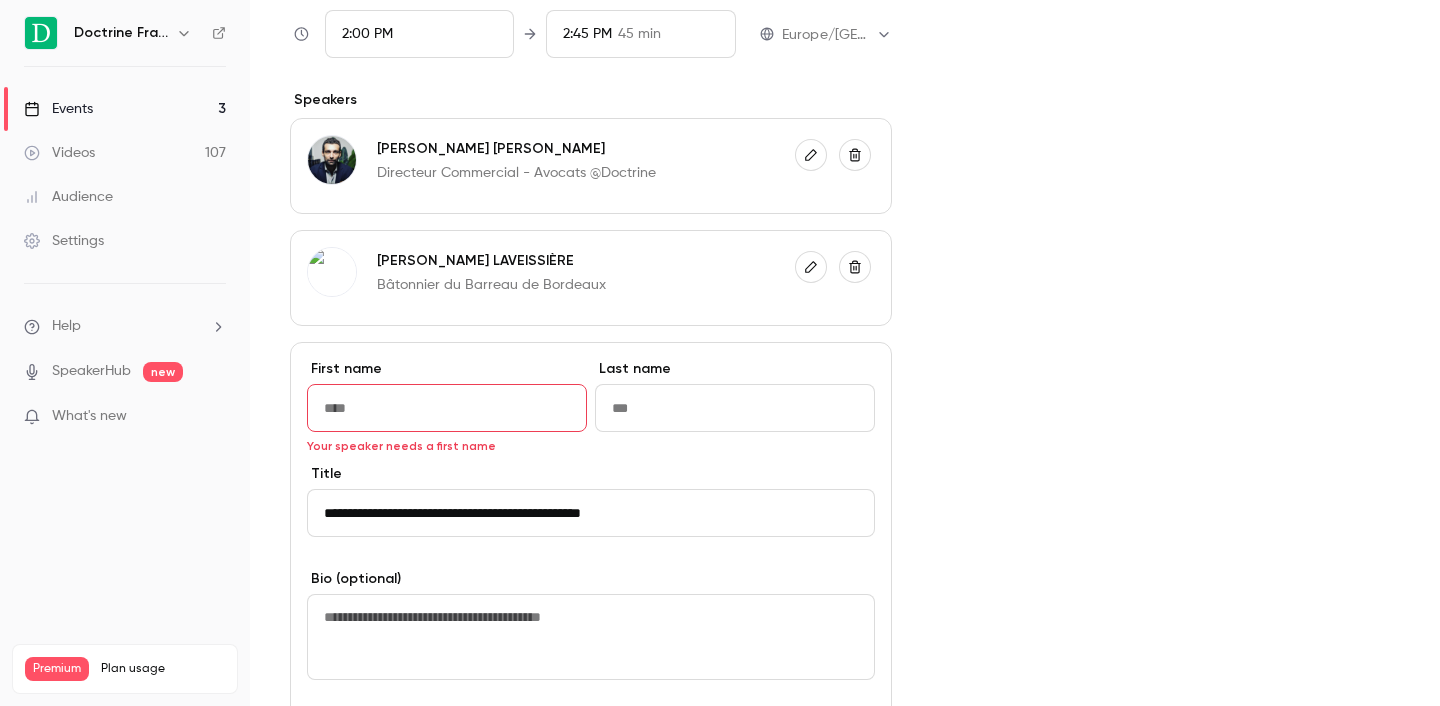 drag, startPoint x: 421, startPoint y: 512, endPoint x: 297, endPoint y: 507, distance: 124.10077 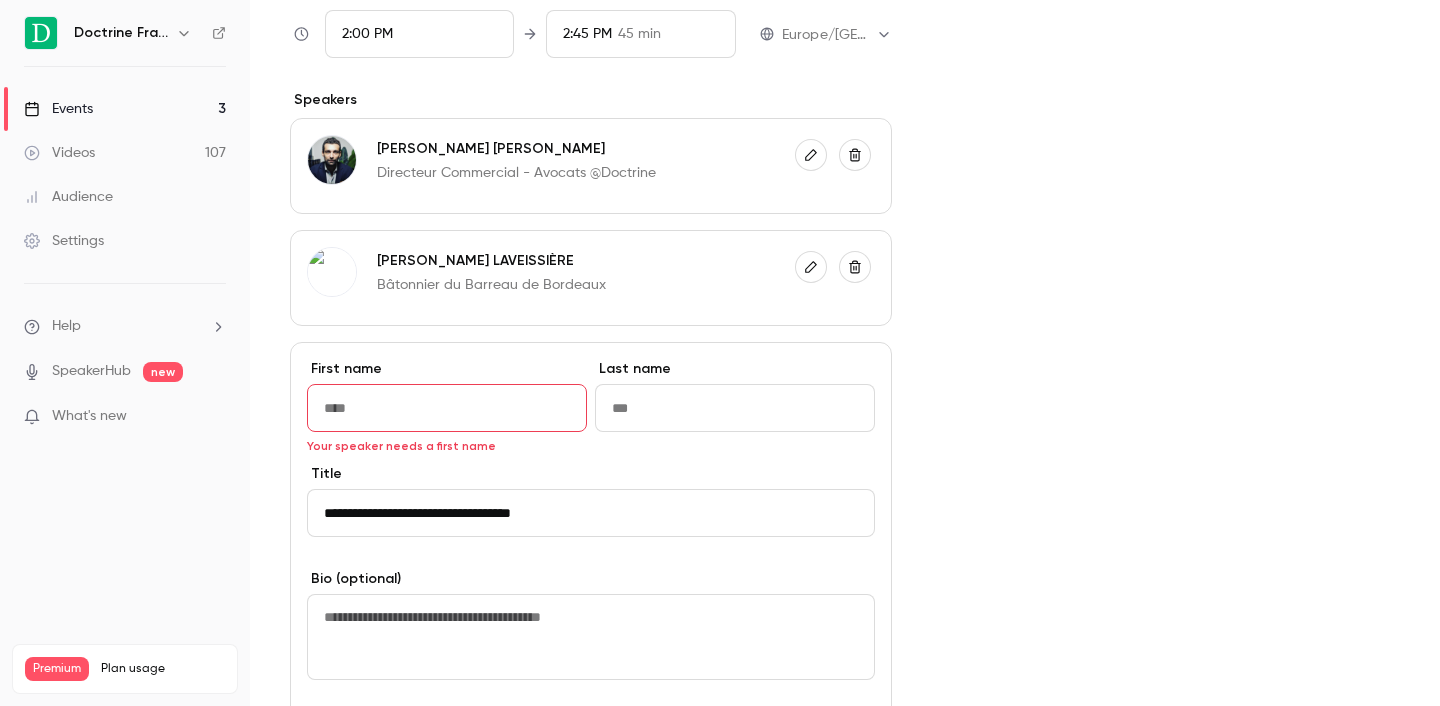 type on "**********" 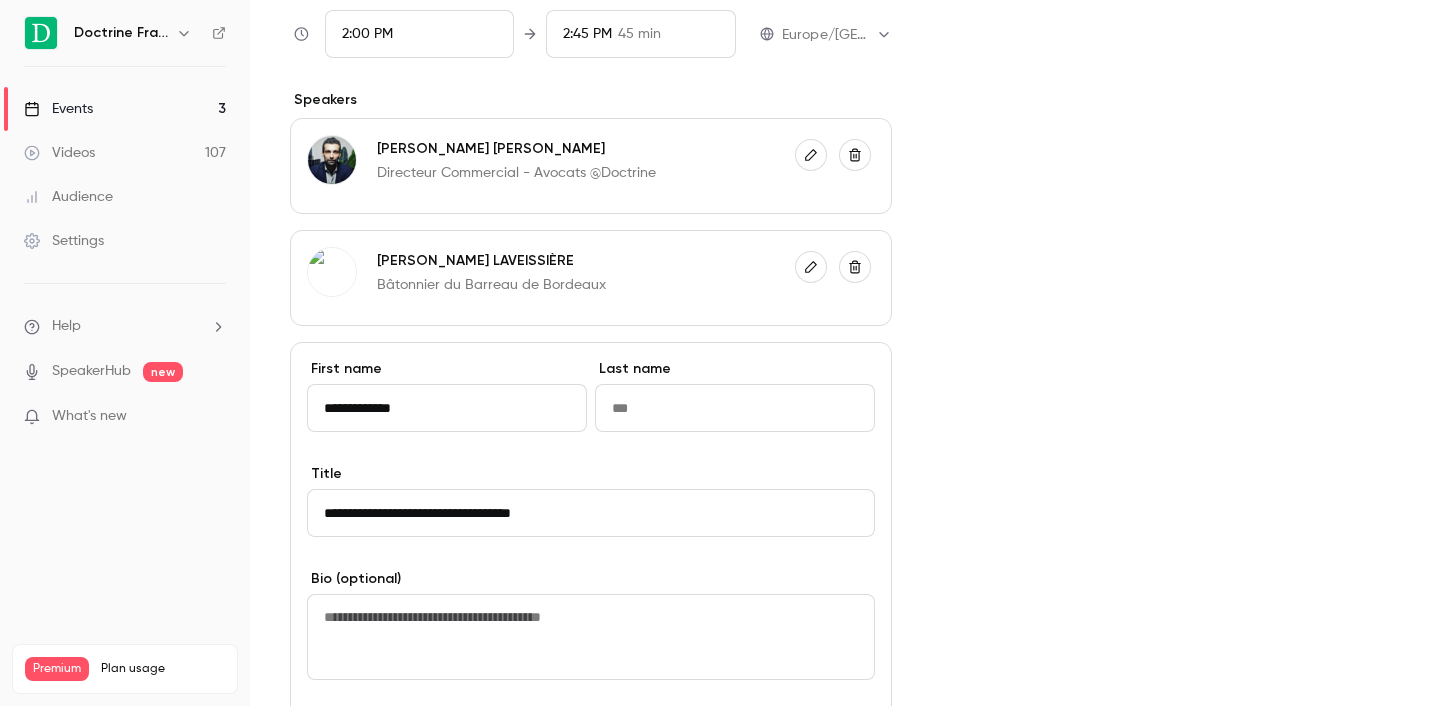 drag, startPoint x: 434, startPoint y: 407, endPoint x: 376, endPoint y: 403, distance: 58.137768 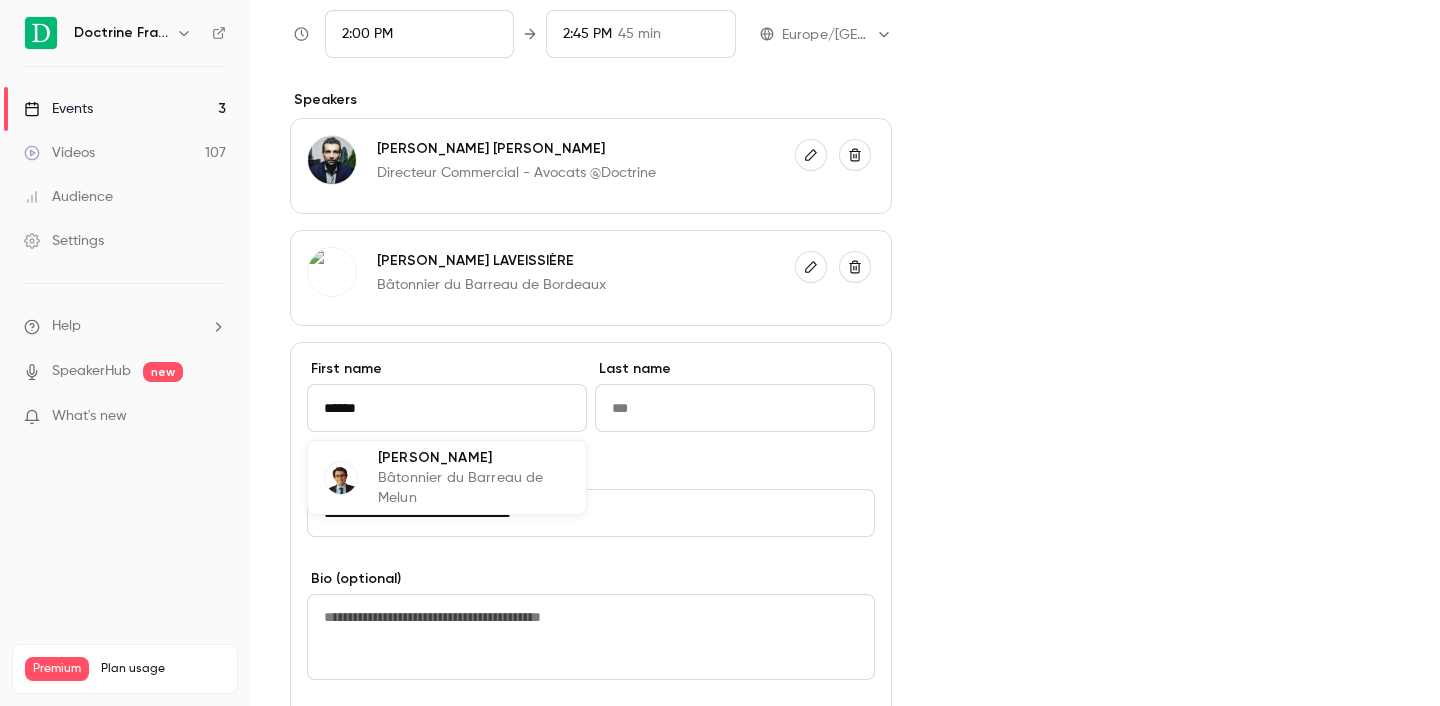 type on "******" 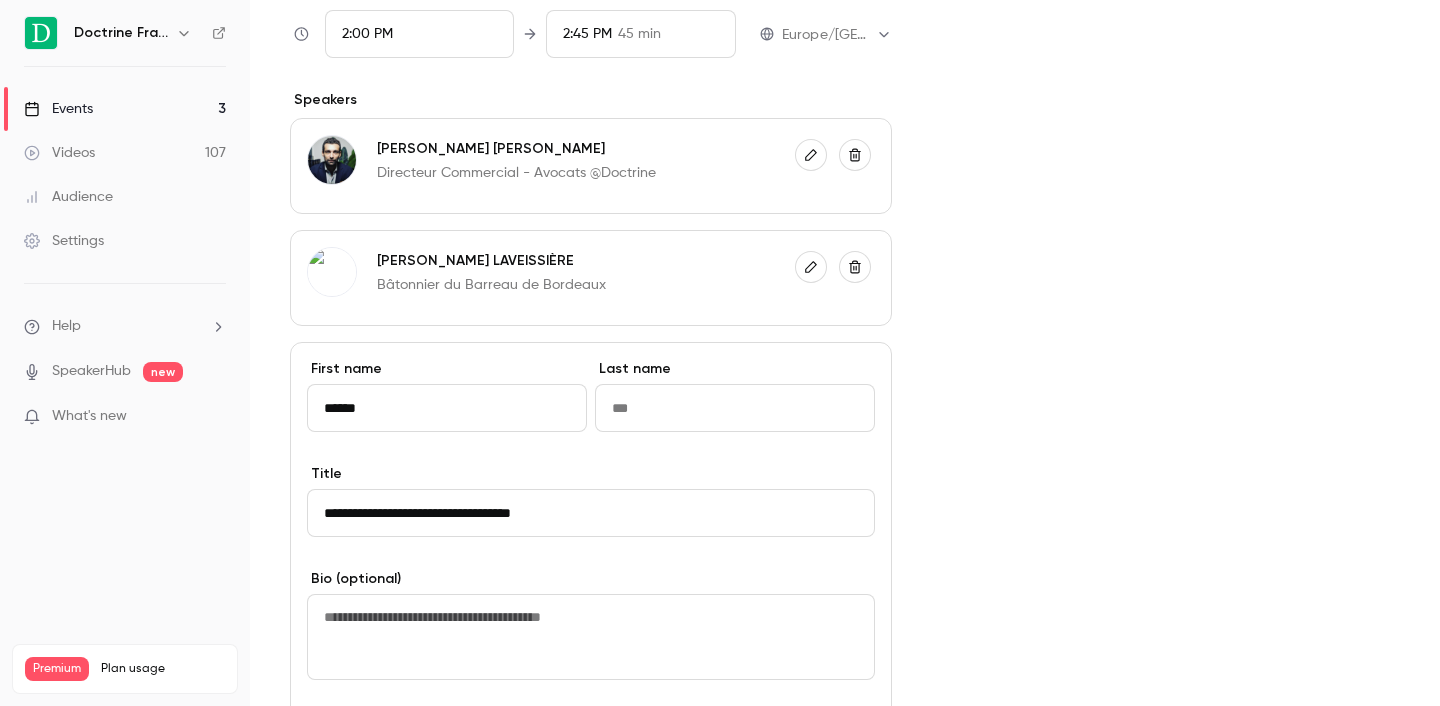 paste on "******" 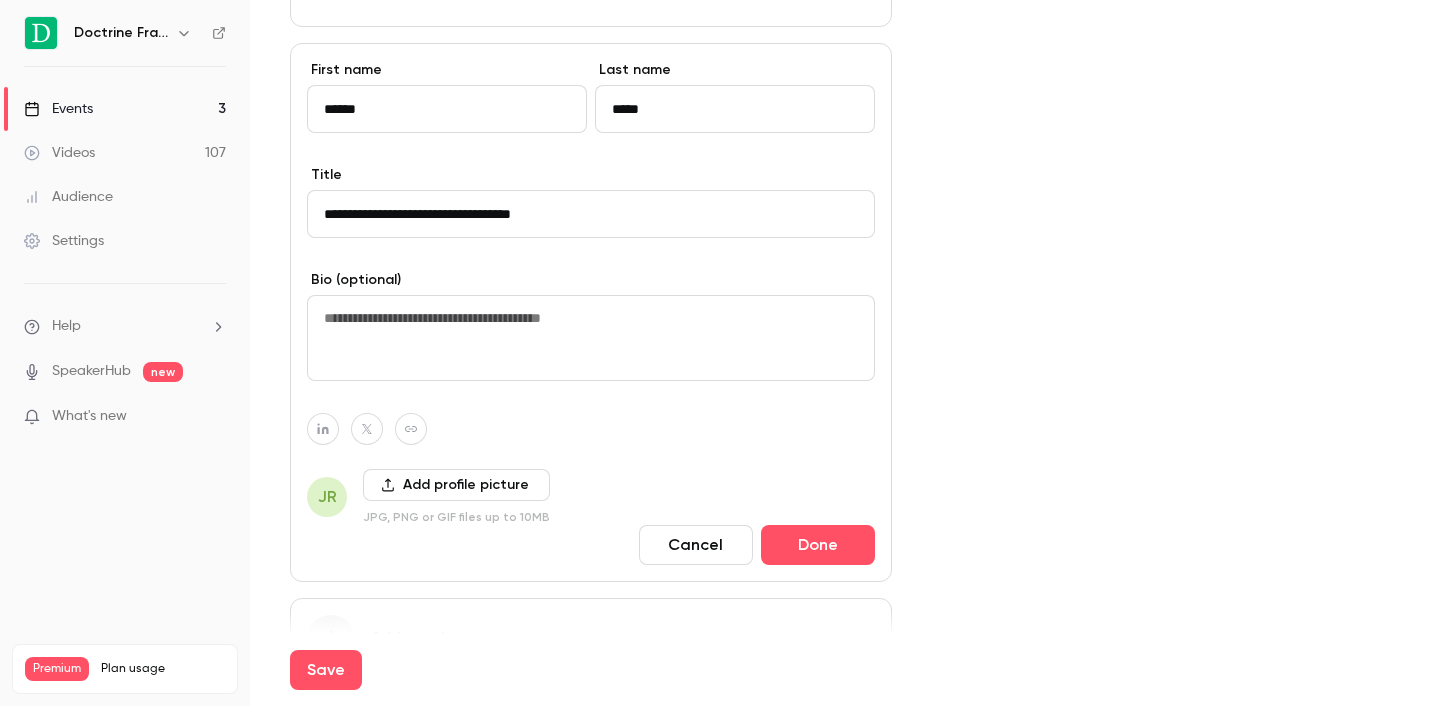 scroll, scrollTop: 1564, scrollLeft: 0, axis: vertical 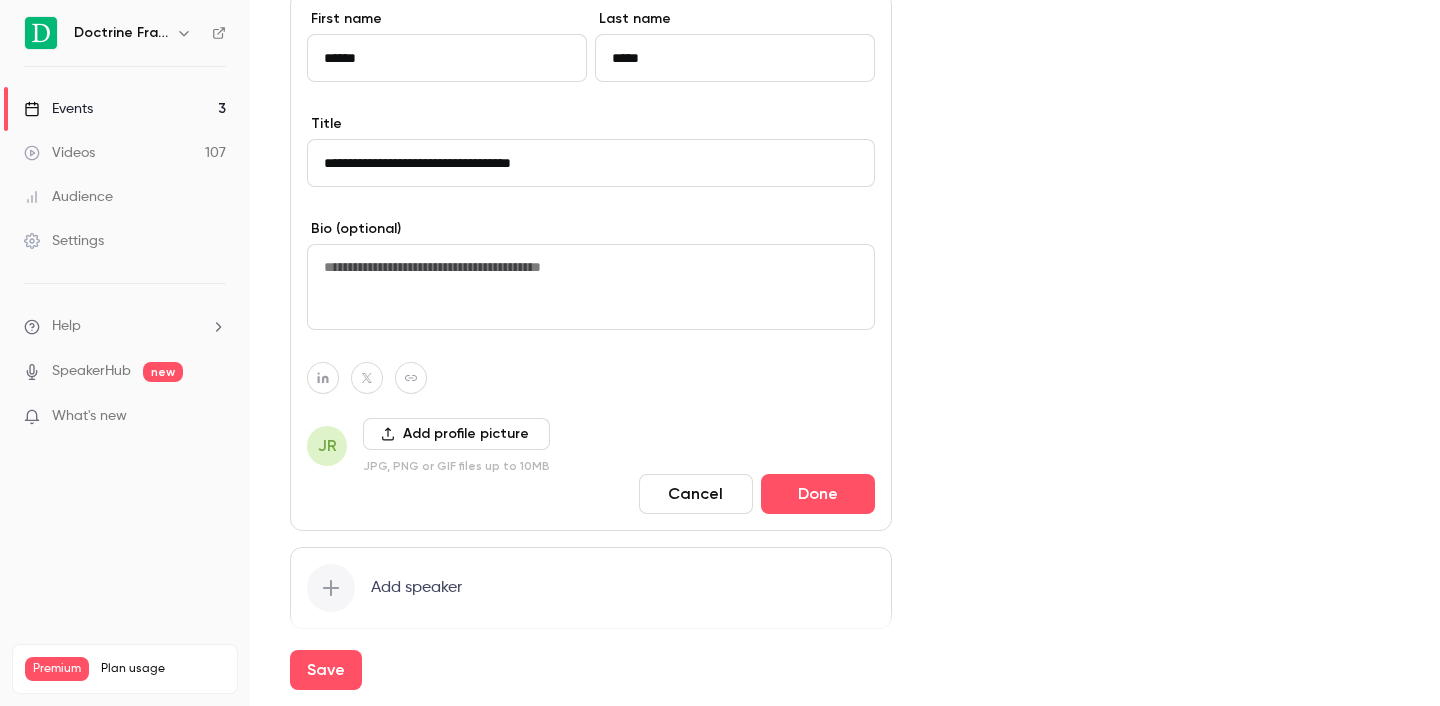 type on "*****" 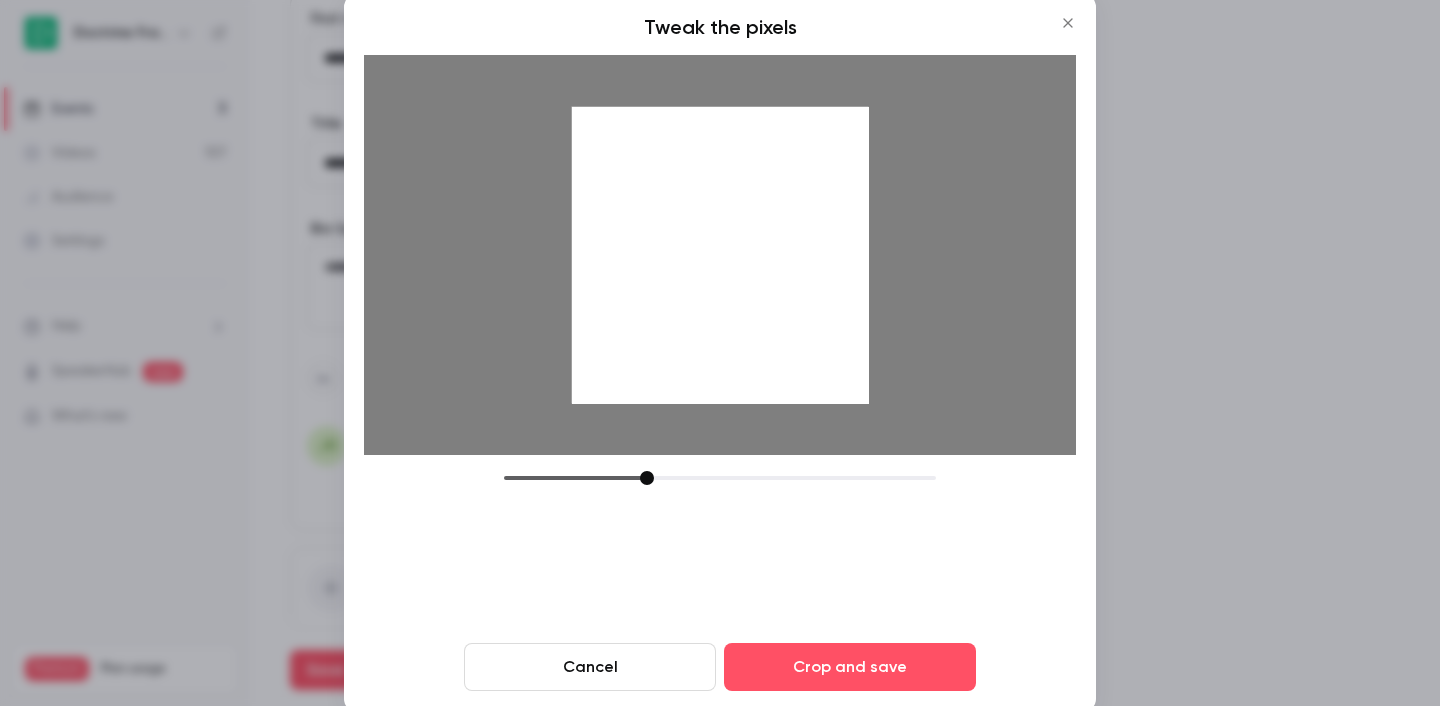 drag, startPoint x: 763, startPoint y: 245, endPoint x: 753, endPoint y: 312, distance: 67.74216 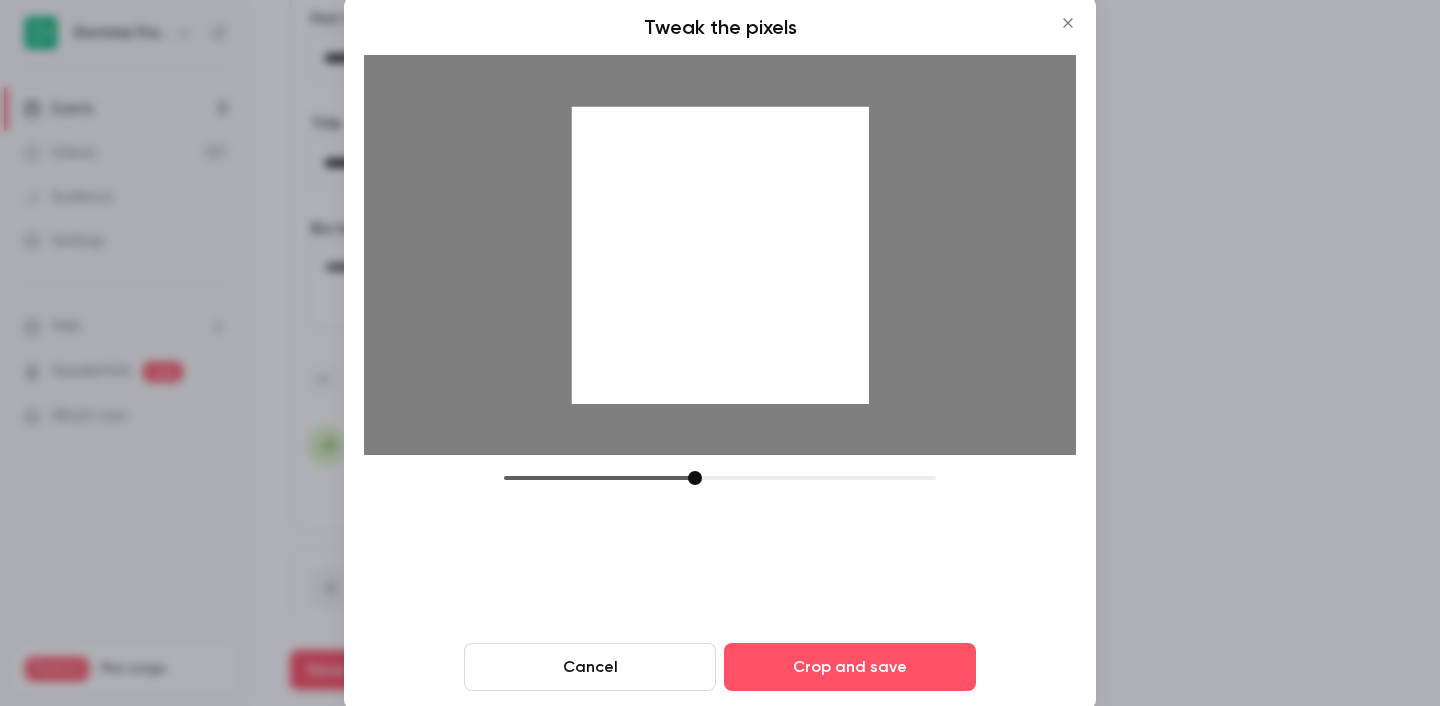 drag, startPoint x: 668, startPoint y: 475, endPoint x: 693, endPoint y: 473, distance: 25.079872 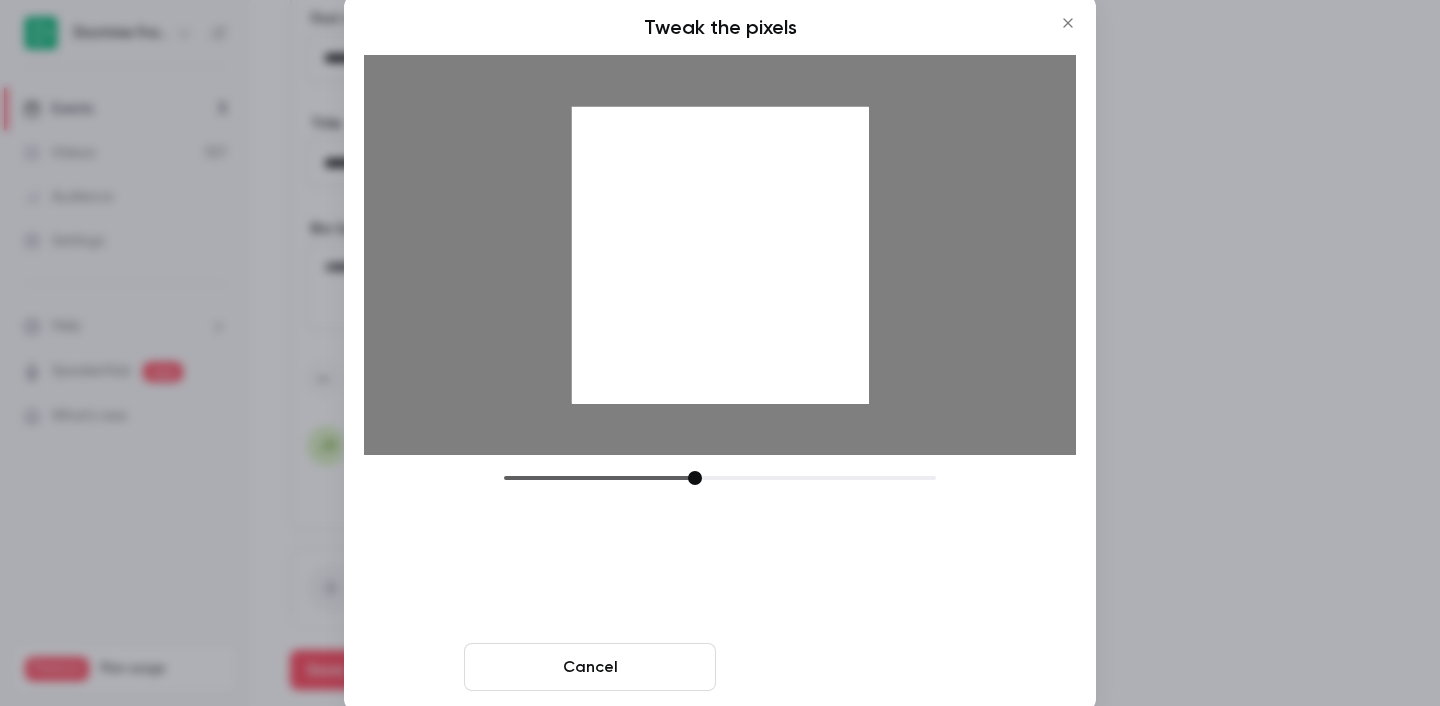 click on "Crop and save" at bounding box center (850, 667) 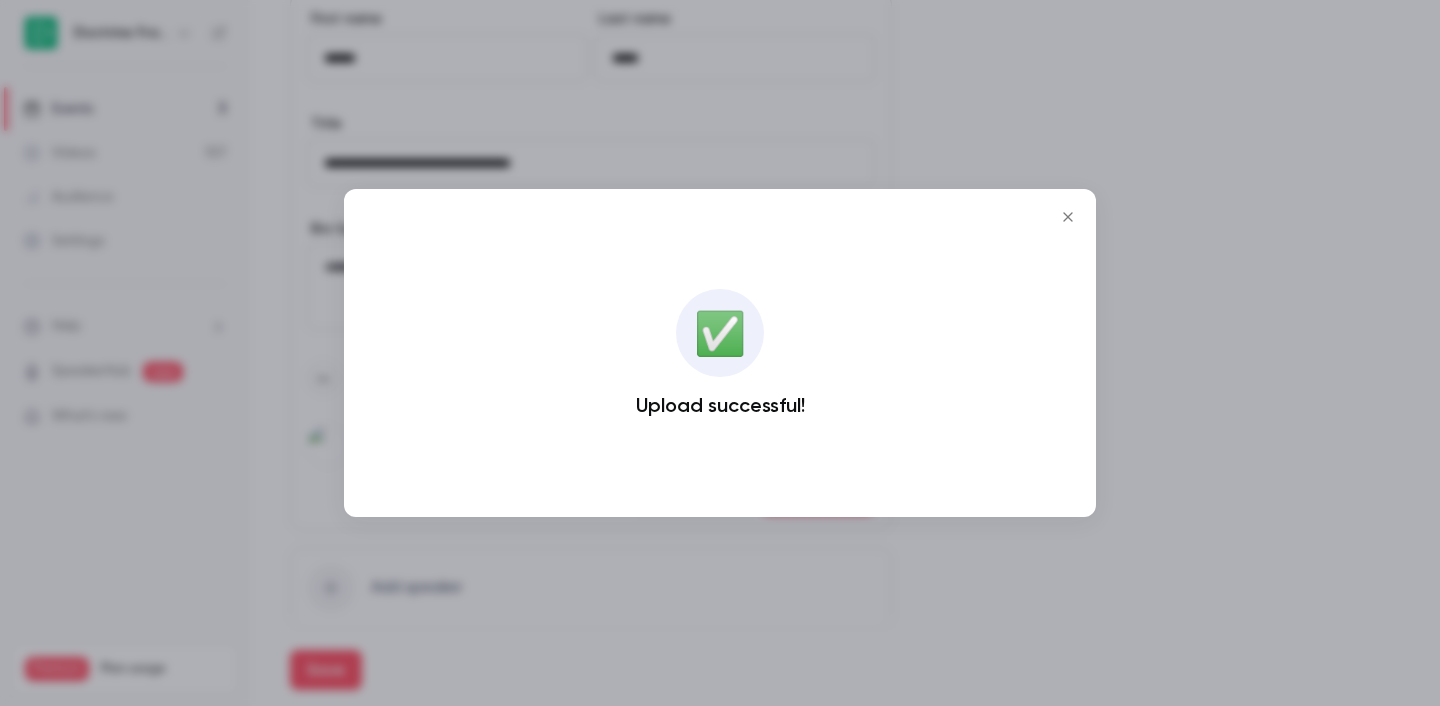 click at bounding box center [1068, 217] 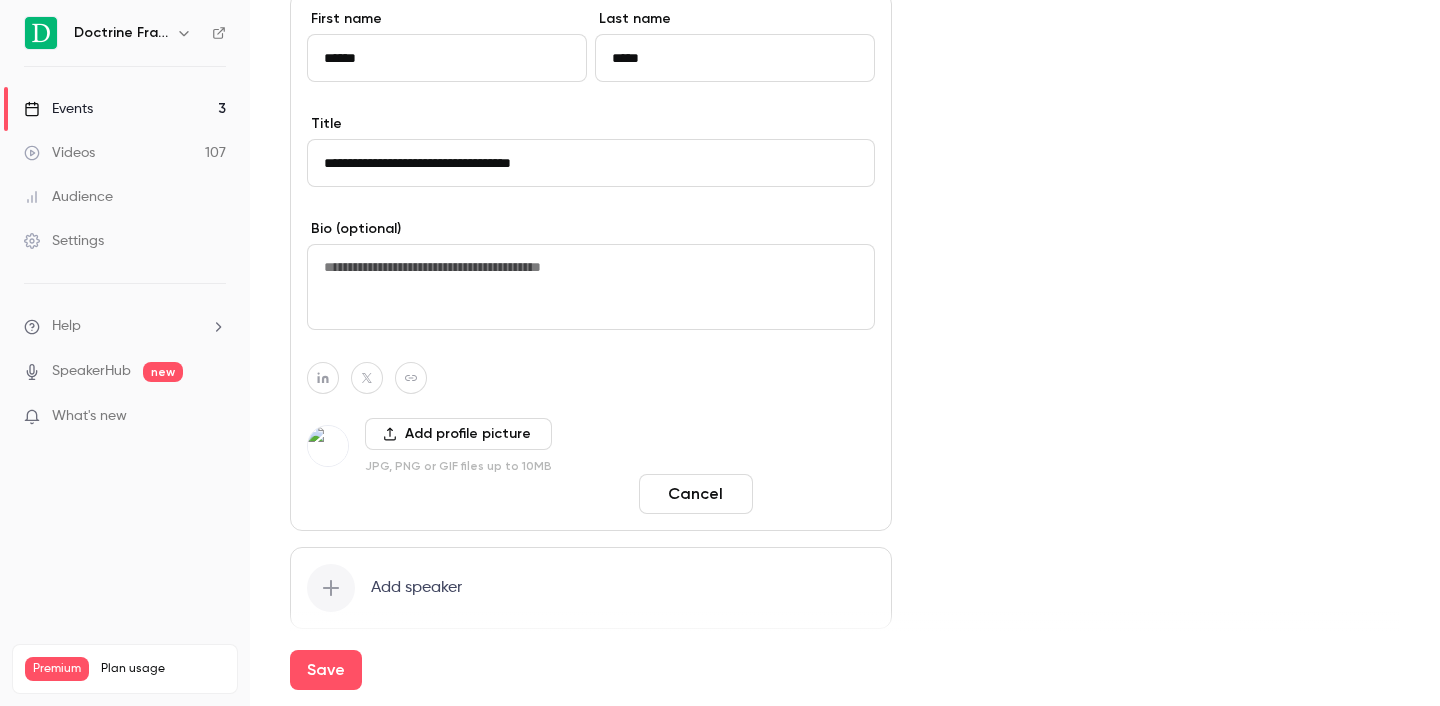 click on "Done" at bounding box center (818, 494) 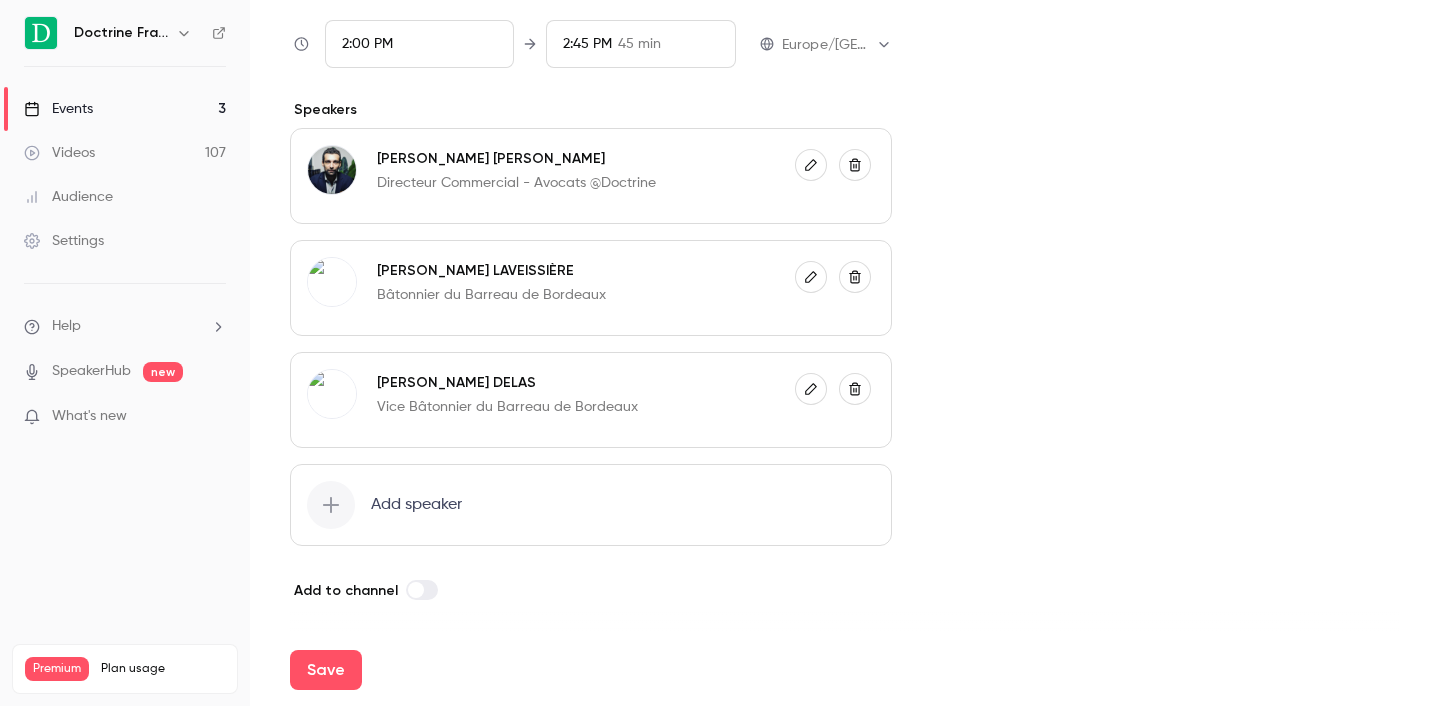 scroll, scrollTop: 1204, scrollLeft: 0, axis: vertical 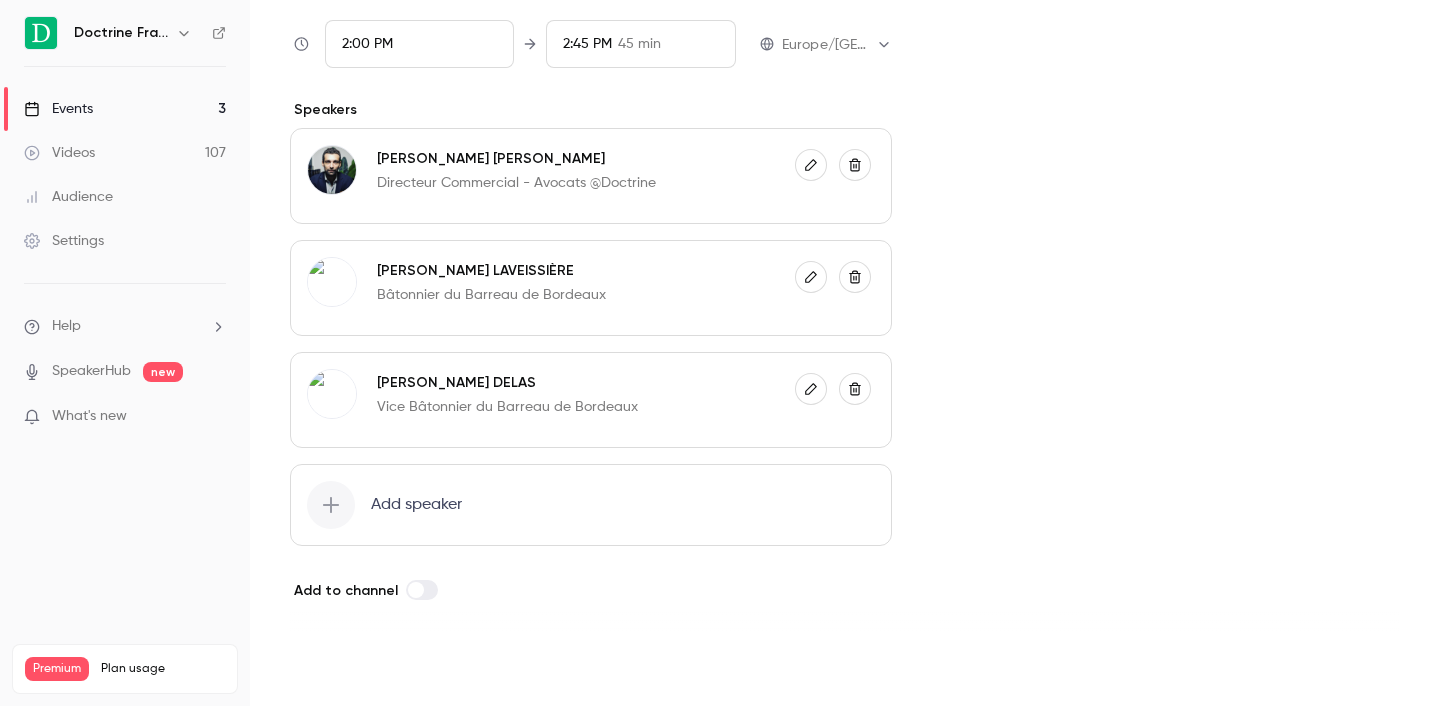 click on "Save" at bounding box center [326, 670] 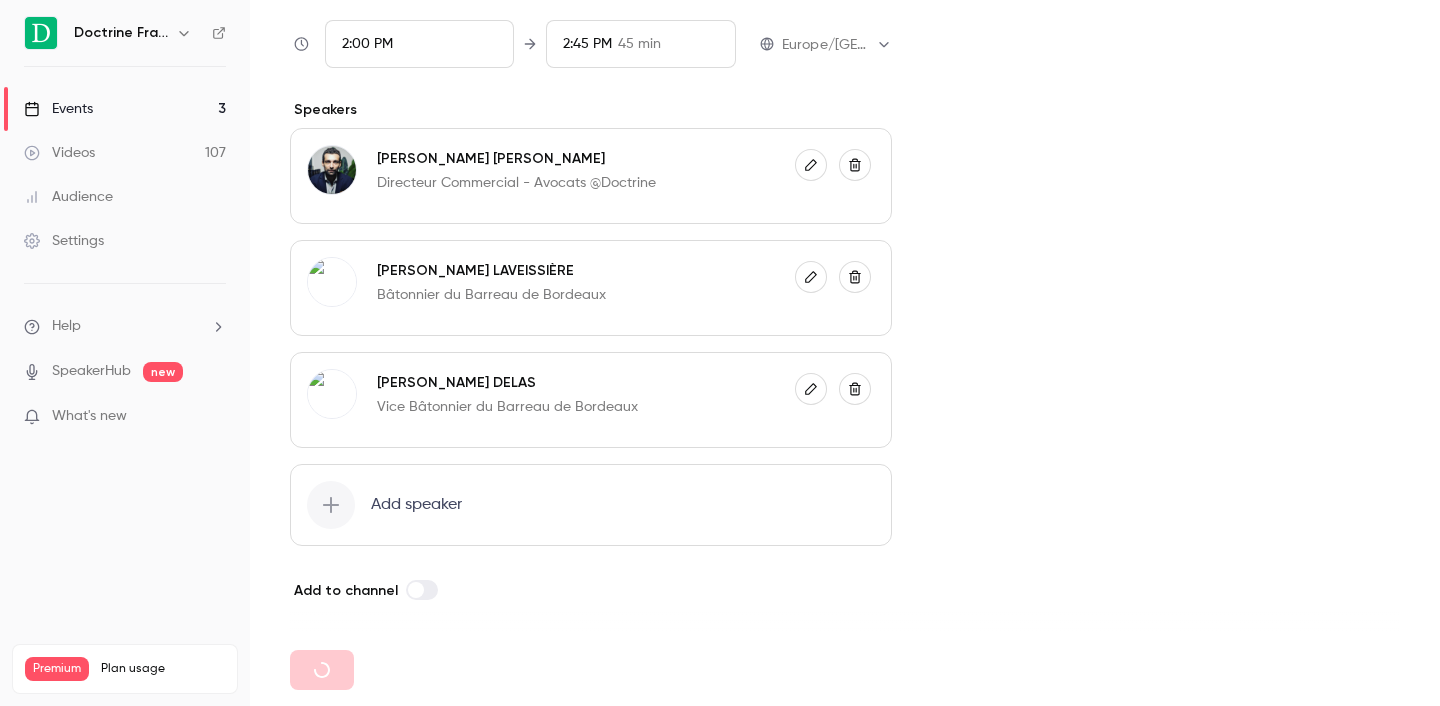 scroll, scrollTop: 0, scrollLeft: 0, axis: both 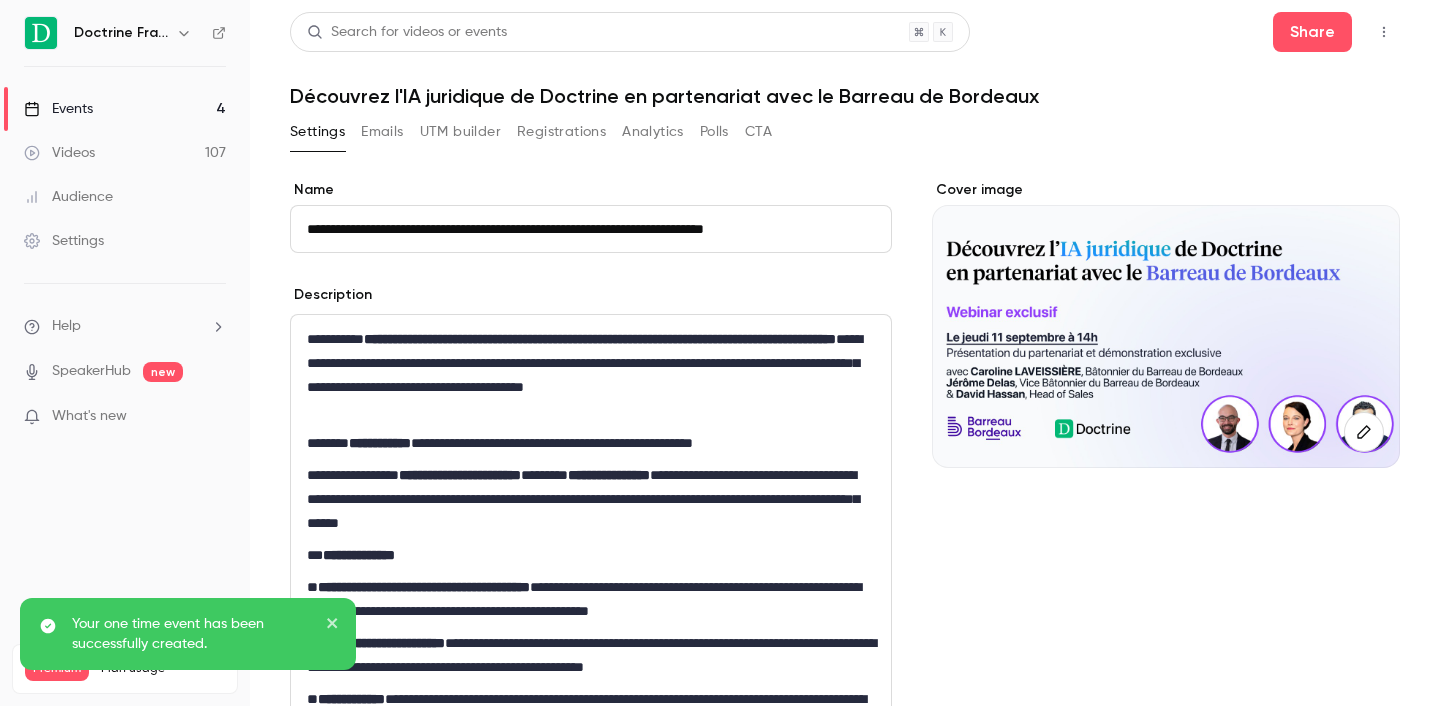 click on "Events 4" at bounding box center [125, 109] 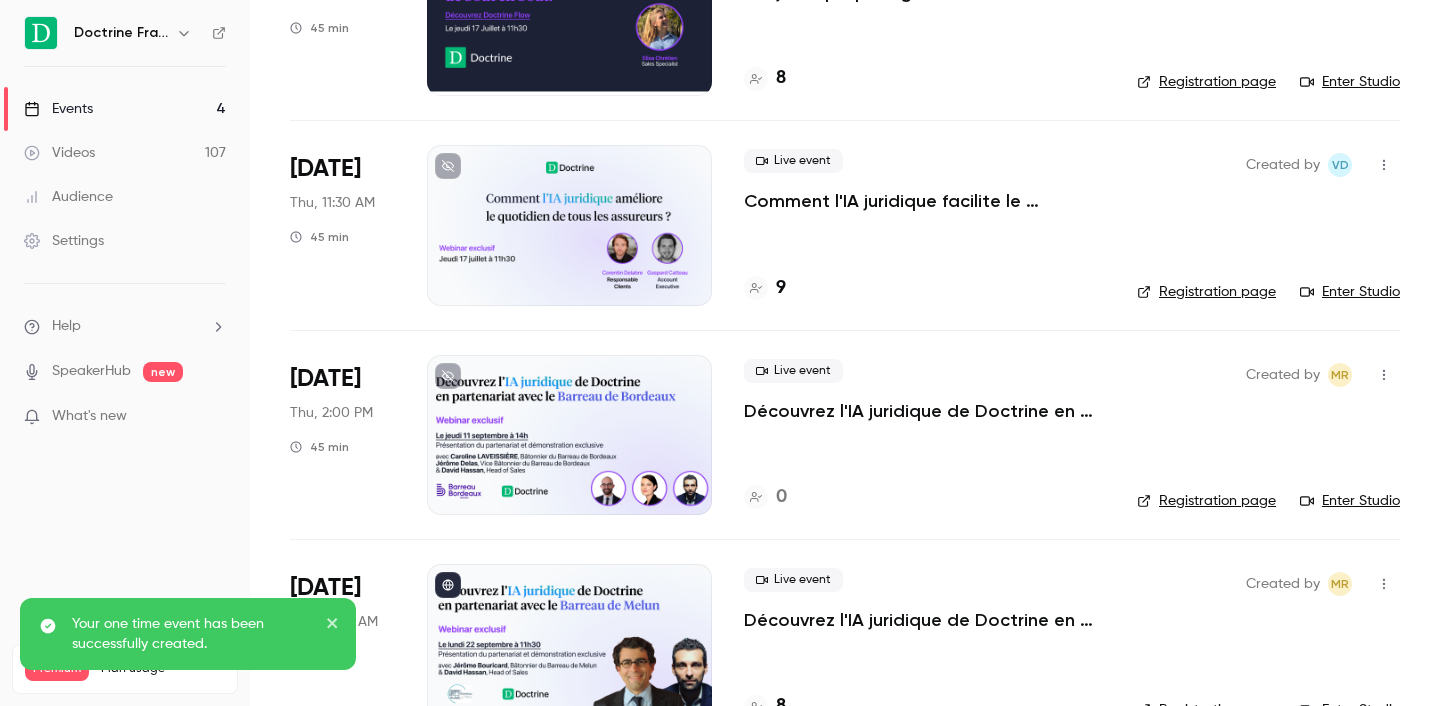 scroll, scrollTop: 290, scrollLeft: 0, axis: vertical 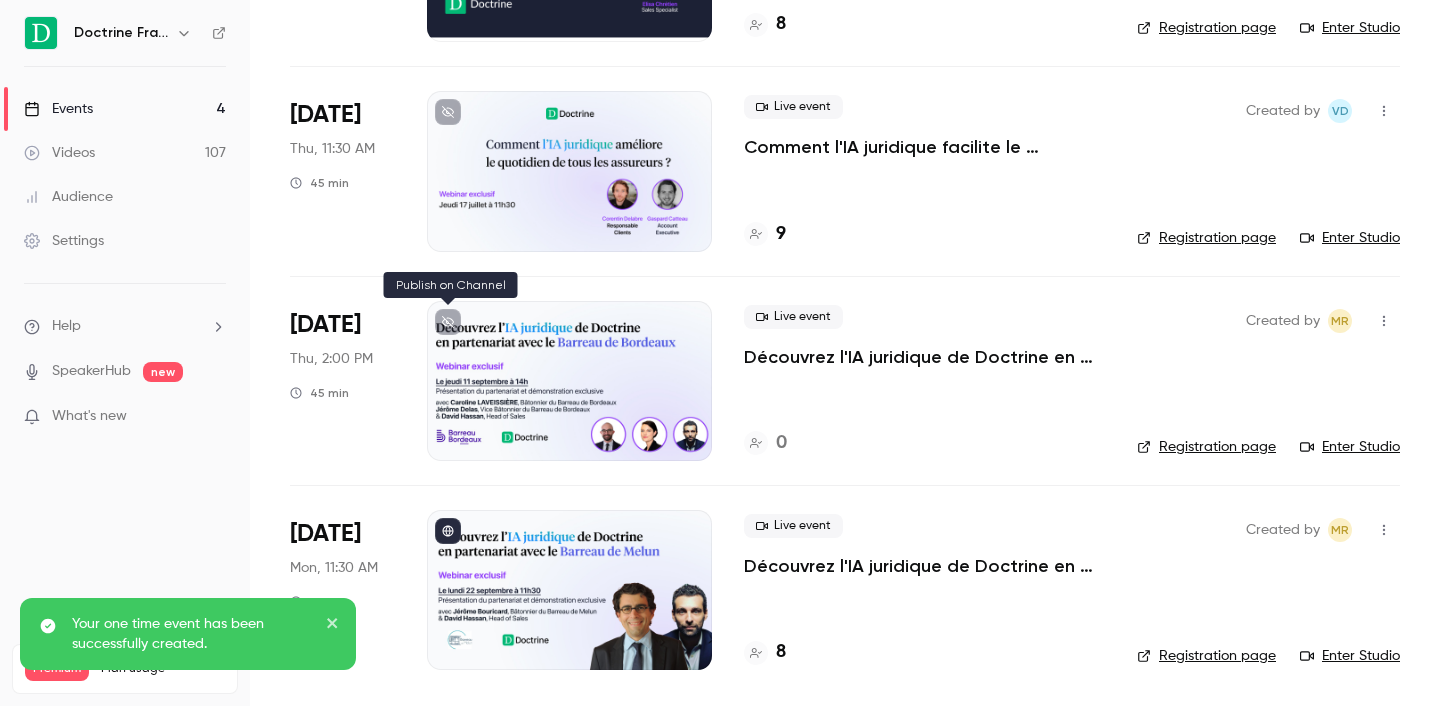 click 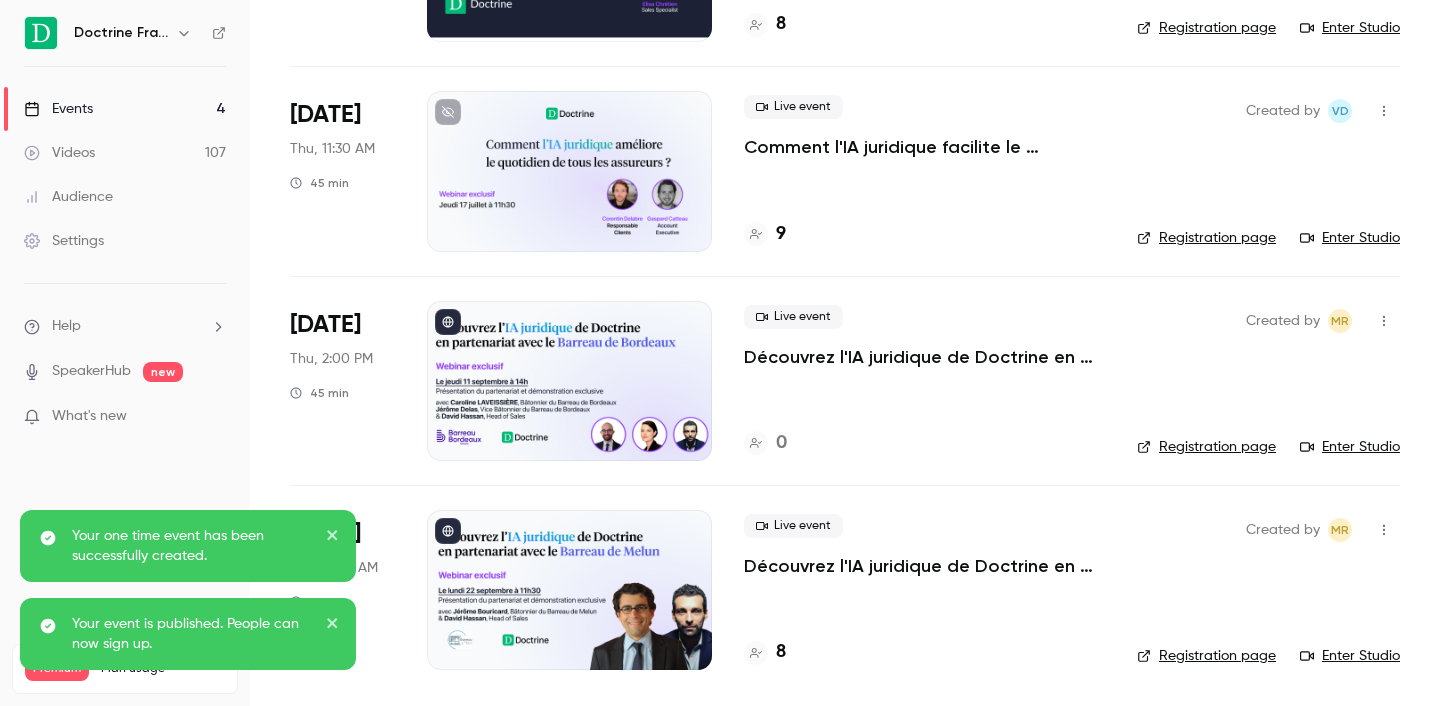 click at bounding box center [569, 381] 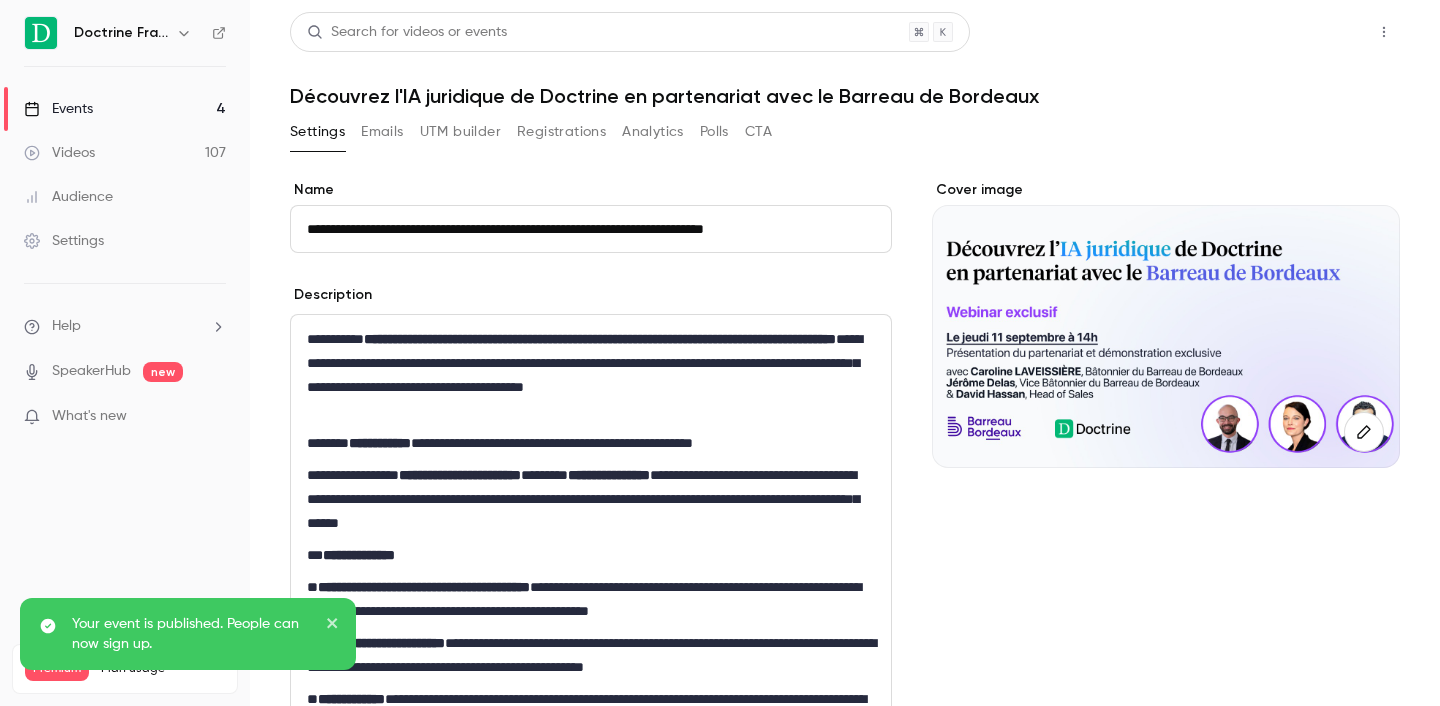 click on "Share" at bounding box center [1312, 32] 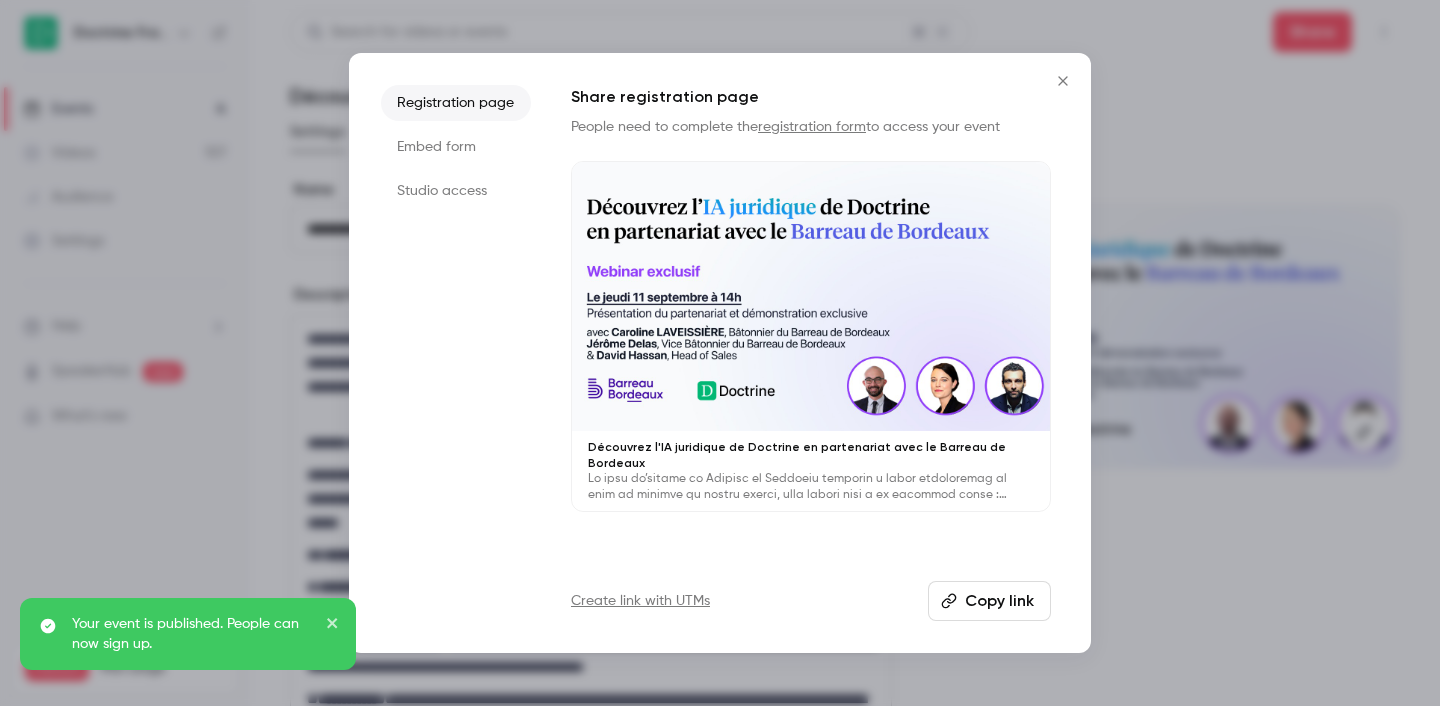 click on "Copy link" at bounding box center [989, 601] 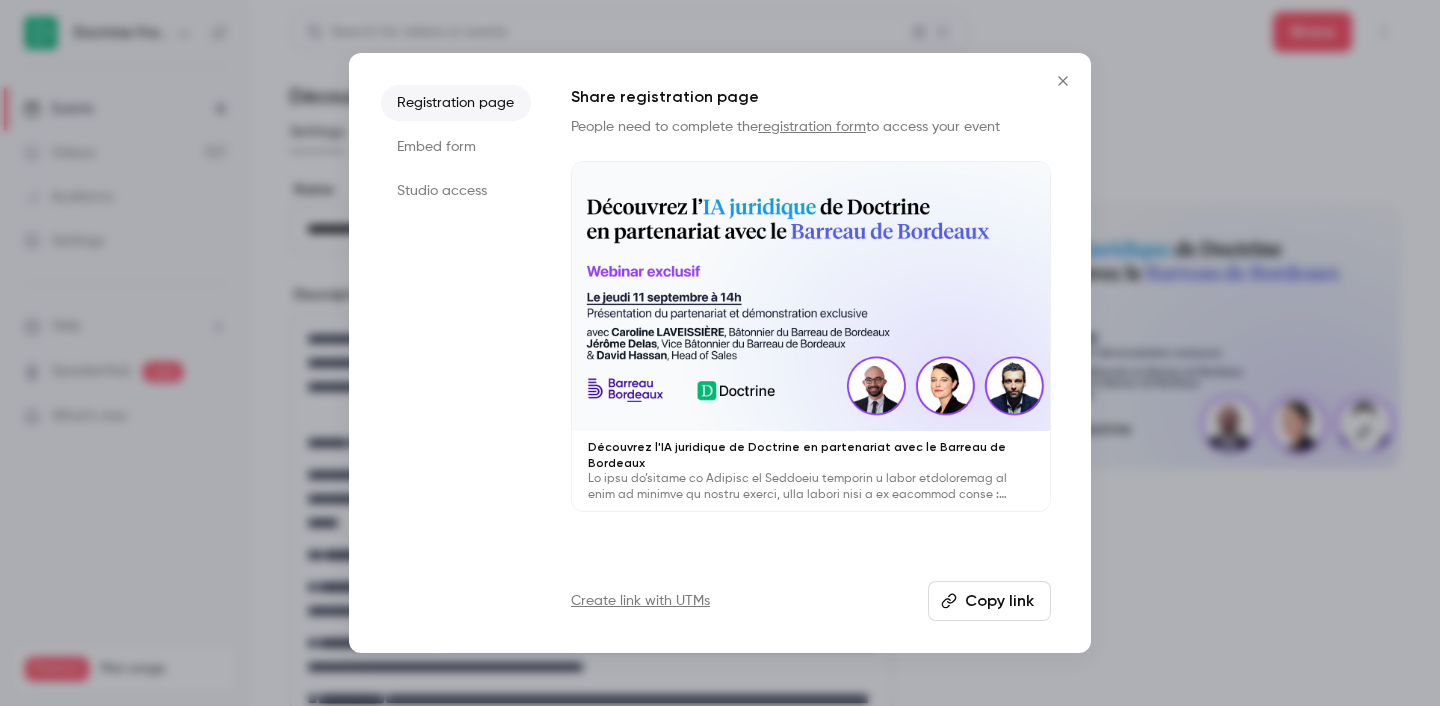 click 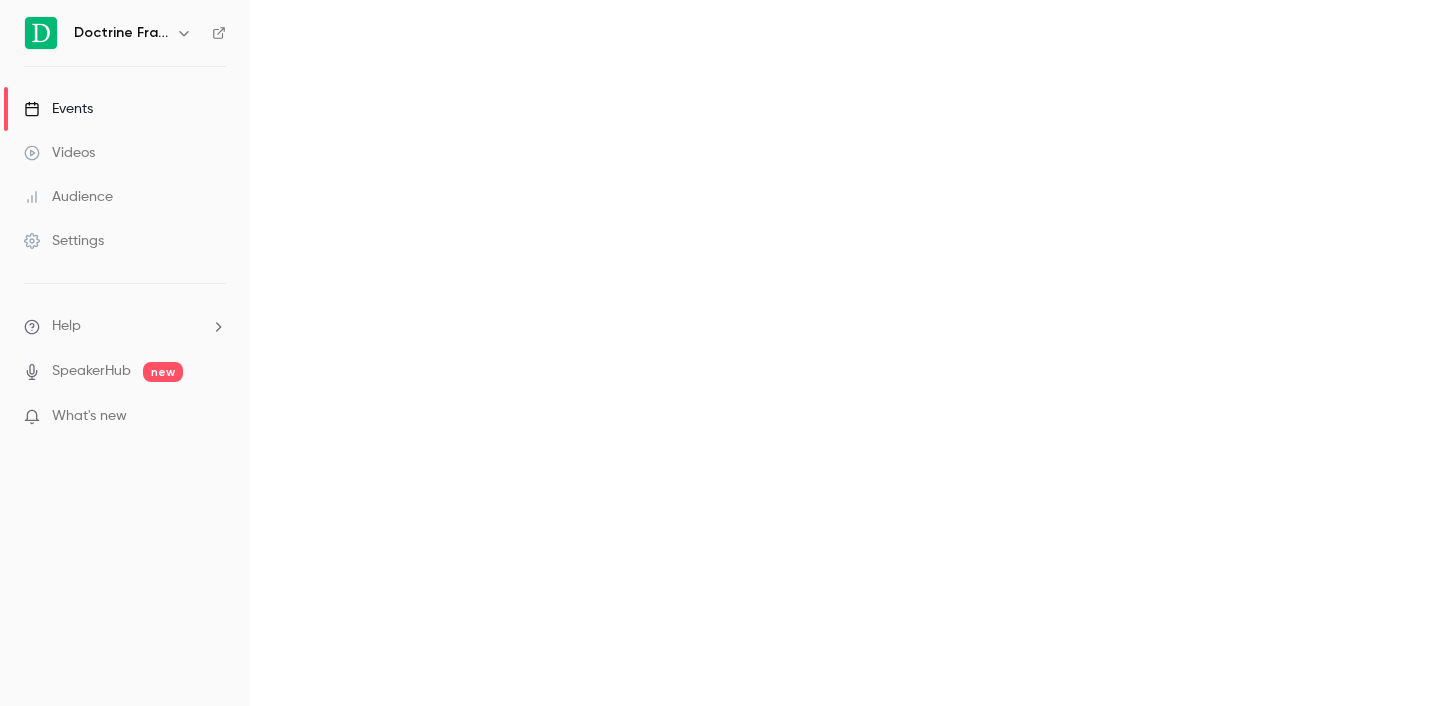 scroll, scrollTop: 0, scrollLeft: 0, axis: both 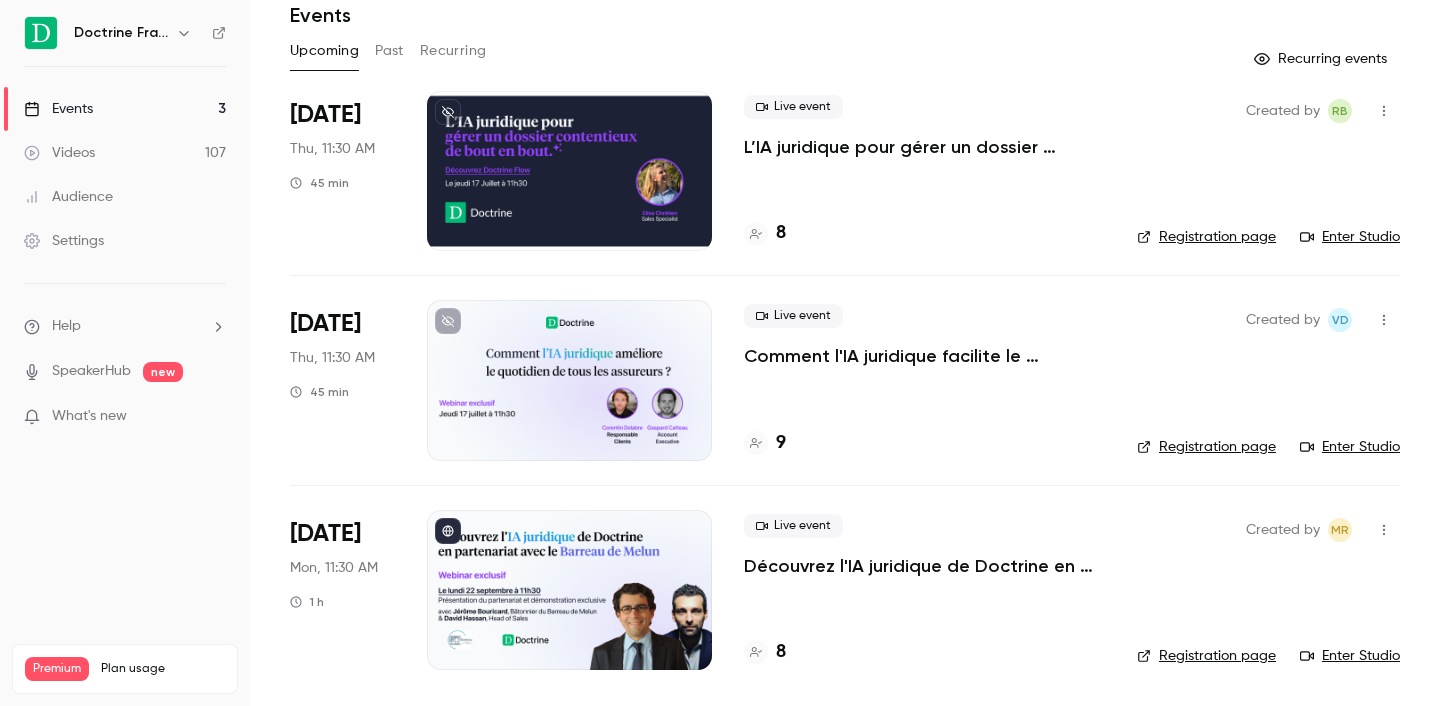 click at bounding box center (569, 590) 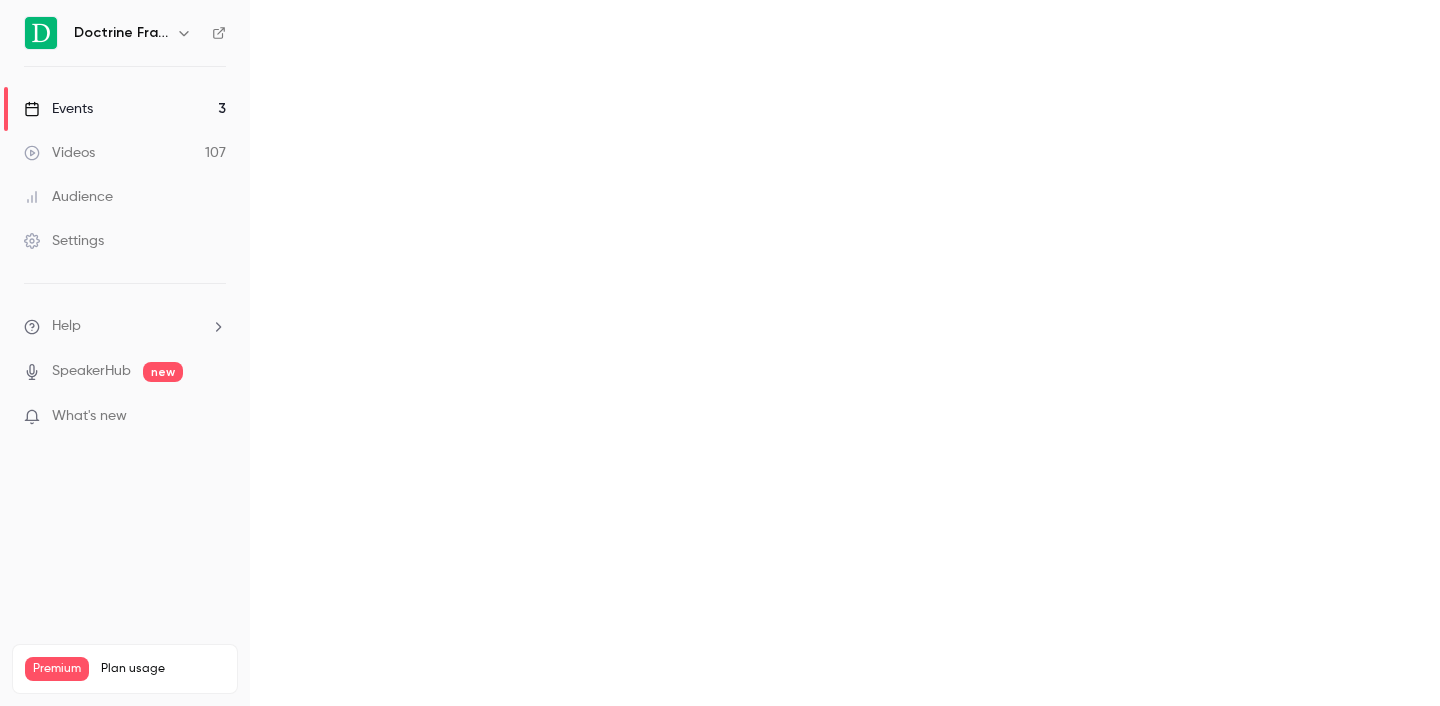 scroll, scrollTop: 0, scrollLeft: 0, axis: both 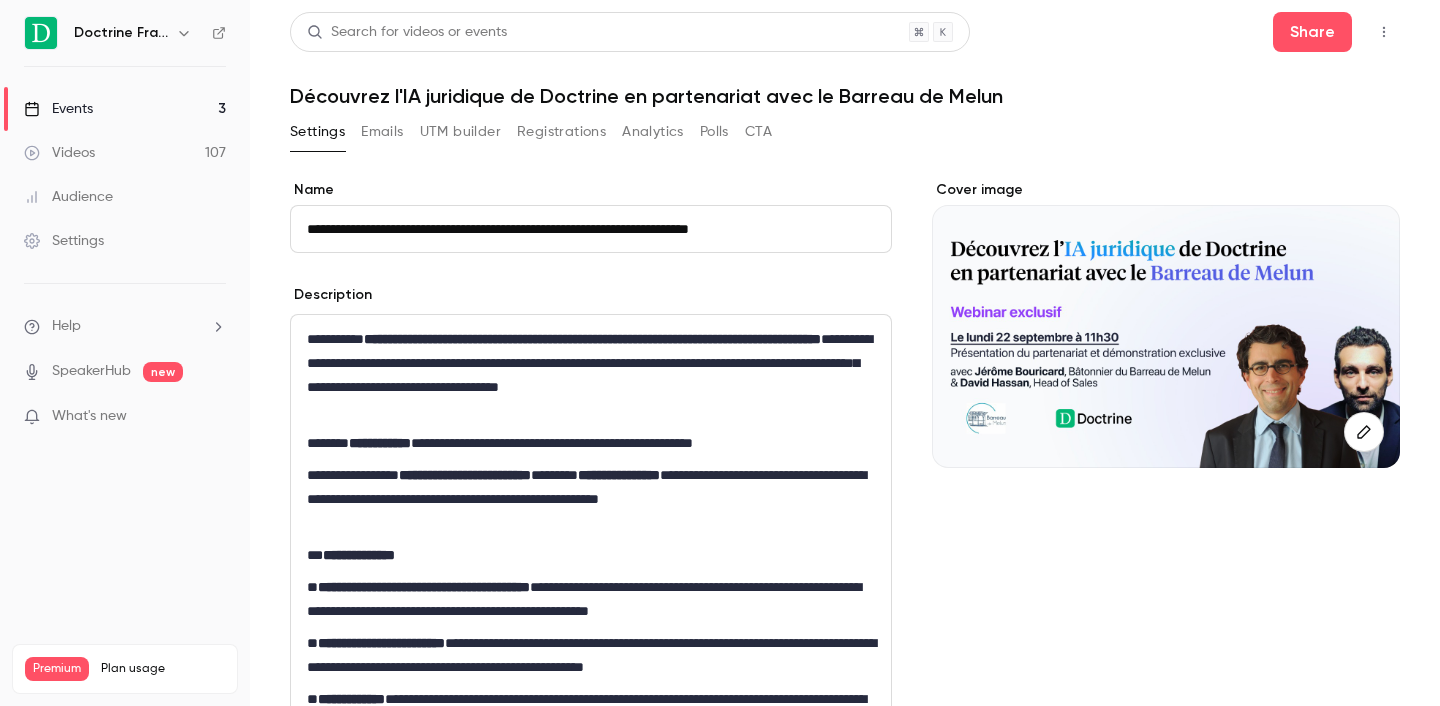 click on "**********" at bounding box center [591, 229] 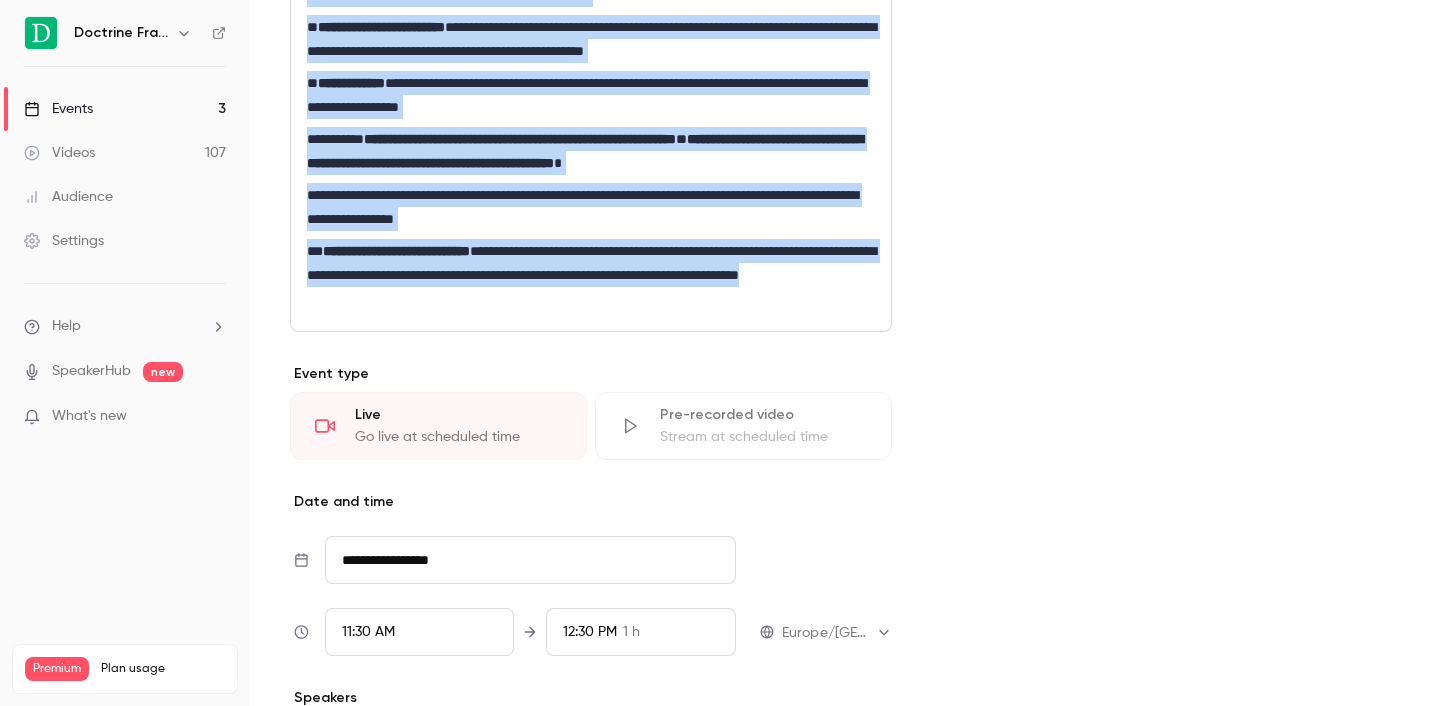 drag, startPoint x: 307, startPoint y: 339, endPoint x: 492, endPoint y: 711, distance: 415.4624 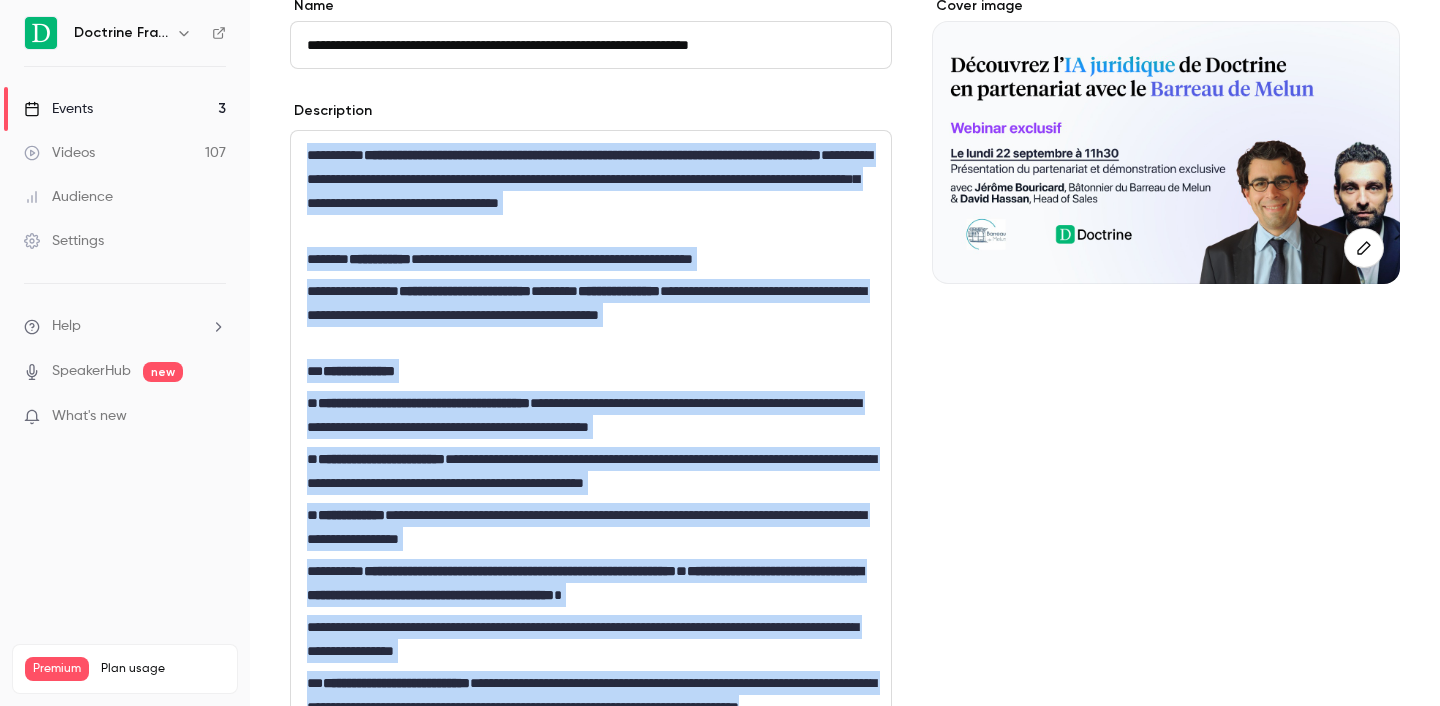 scroll, scrollTop: 185, scrollLeft: 0, axis: vertical 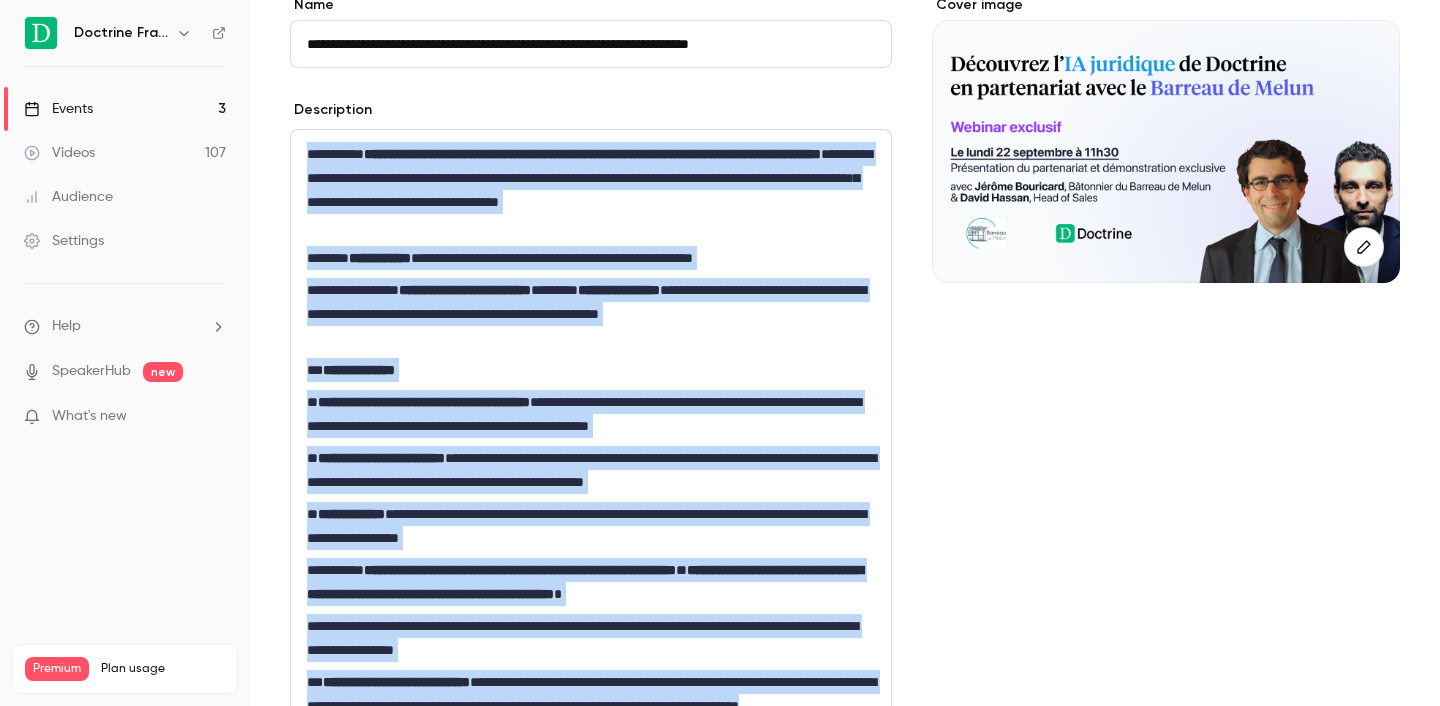 copy on "**********" 